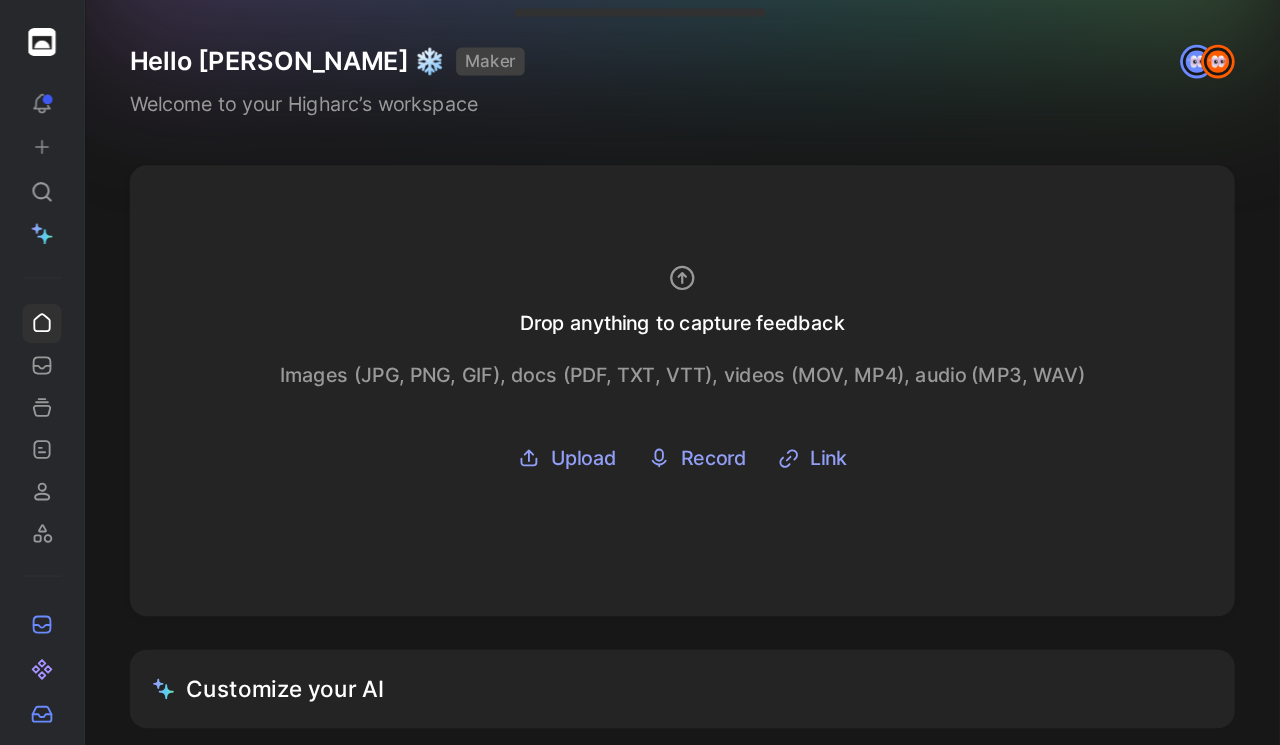 scroll, scrollTop: 0, scrollLeft: 0, axis: both 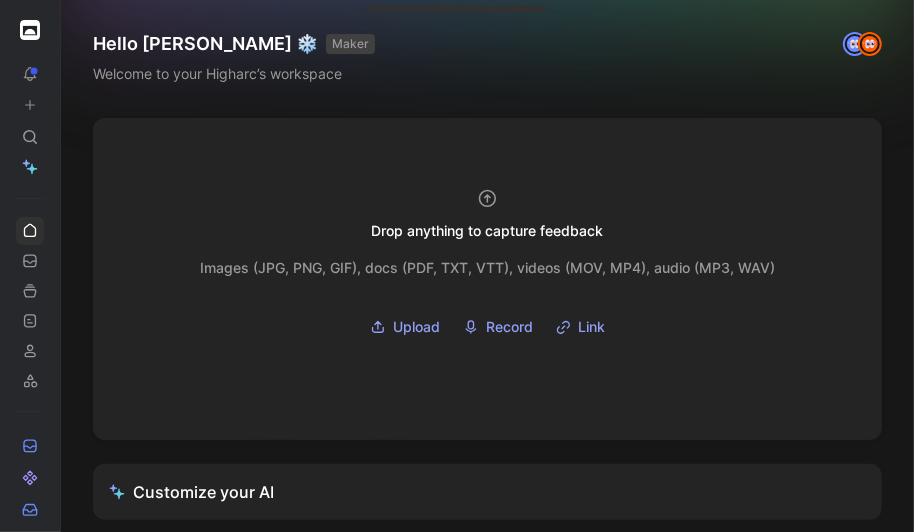 click 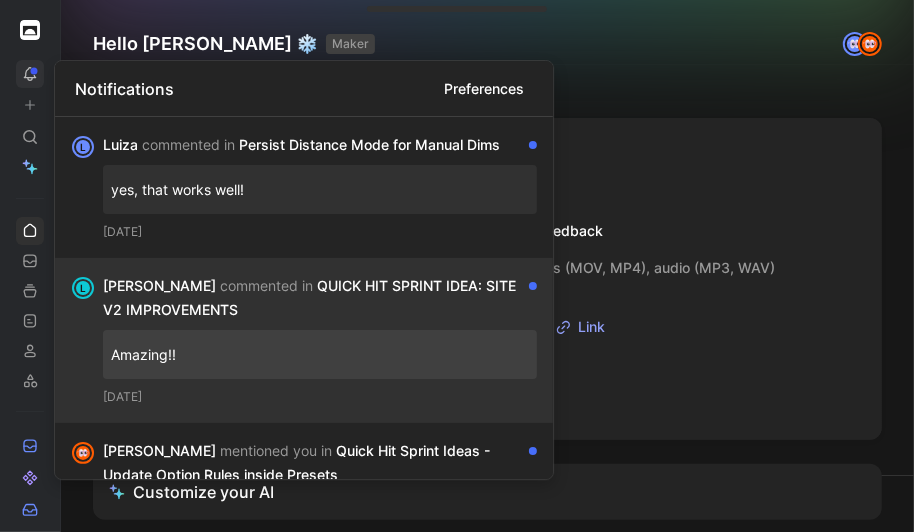 click on "Laura   commented in   QUICK HIT SPRINT IDEA: SITE V2 IMPROVEMENTS" at bounding box center (312, 298) 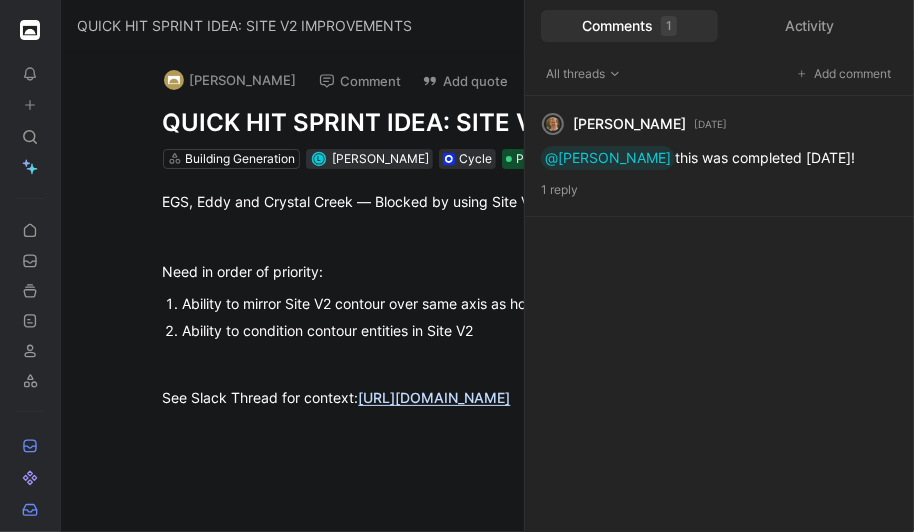 click on "EGS, Eddy and Crystal Creek — Blocked by using Site V2  Need in order of priority: Ability to mirror Site V2 contour over same axis as house Ability to condition contour entities in Site V2 See Slack Thread for context:  https://higharc.slack.com/archives/C08FHR69KC6/p1749859338940619" at bounding box center (508, 317) 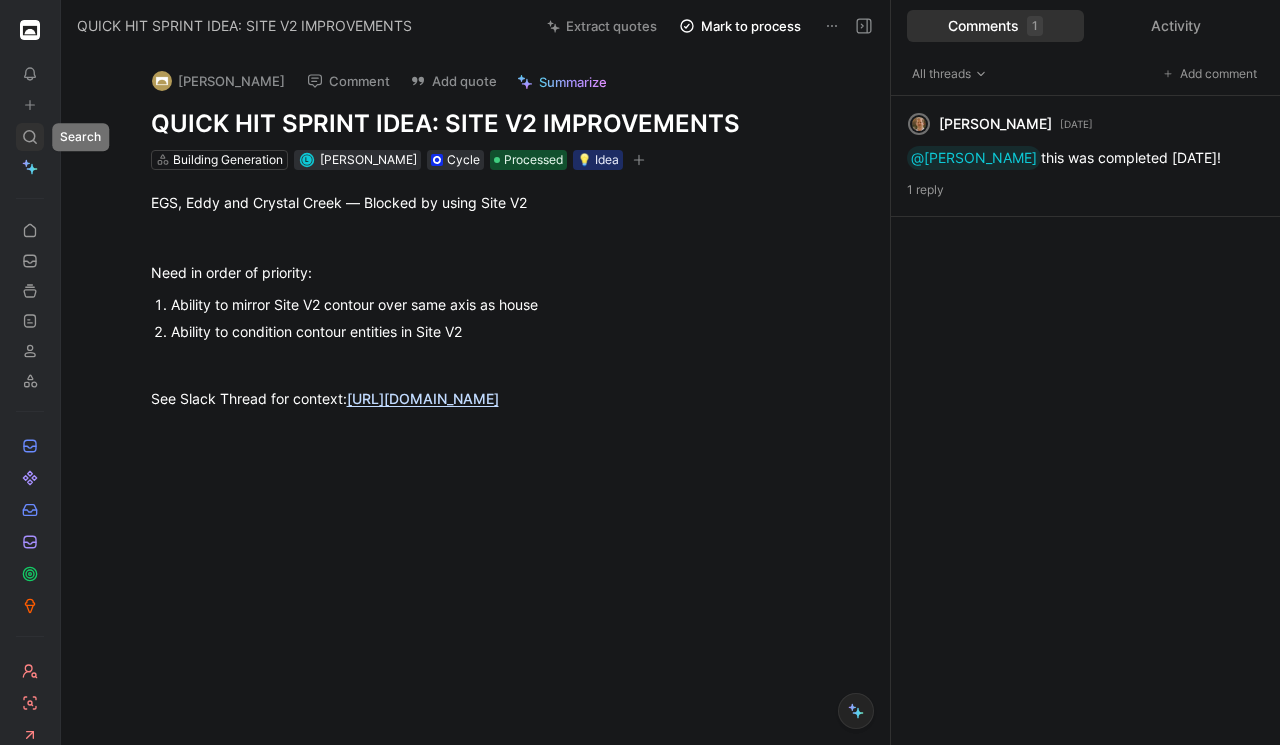 click 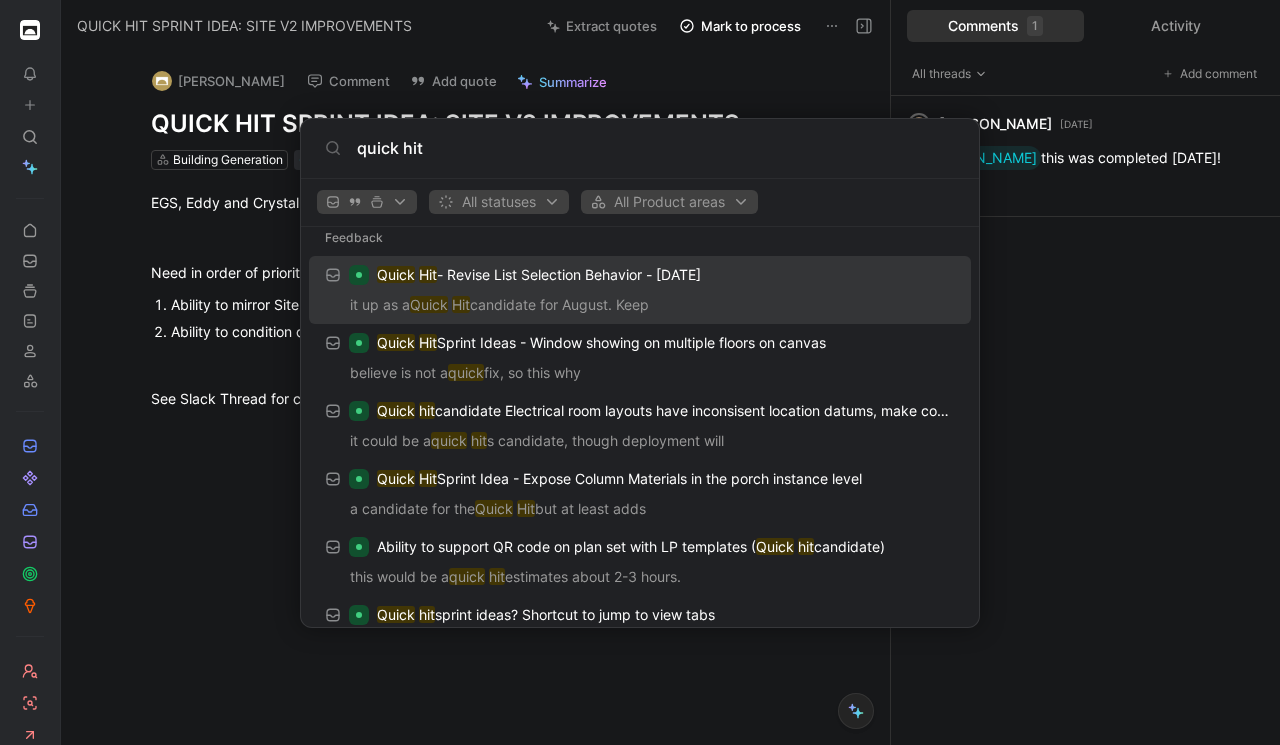 scroll, scrollTop: 0, scrollLeft: 0, axis: both 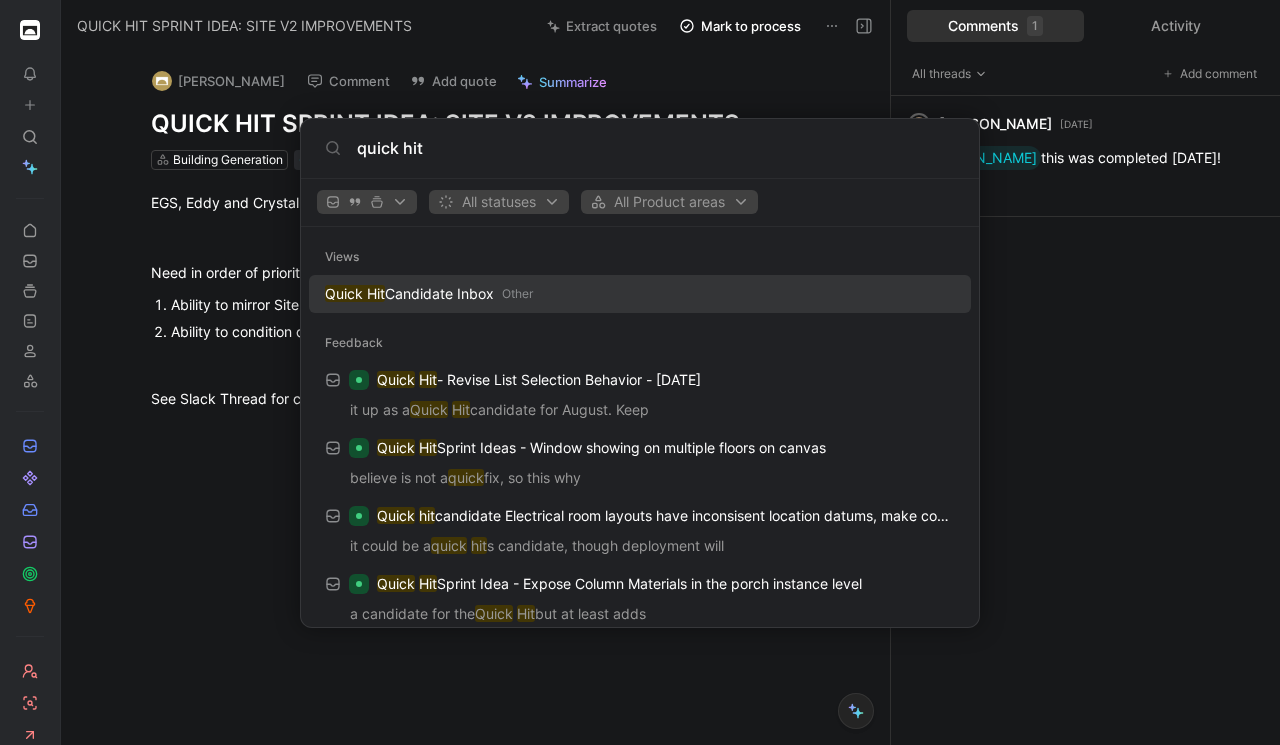 type on "quick hit" 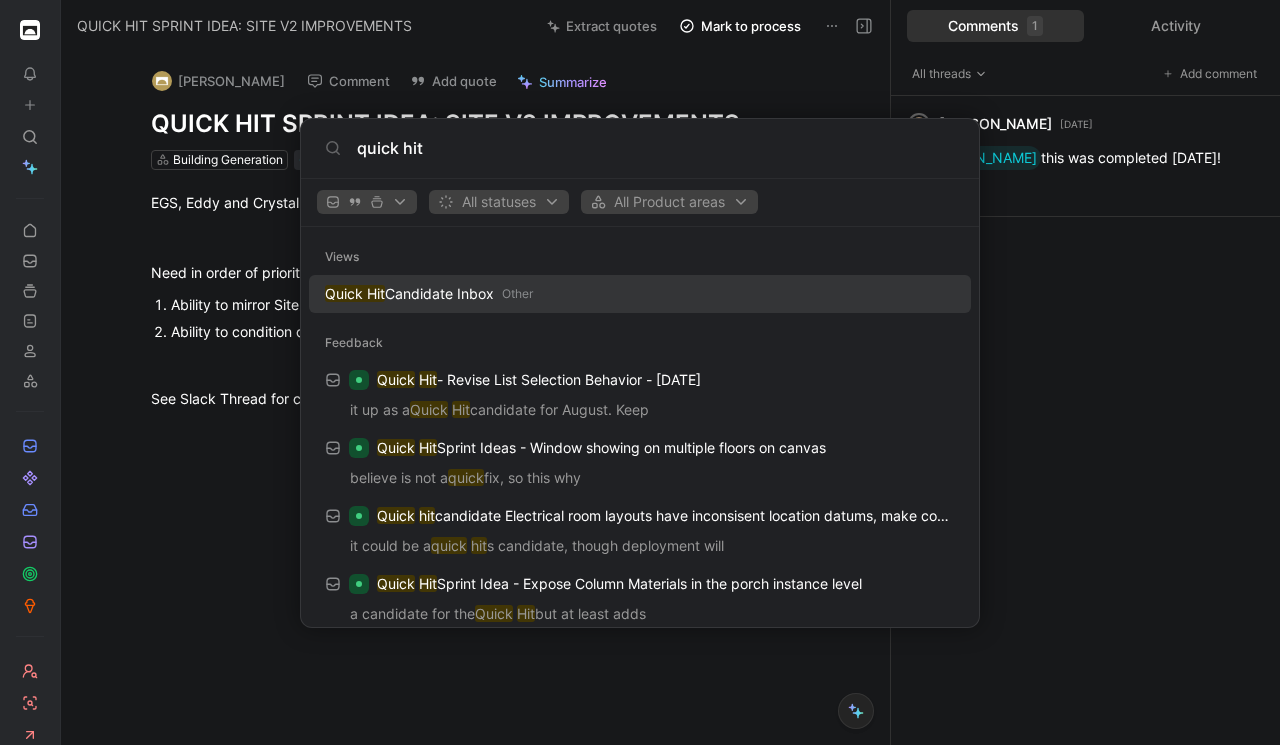 click on "Quick Hit  Candidate Inbox Other" at bounding box center (640, 294) 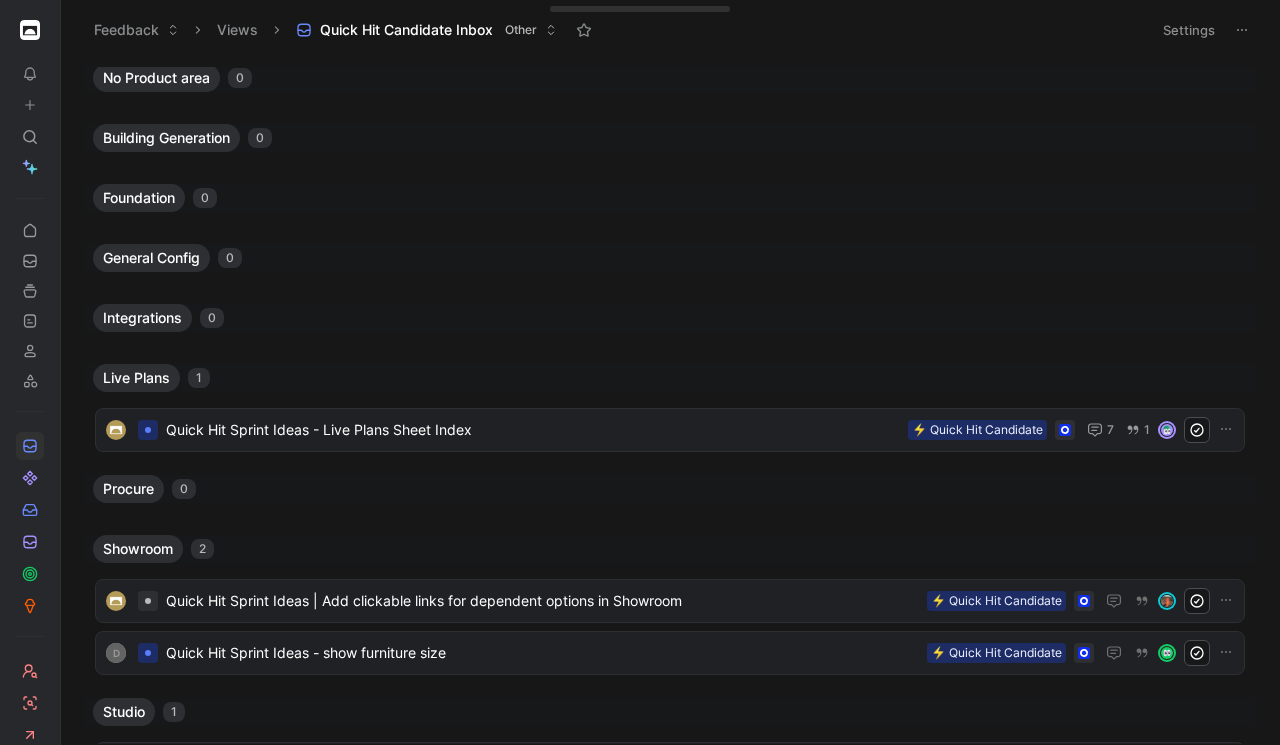 scroll, scrollTop: 1, scrollLeft: 0, axis: vertical 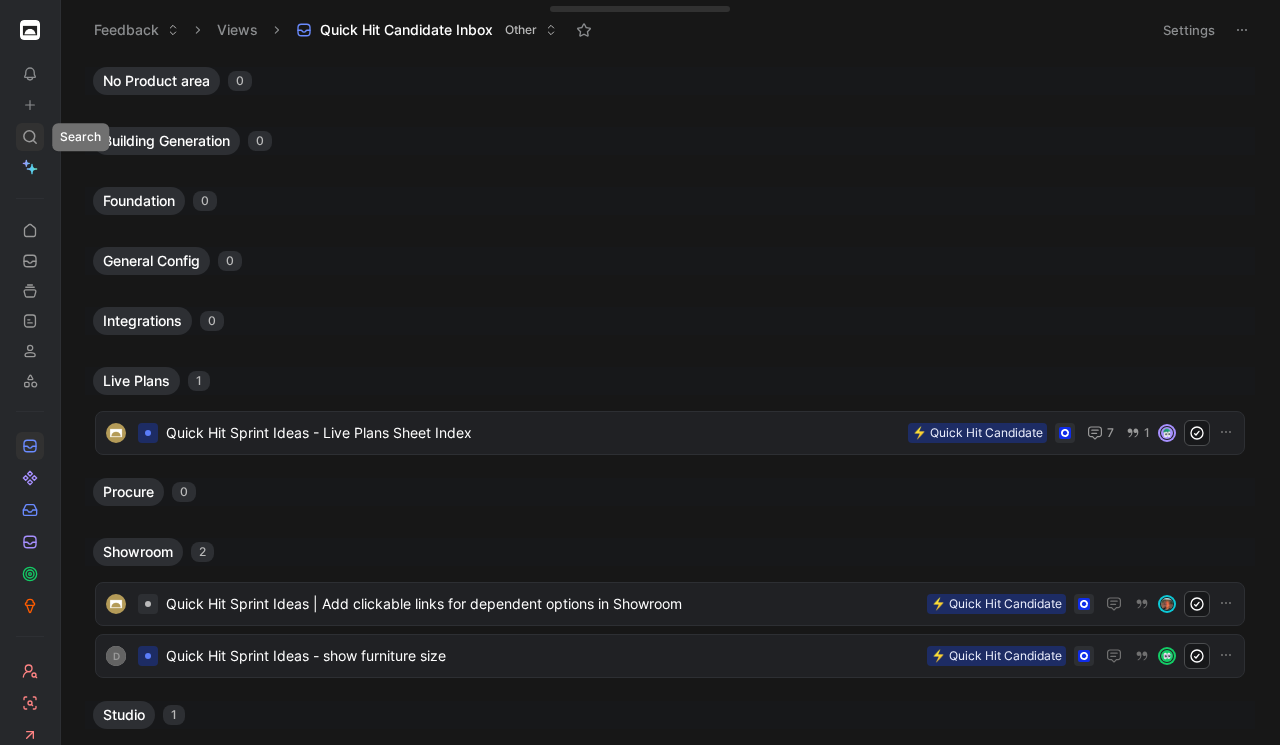 click 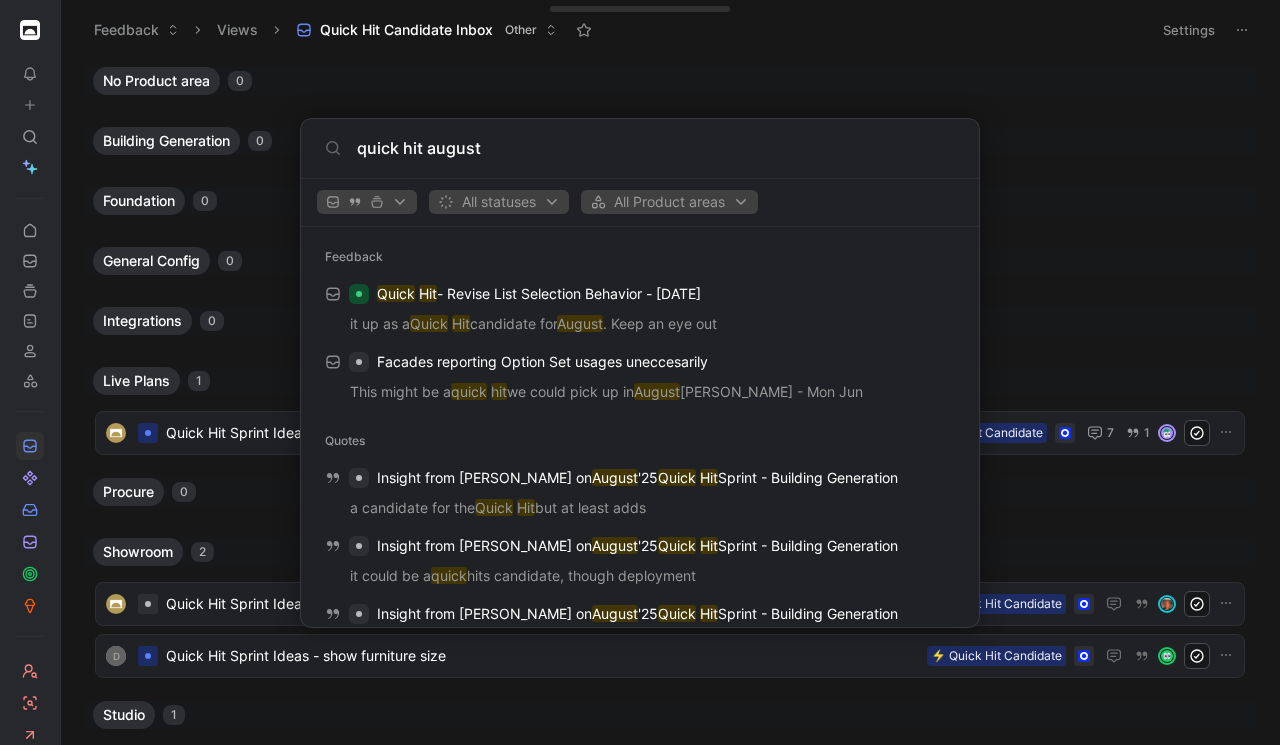 click on "quick hit august" at bounding box center [656, 148] 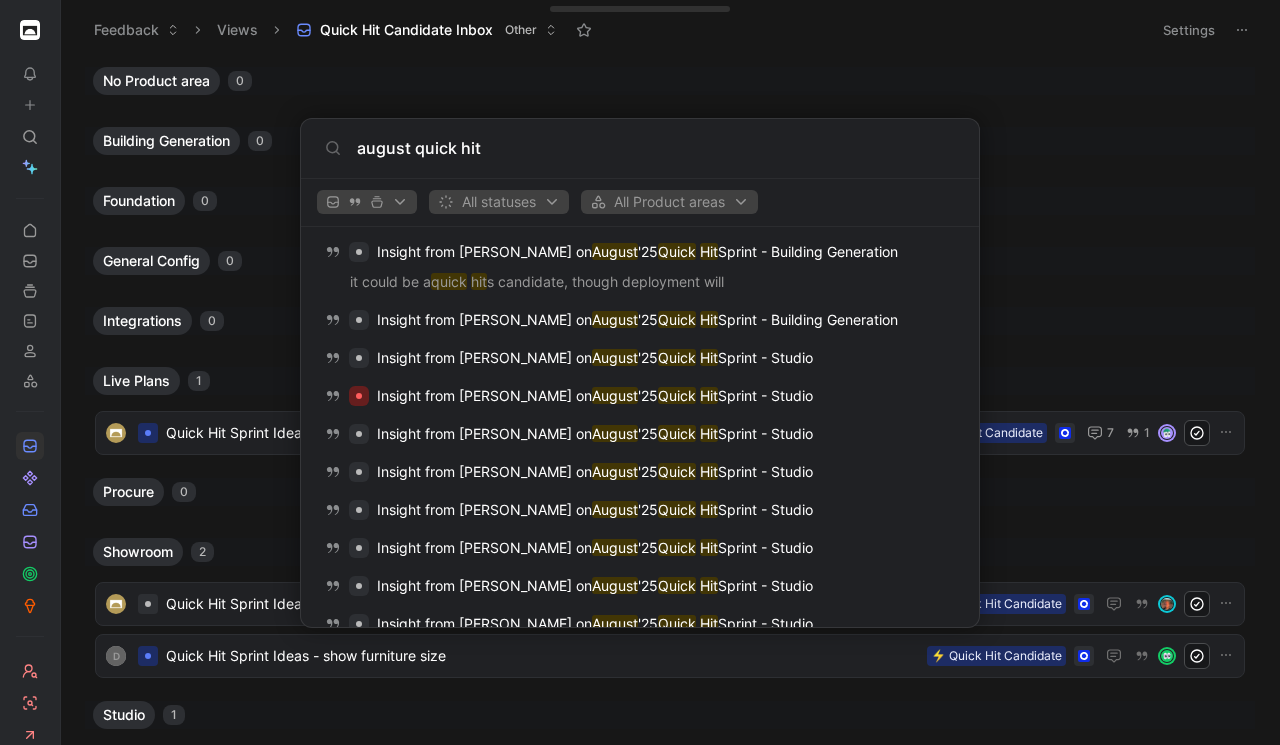 scroll, scrollTop: 295, scrollLeft: 0, axis: vertical 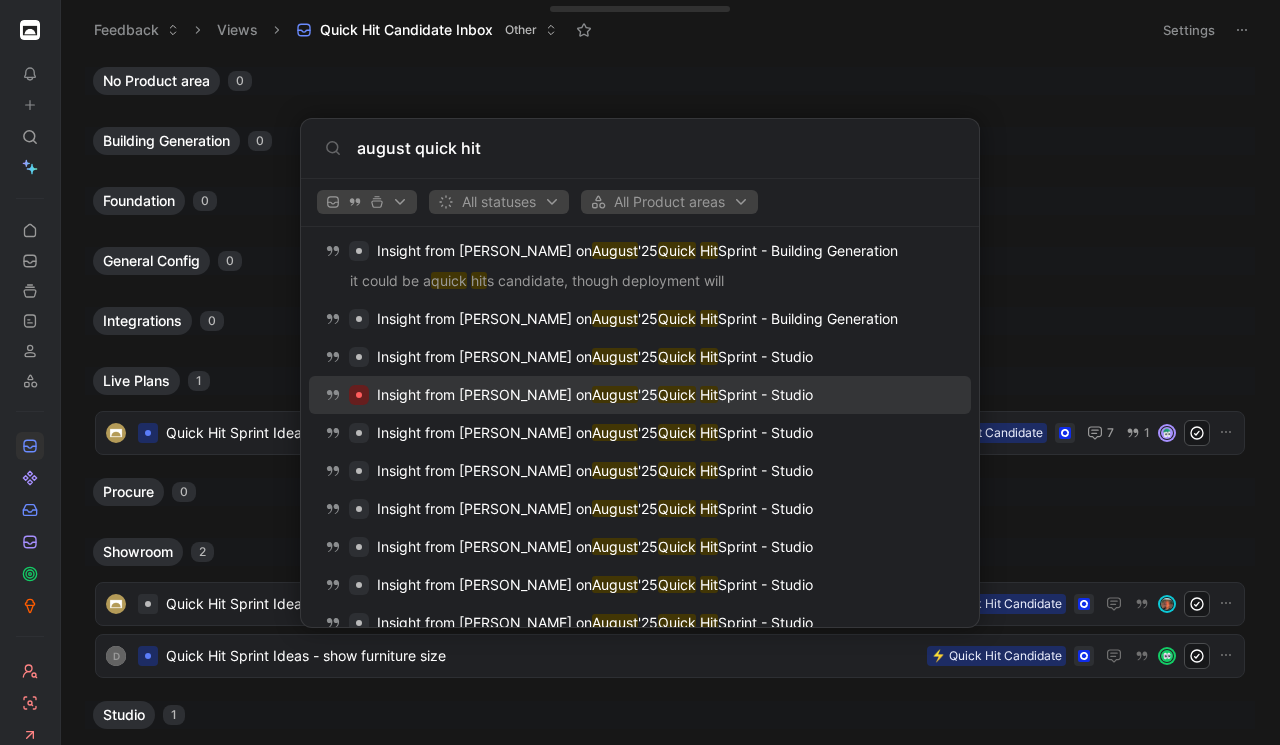 type on "august quick hit" 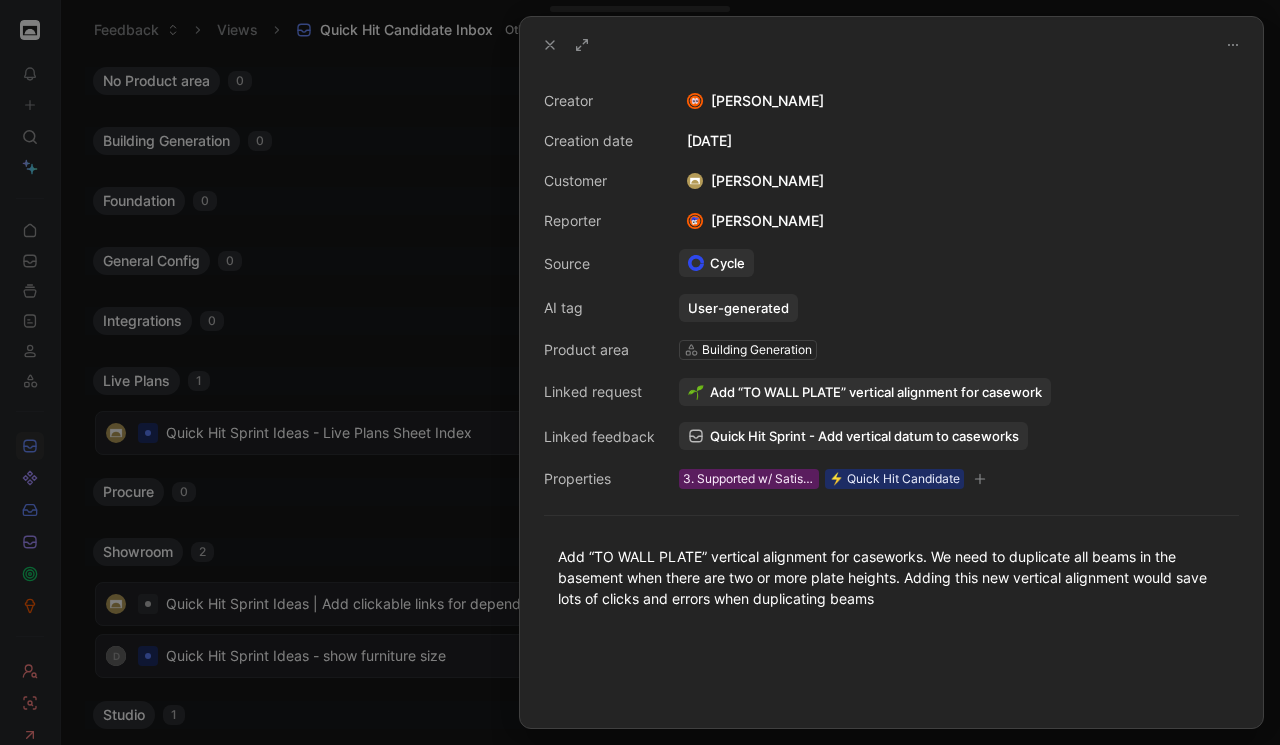 click at bounding box center [640, 372] 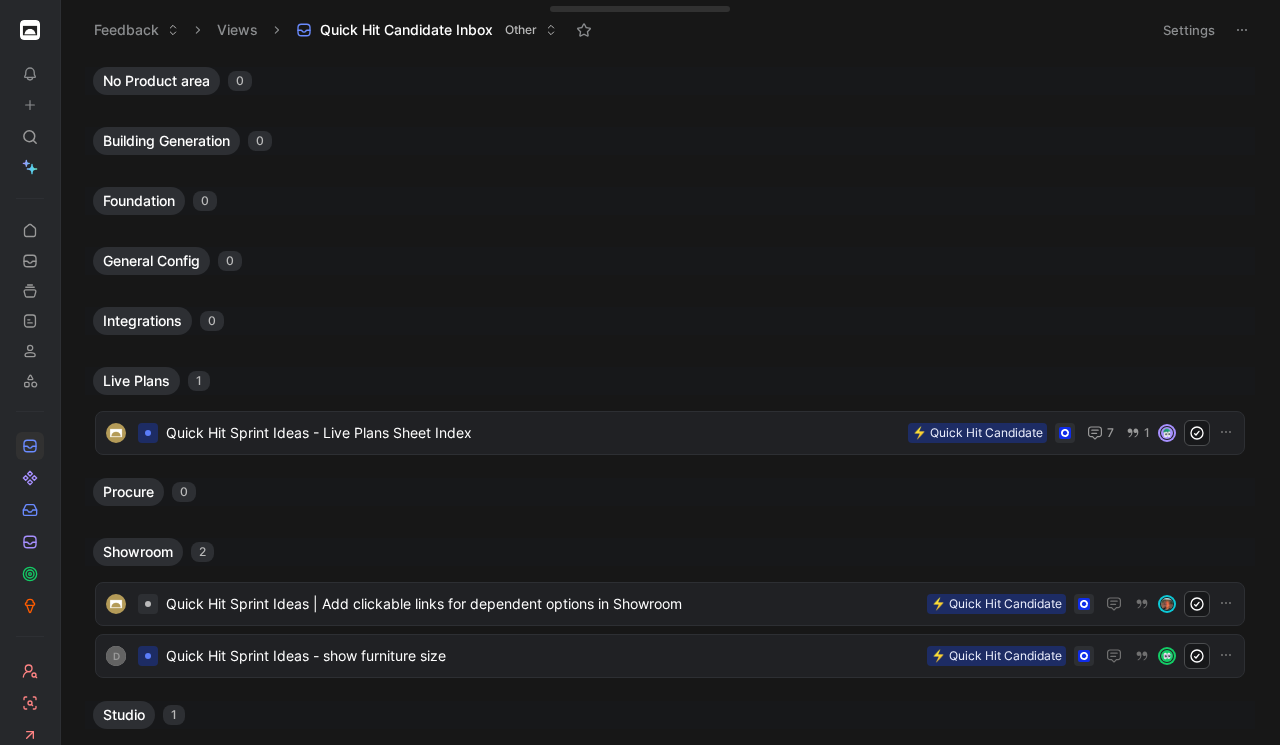 scroll, scrollTop: 192, scrollLeft: 0, axis: vertical 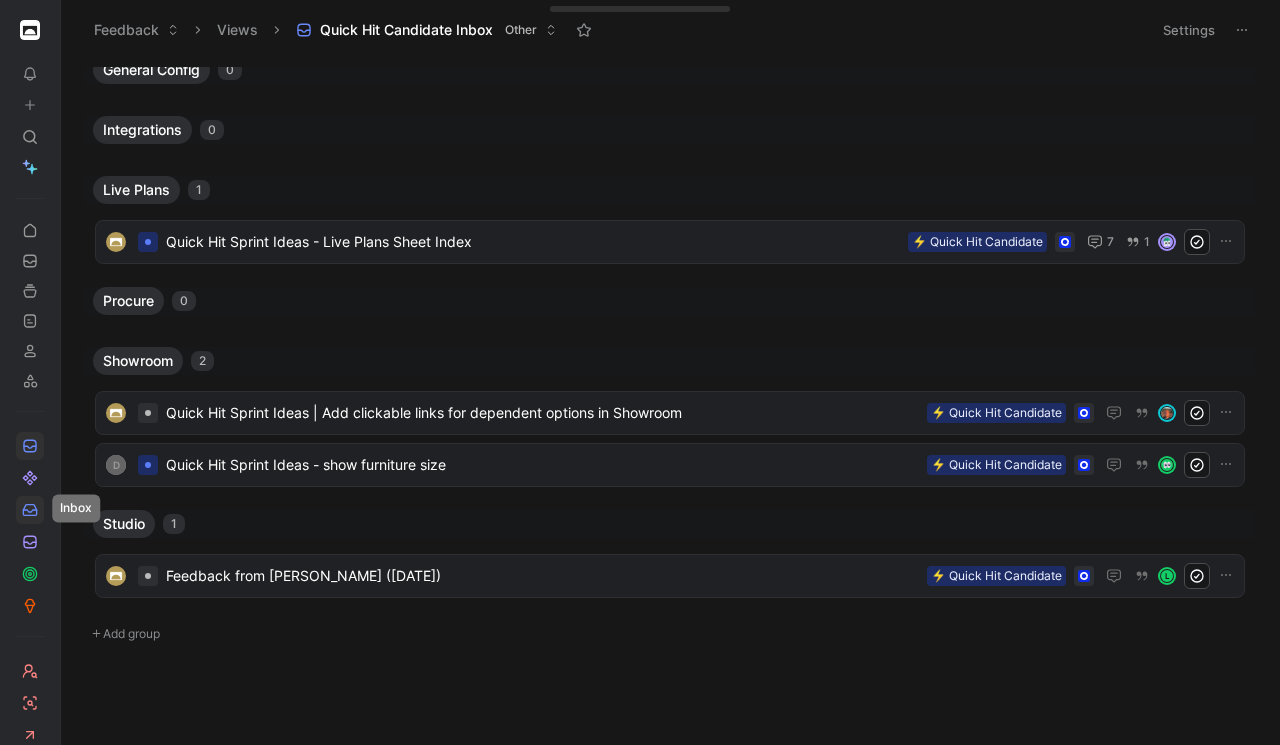 click 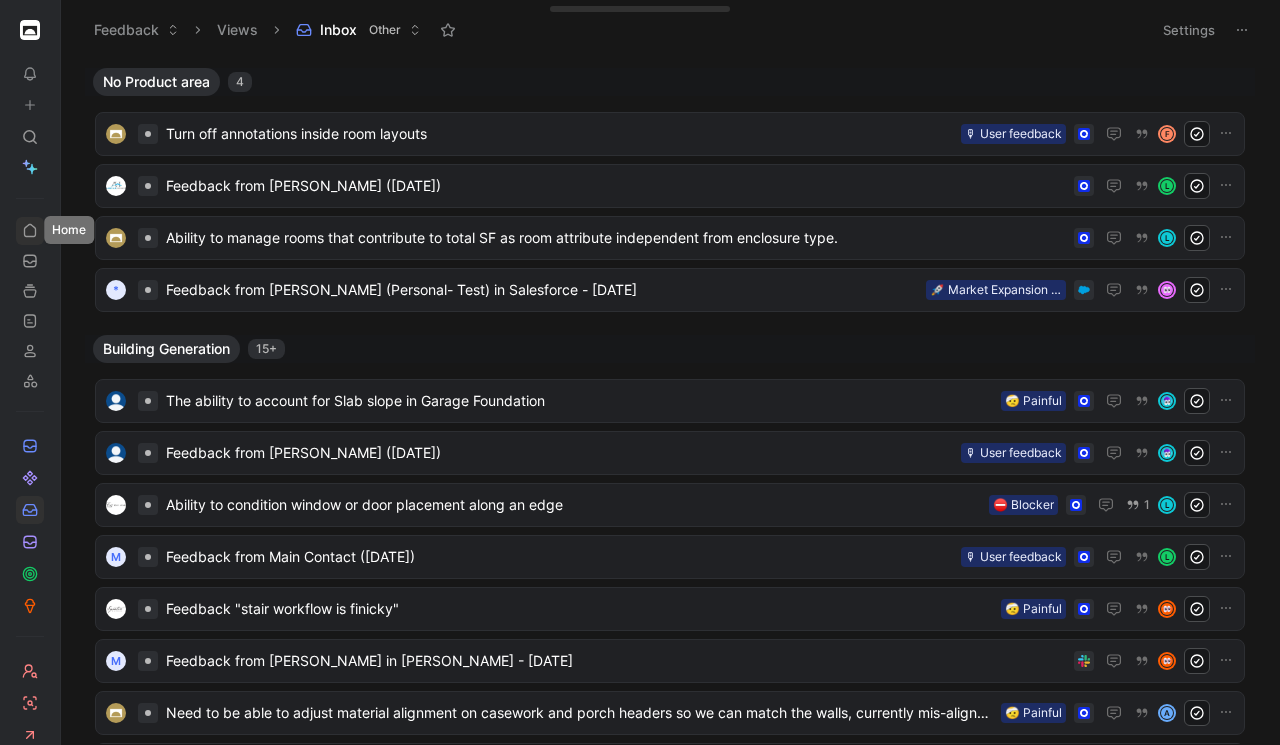 click 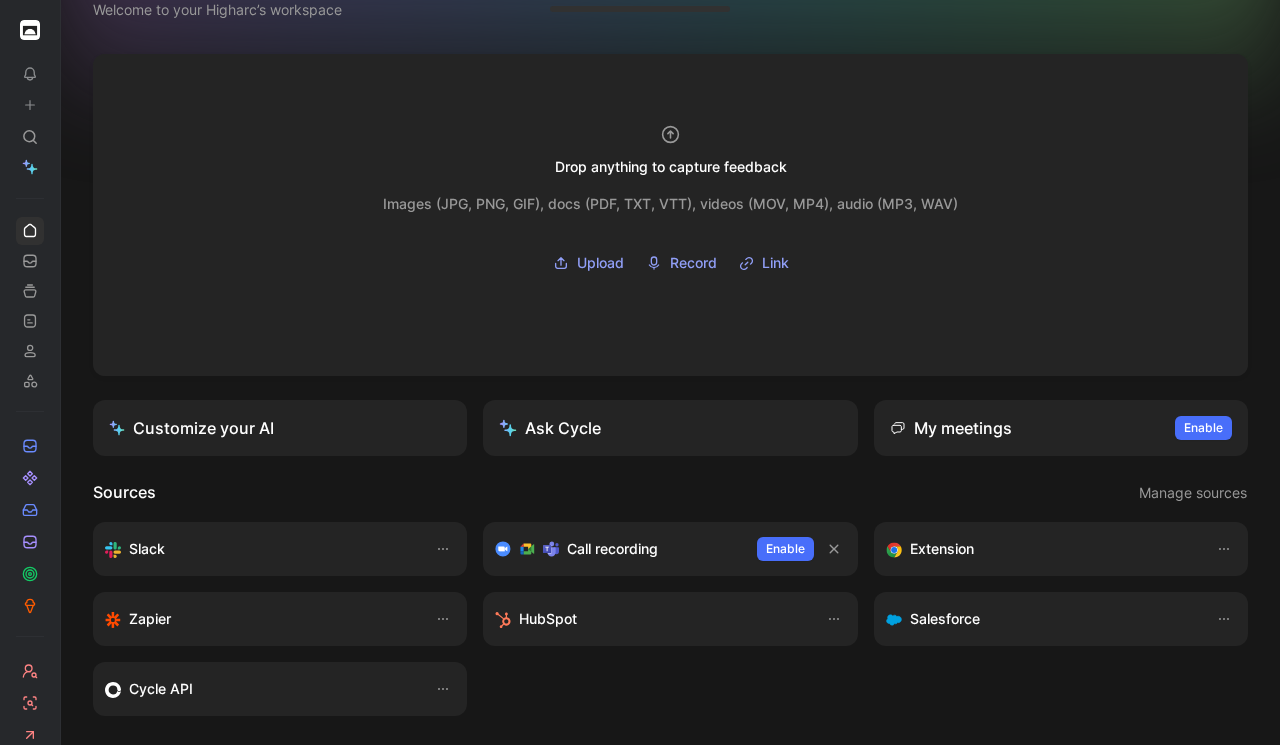 scroll, scrollTop: 0, scrollLeft: 0, axis: both 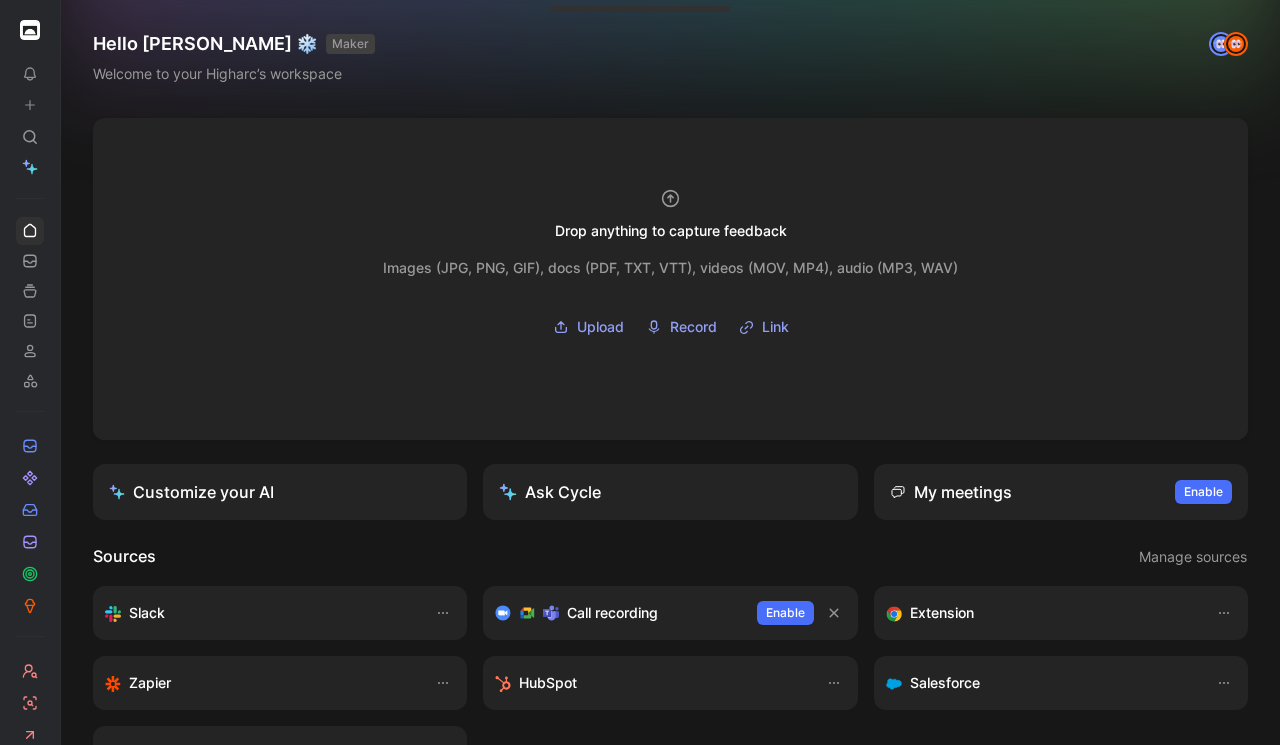 click on "To pick up a draggable item, press the space bar.
While dragging, use the arrow keys to move the item.
Press space again to drop the item in its new position, or press escape to cancel.
Hello Abe ❄️ MAKER Welcome to your Higharc’s workspace Drop anything to capture feedback Images (JPG, PNG, GIF), docs (PDF, TXT, VTT), videos (MOV, MP4), audio (MP3, WAV) Upload Record Link Customize your AI Ask Cycle My meetings Enable to view your meetings Enable Sources Manage sources Slack Call recording Enable Extension Zapier HubSpot Salesforce Cycle API What’s new in Cycle Introducing Drop island Drop images or video/audio/PDF files into the drop zone to create new feedback docs along with their transcript. Learn more Your feedback on Autopilot Summarize, find insights, categorize, and mark processed new feedback - automatically. Customizable source by source. Learn more Introducing Call recording Record your calls and automatically fetch their transcripts as Cycle feedback." at bounding box center [640, 372] 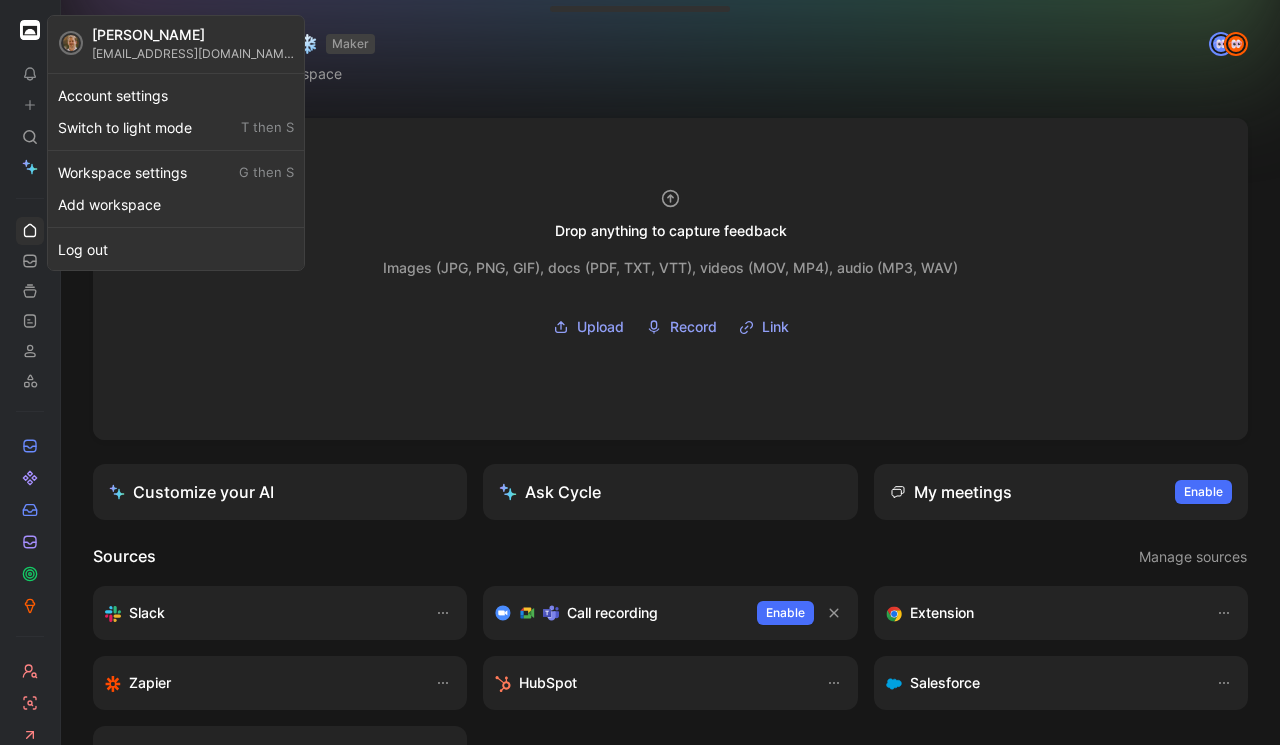 click on "To pick up a draggable item, press the space bar.
While dragging, use the arrow keys to move the item.
Press space again to drop the item in its new position, or press escape to cancel.
Hello Abe ❄️ MAKER Welcome to your Higharc’s workspace Drop anything to capture feedback Images (JPG, PNG, GIF), docs (PDF, TXT, VTT), videos (MOV, MP4), audio (MP3, WAV) Upload Record Link Customize your AI Ask Cycle My meetings Enable to view your meetings Enable Sources Manage sources Slack Call recording Enable Extension Zapier HubSpot Salesforce Cycle API What’s new in Cycle Introducing Drop island Drop images or video/audio/PDF files into the drop zone to create new feedback docs along with their transcript. Learn more Your feedback on Autopilot Summarize, find insights, categorize, and mark processed new feedback - automatically. Customizable source by source. Learn more Introducing Call recording Record your calls and automatically fetch their transcripts as Cycle feedback." at bounding box center [640, 372] 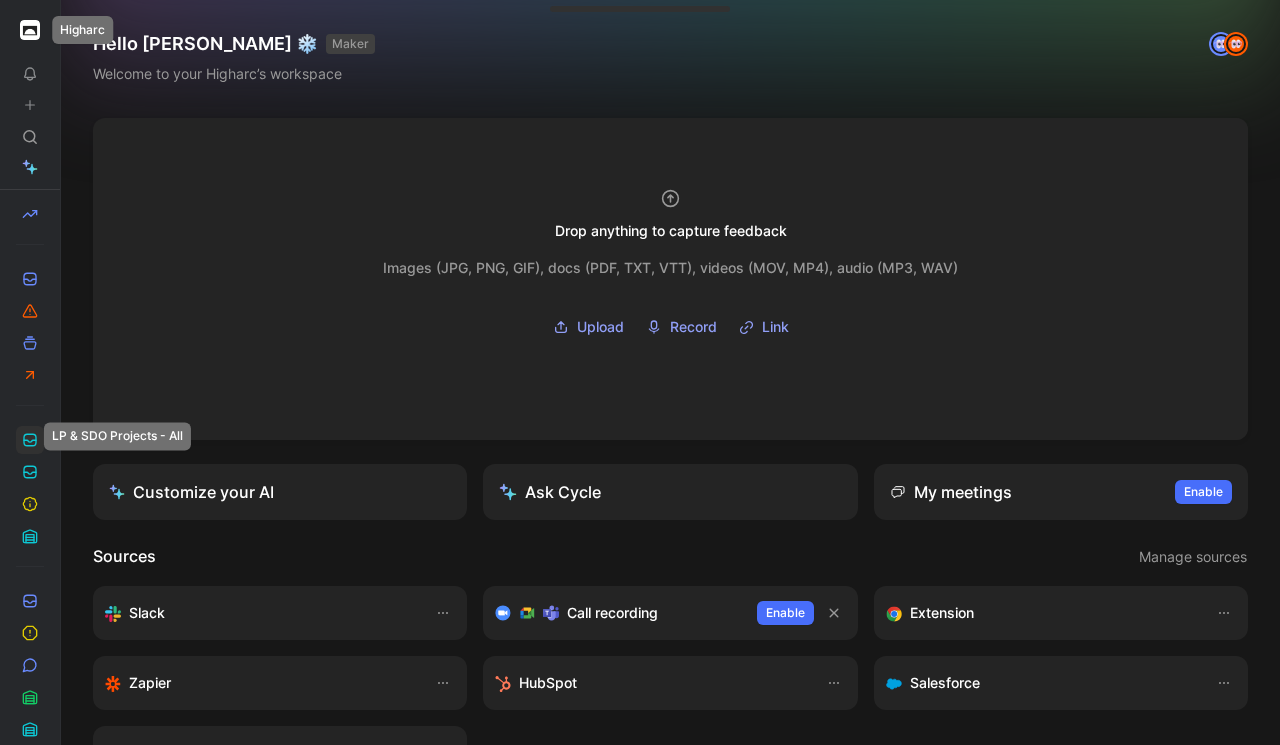 scroll, scrollTop: 715, scrollLeft: 0, axis: vertical 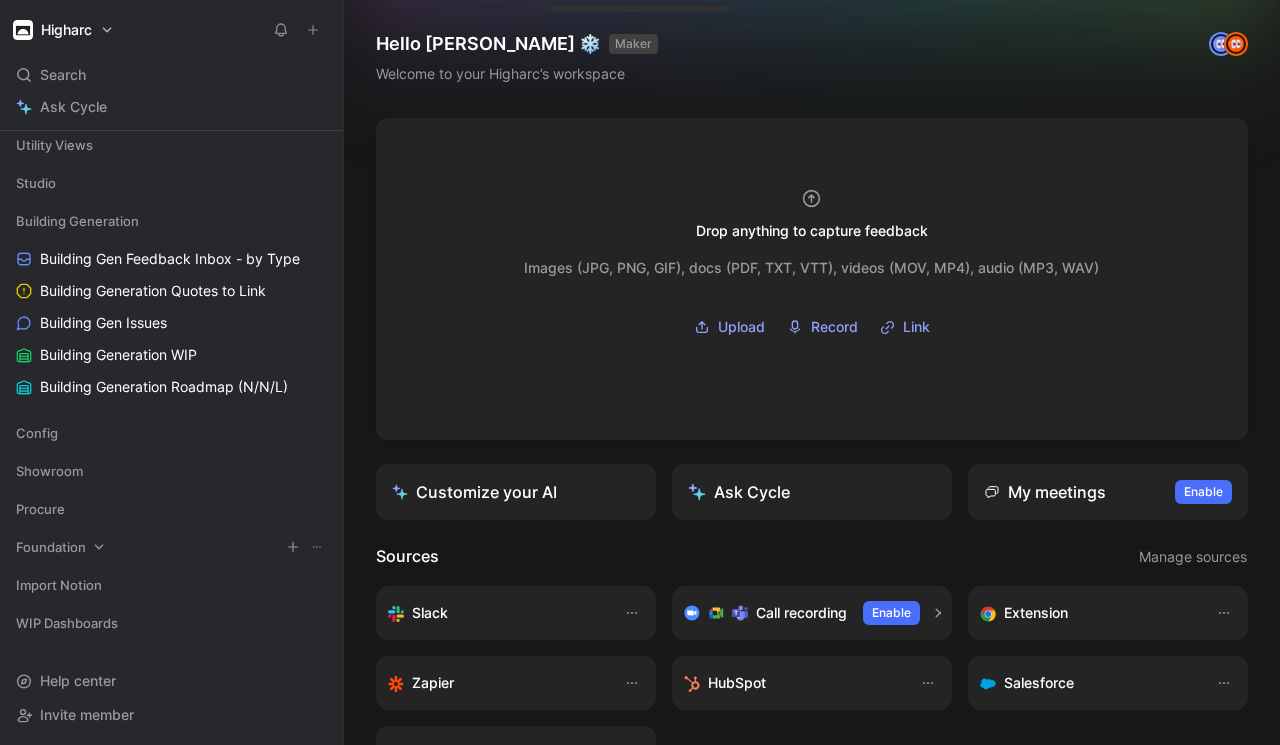 drag, startPoint x: 60, startPoint y: 536, endPoint x: 120, endPoint y: 538, distance: 60.033325 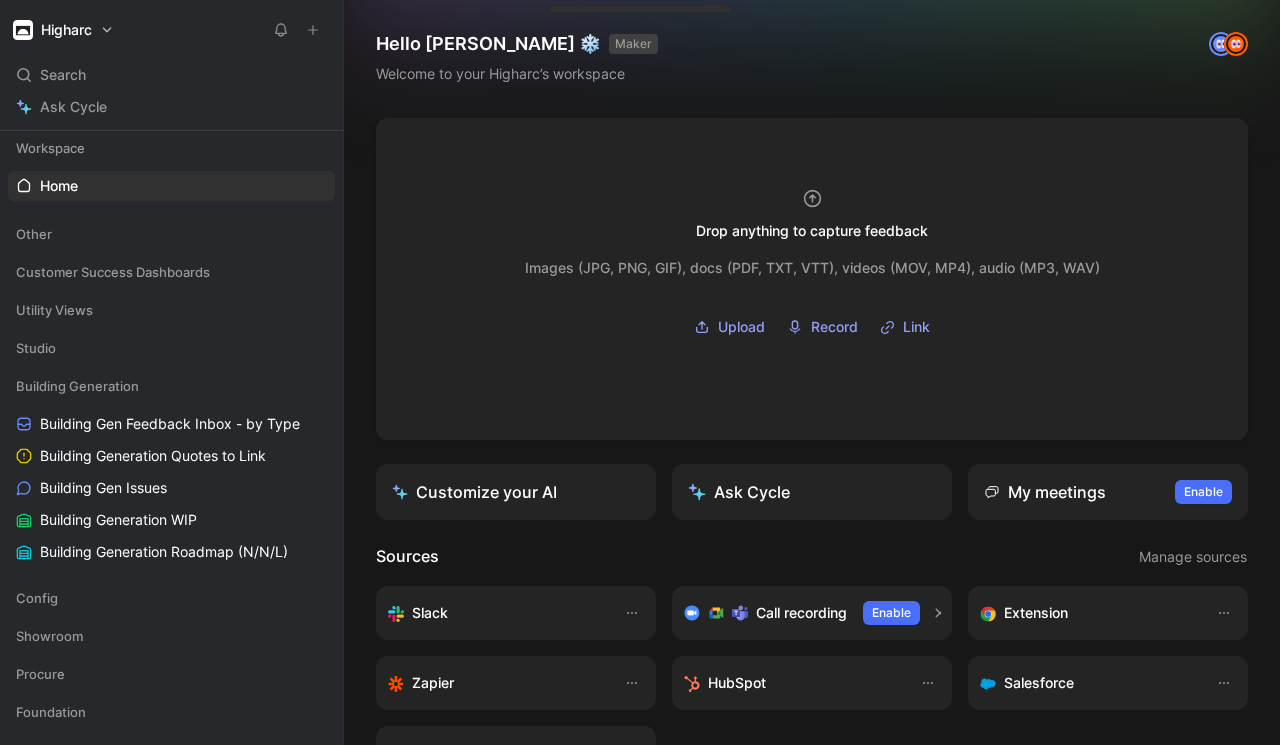 scroll, scrollTop: 164, scrollLeft: 0, axis: vertical 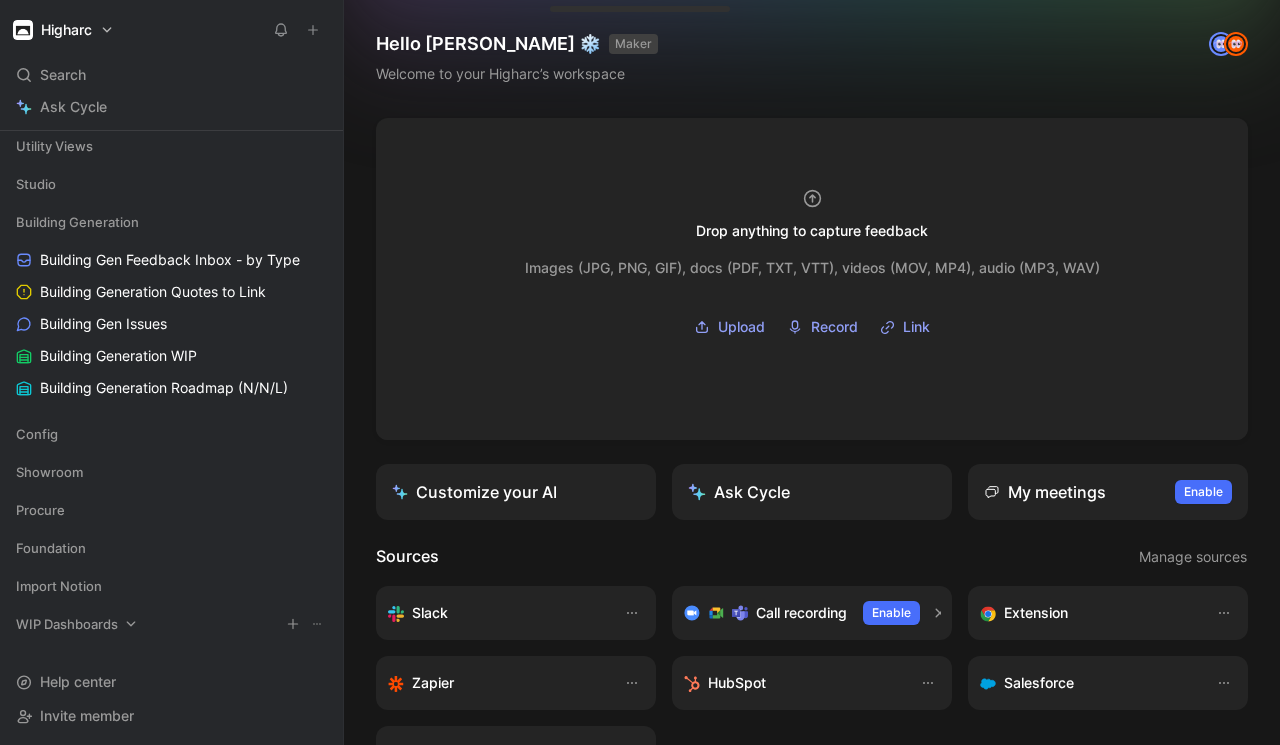 click on "WIP Dashboards" at bounding box center [67, 624] 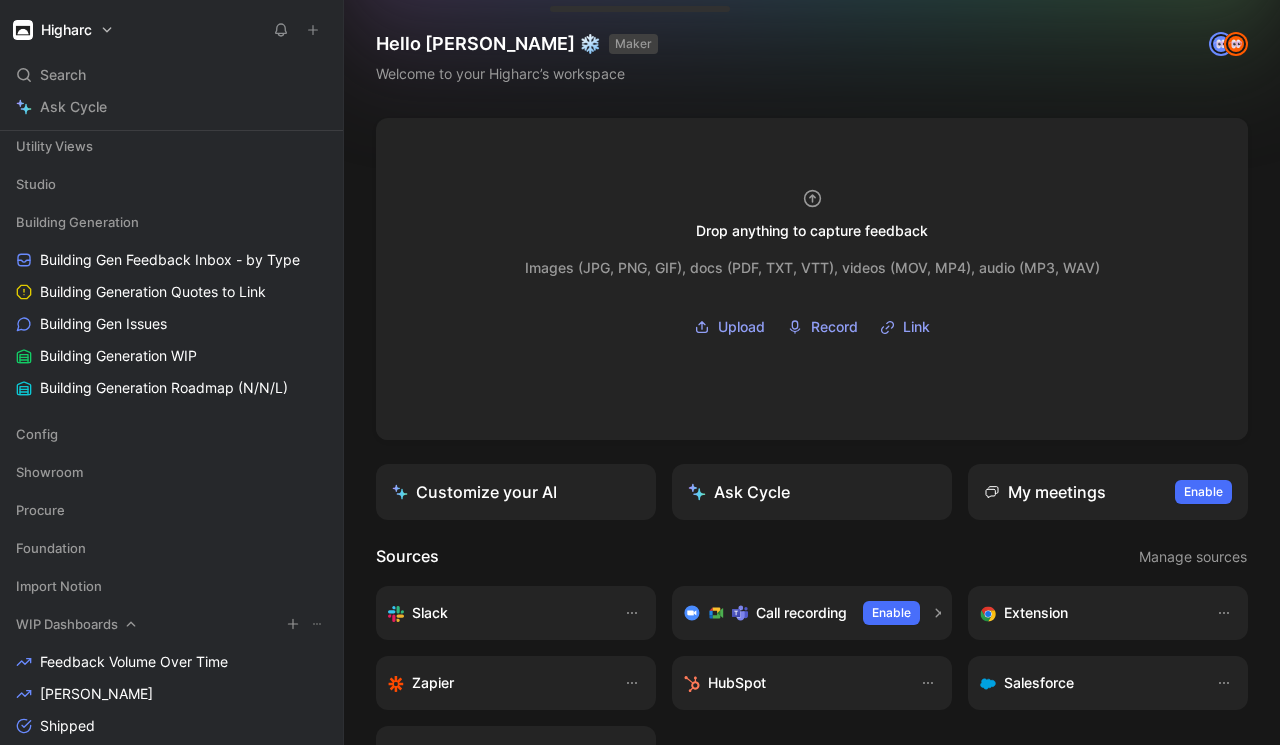 click on "WIP Dashboards" at bounding box center (67, 624) 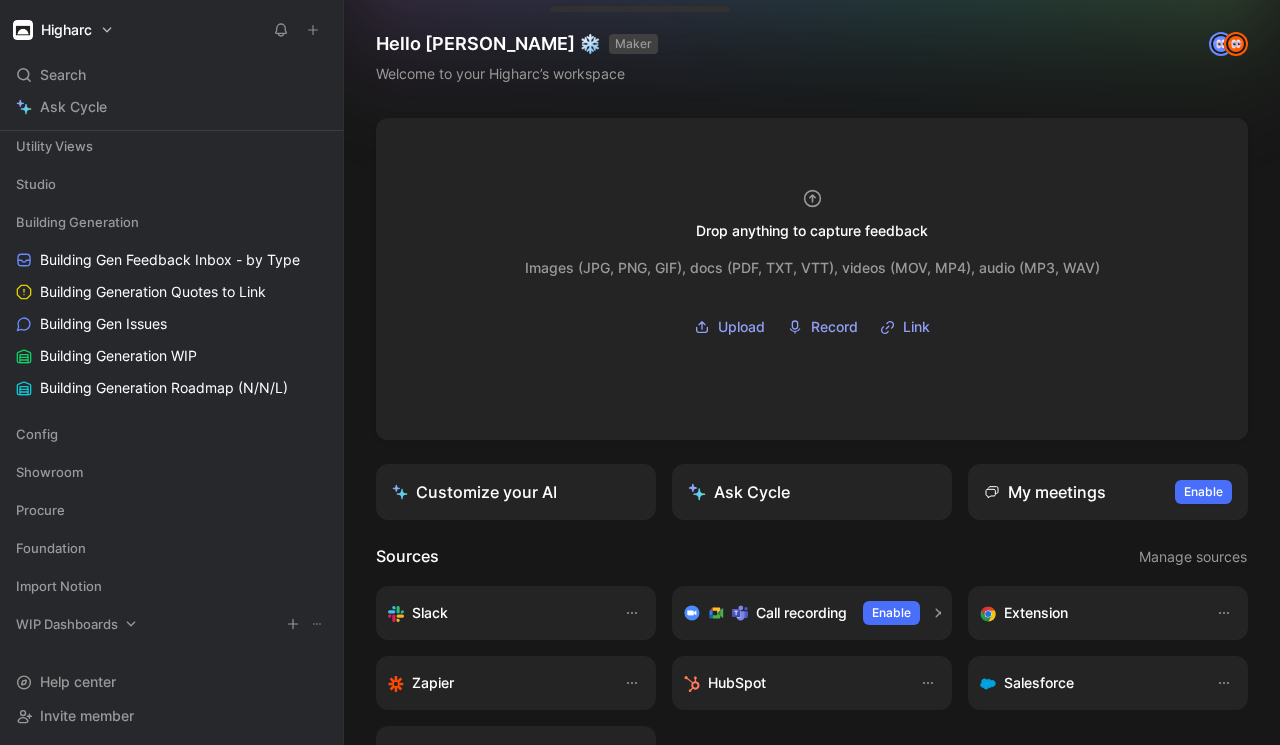click on "WIP Dashboards" at bounding box center [67, 624] 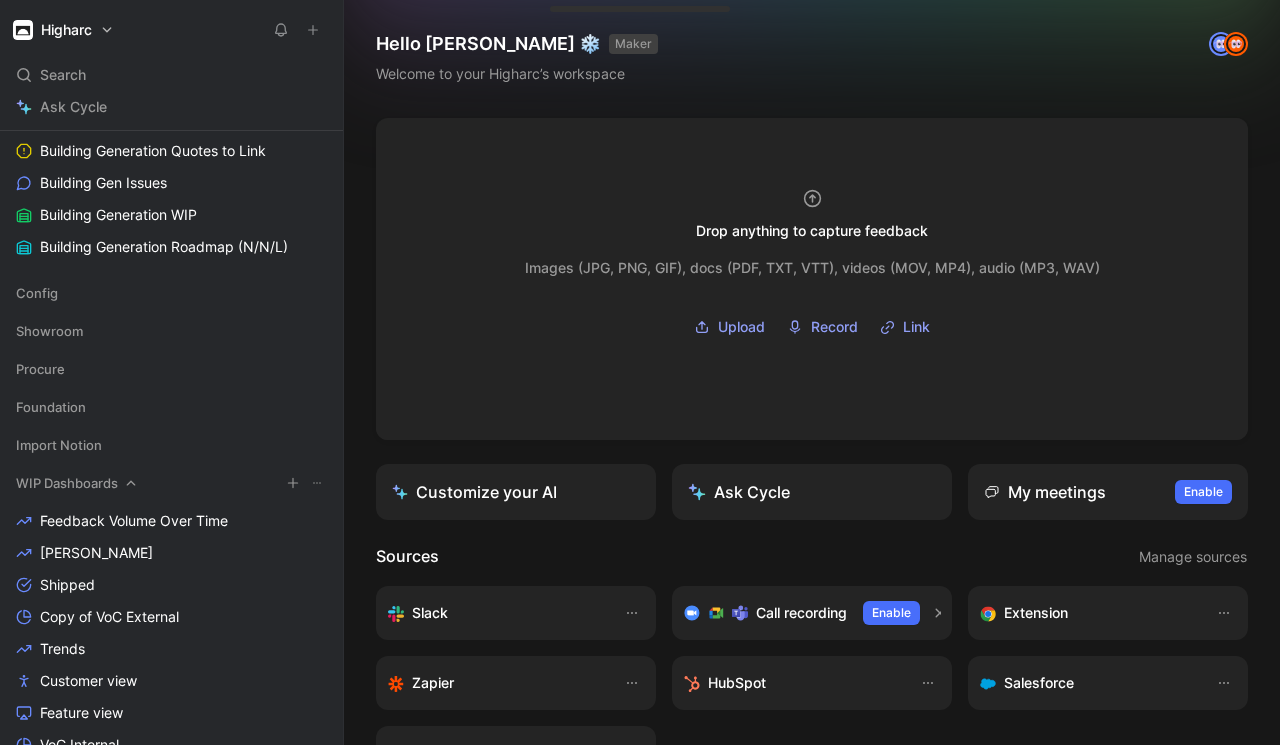 scroll, scrollTop: 499, scrollLeft: 0, axis: vertical 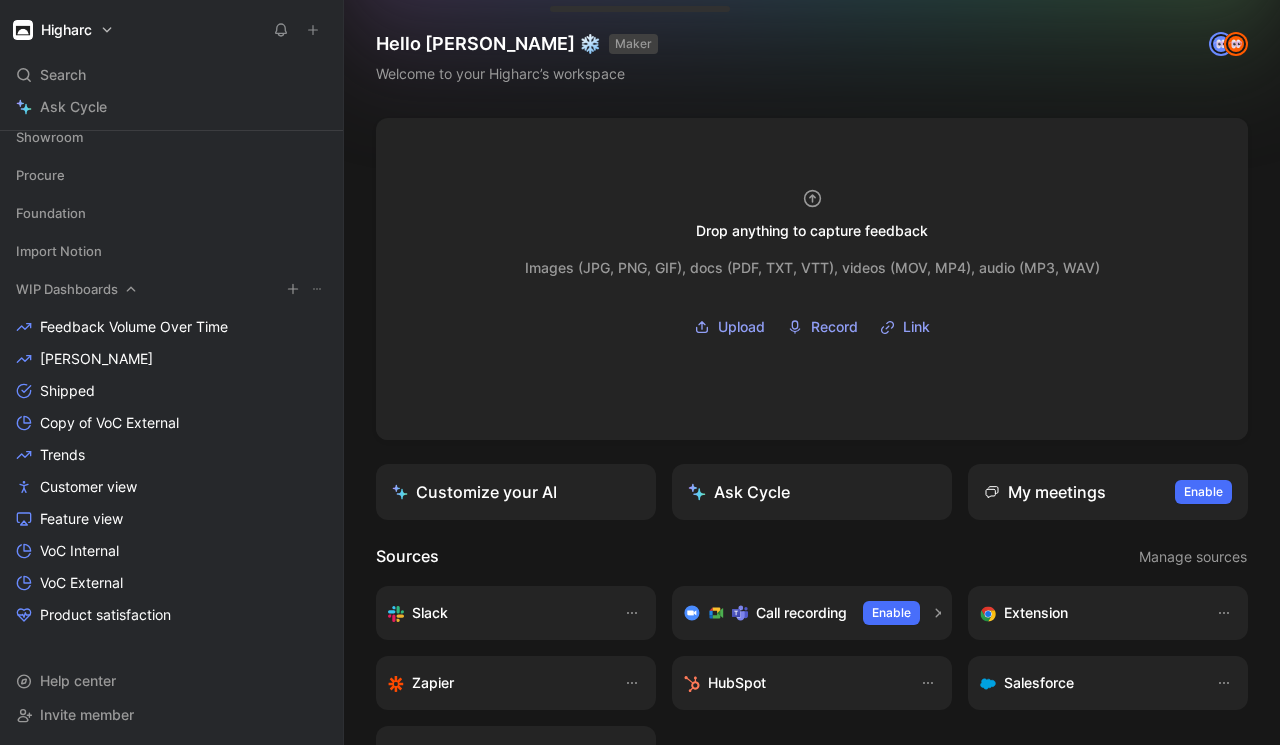 click on "WIP Dashboards" at bounding box center (171, 289) 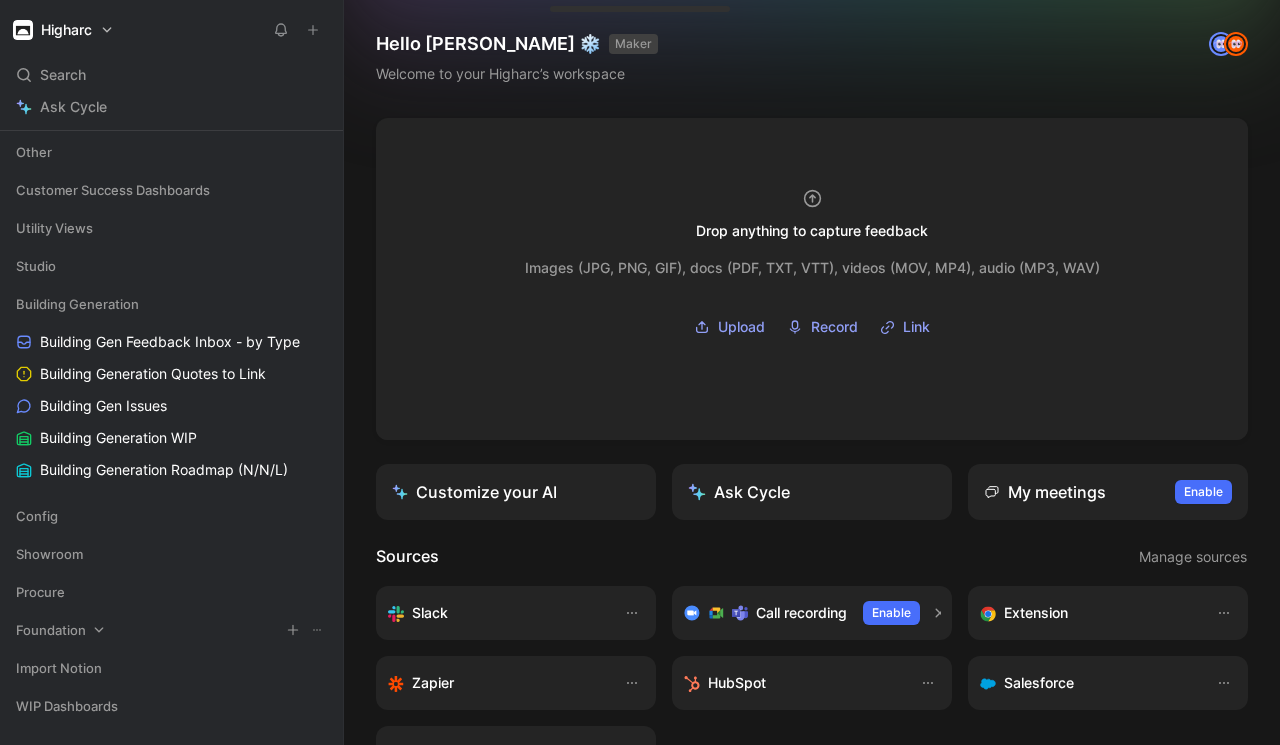 scroll, scrollTop: 70, scrollLeft: 0, axis: vertical 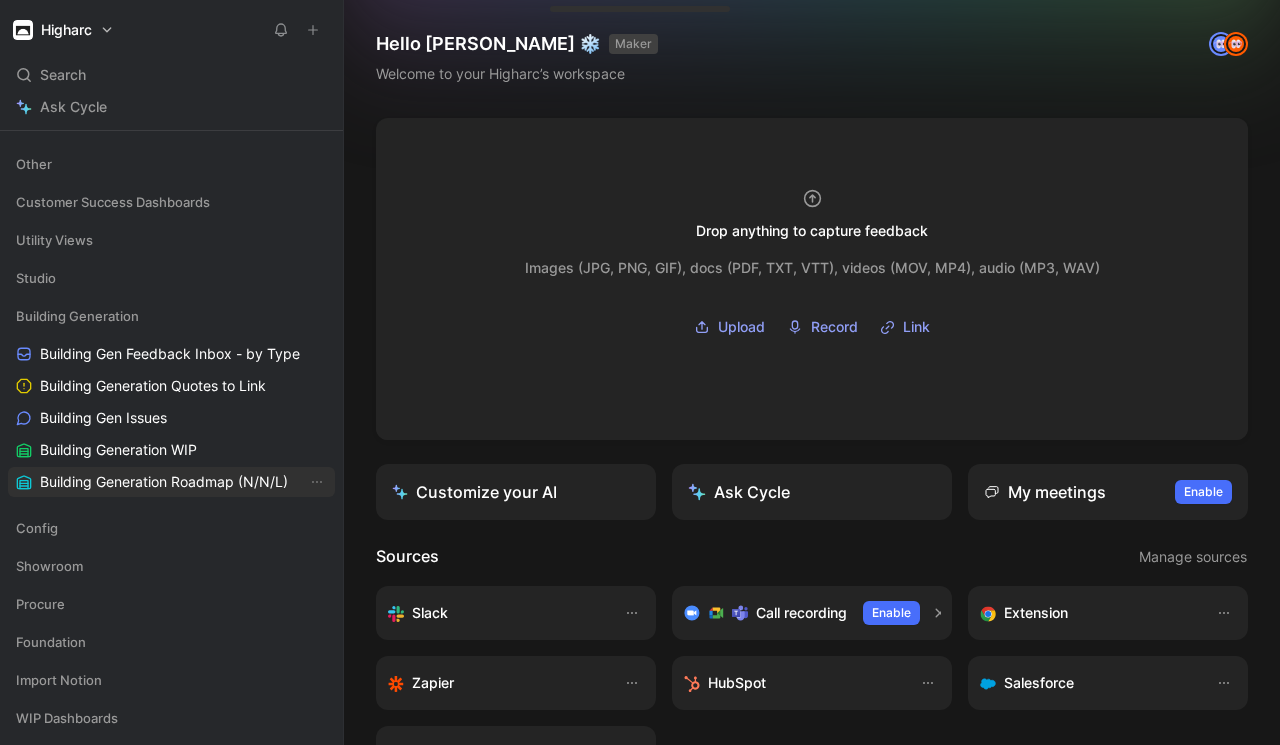 click on "Building Generation Roadmap (N/N/L)" at bounding box center (164, 482) 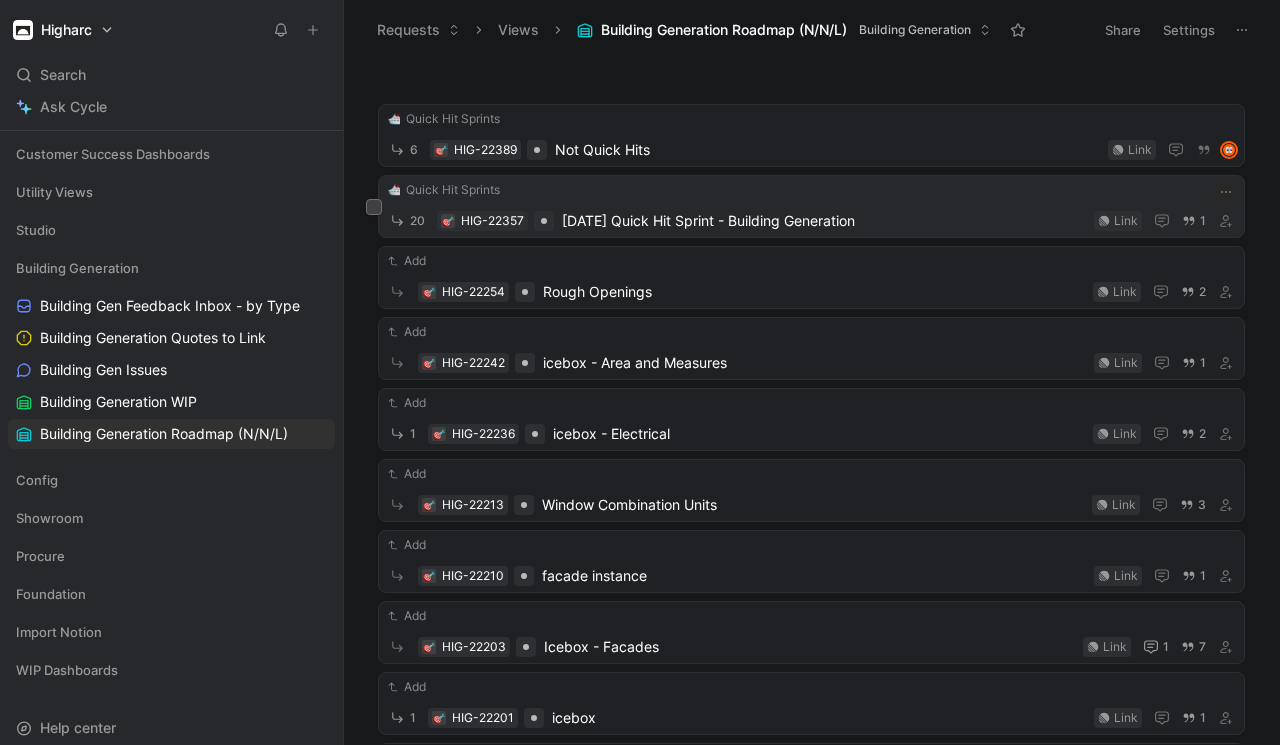 click on "[DATE] Quick Hit Sprint - Building Generation" at bounding box center (824, 221) 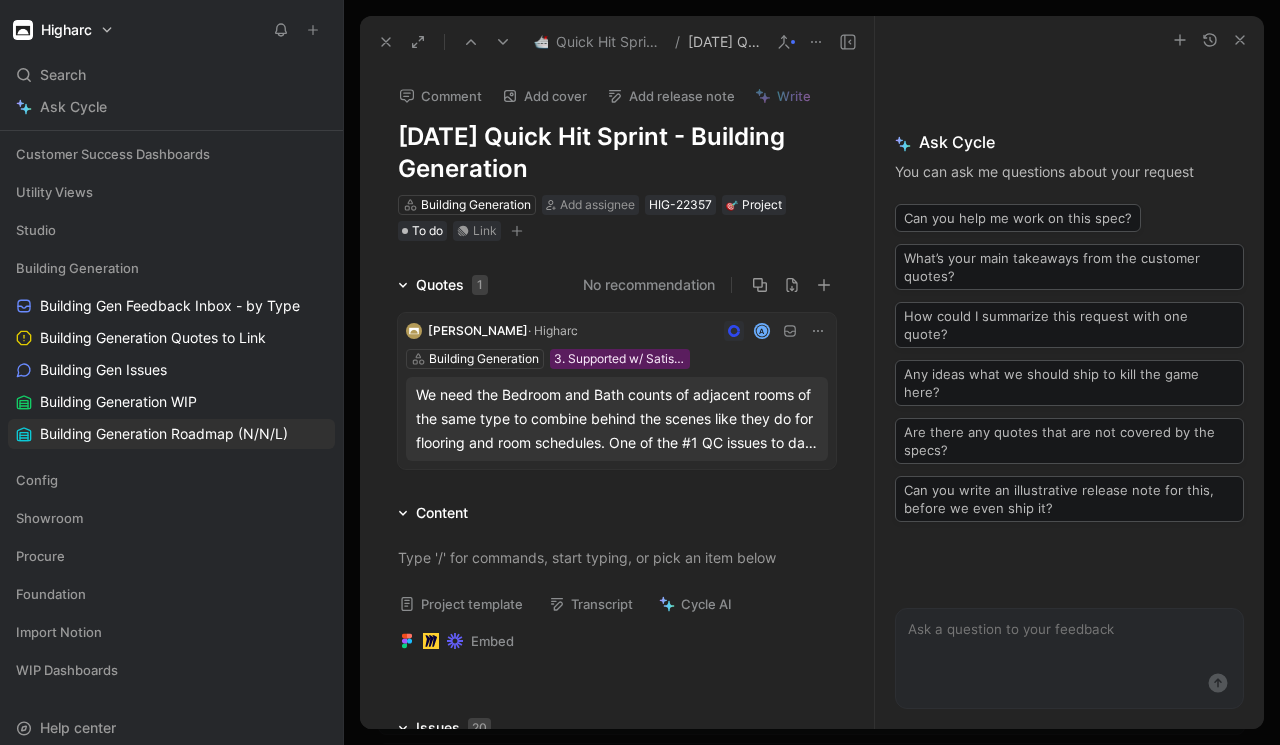 click on "Quick Hit Sprints" at bounding box center (611, 42) 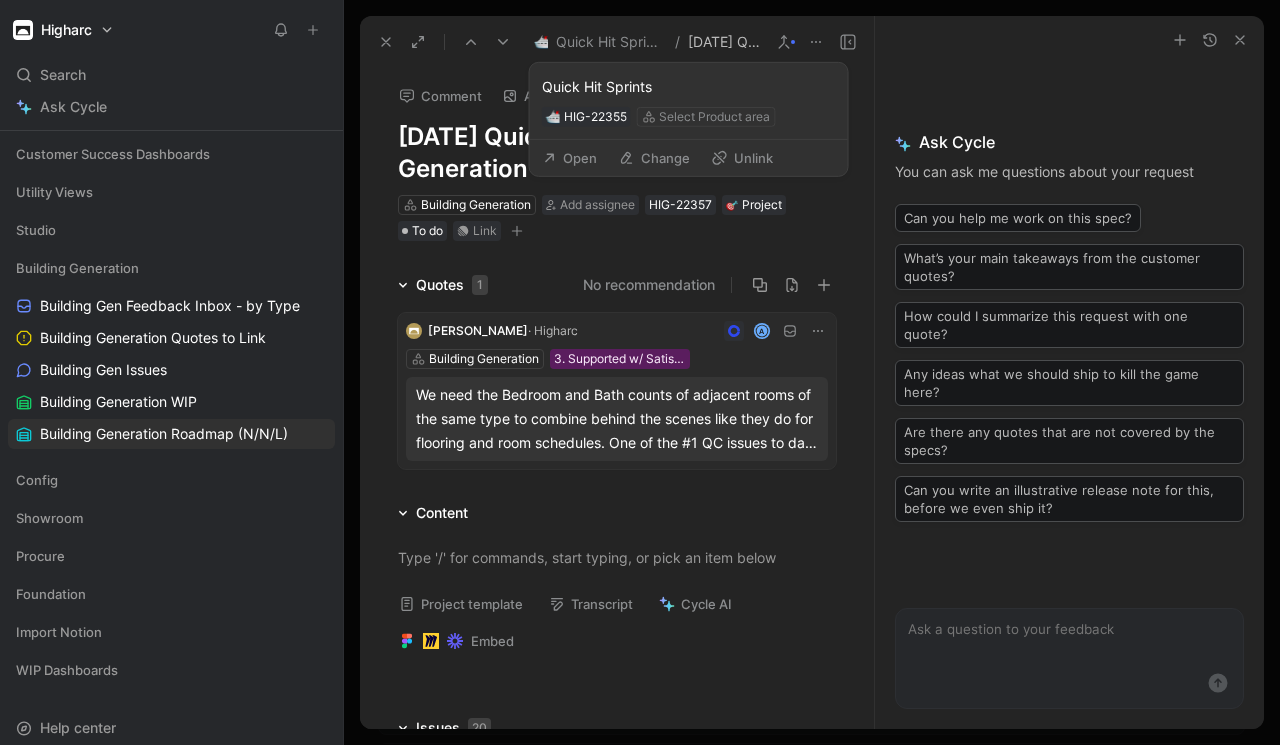 click on "Open" at bounding box center [570, 158] 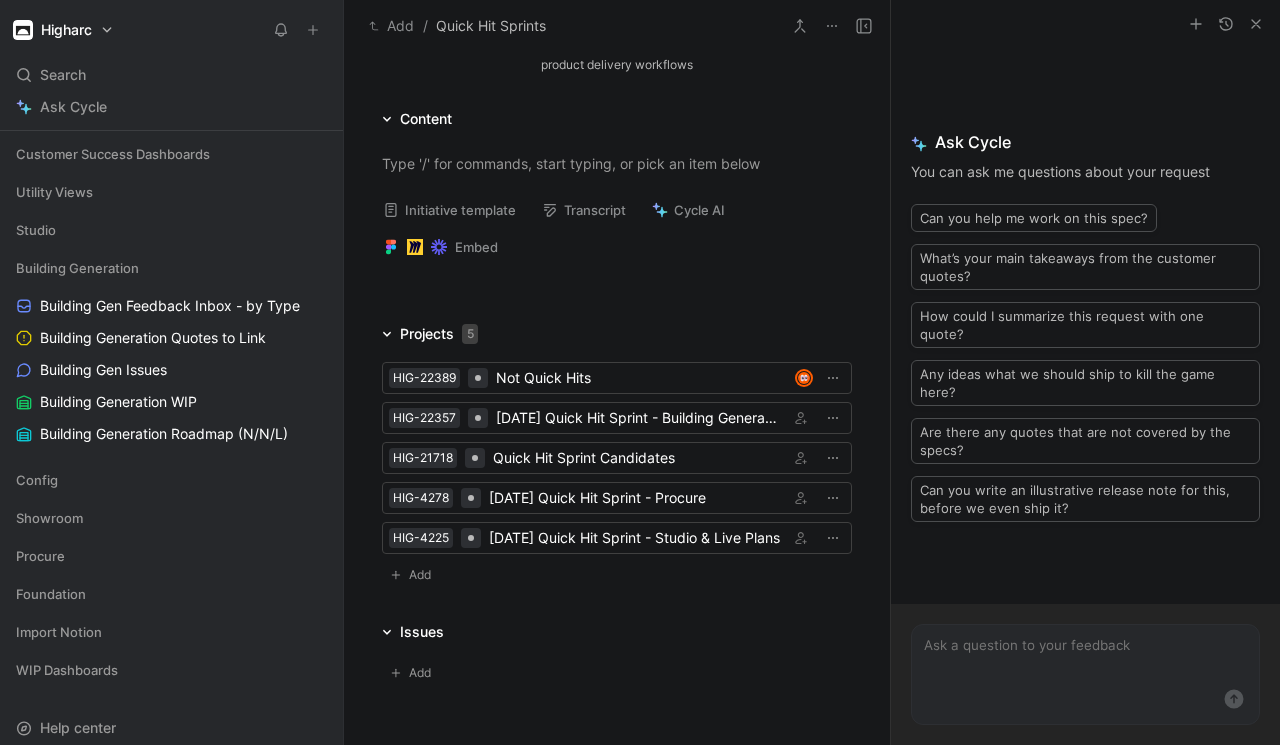 scroll, scrollTop: 379, scrollLeft: 0, axis: vertical 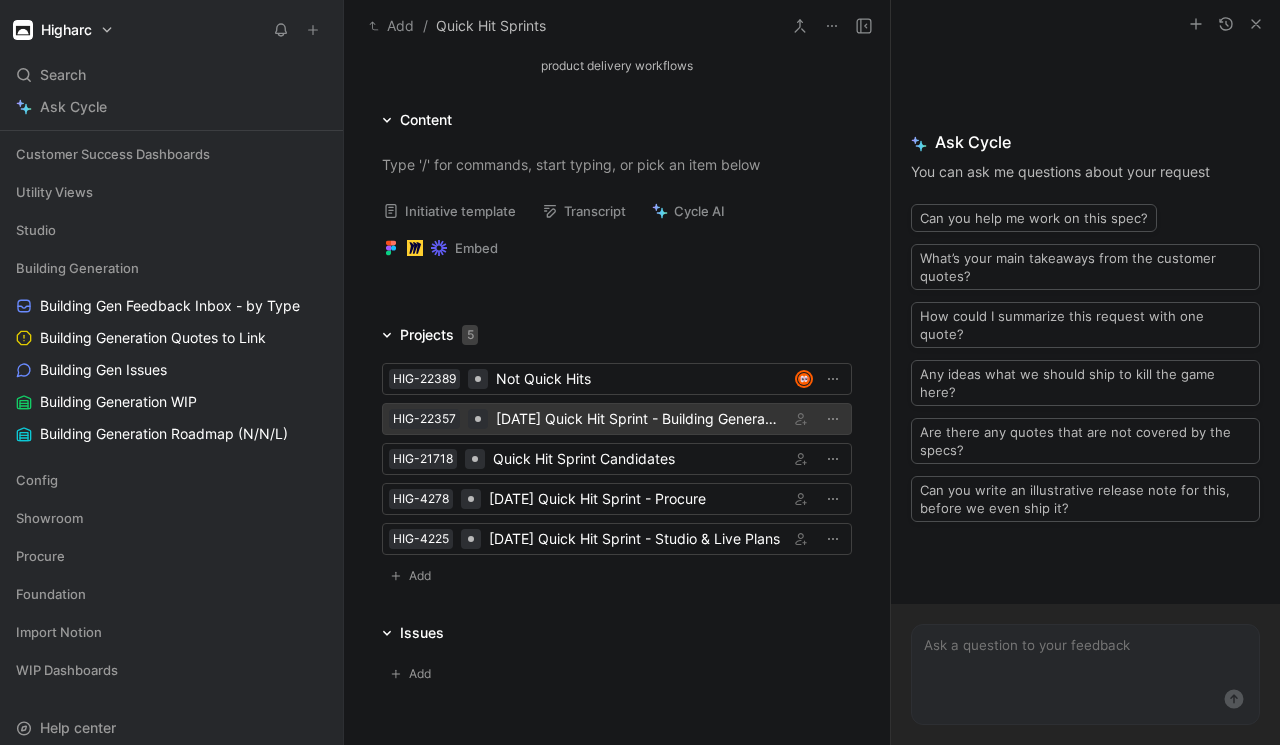 click on "[DATE] Quick Hit Sprint - Building Generation" at bounding box center [638, 419] 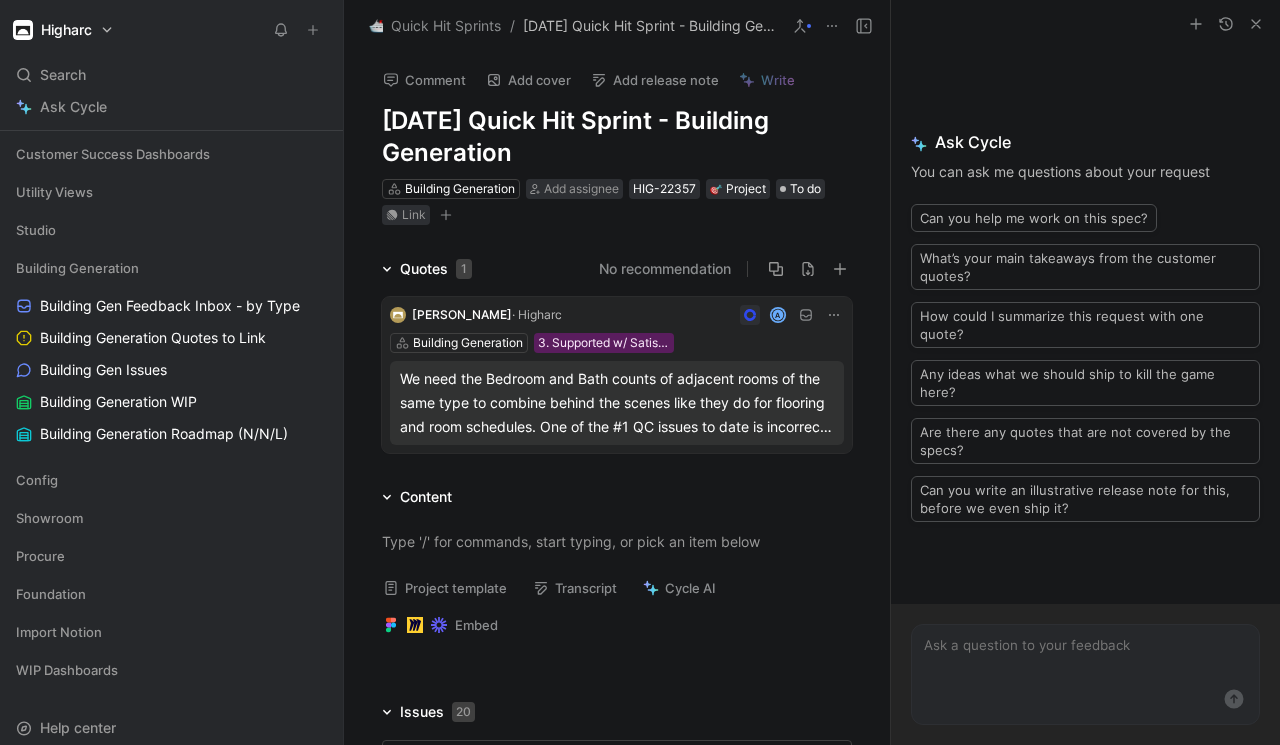 click 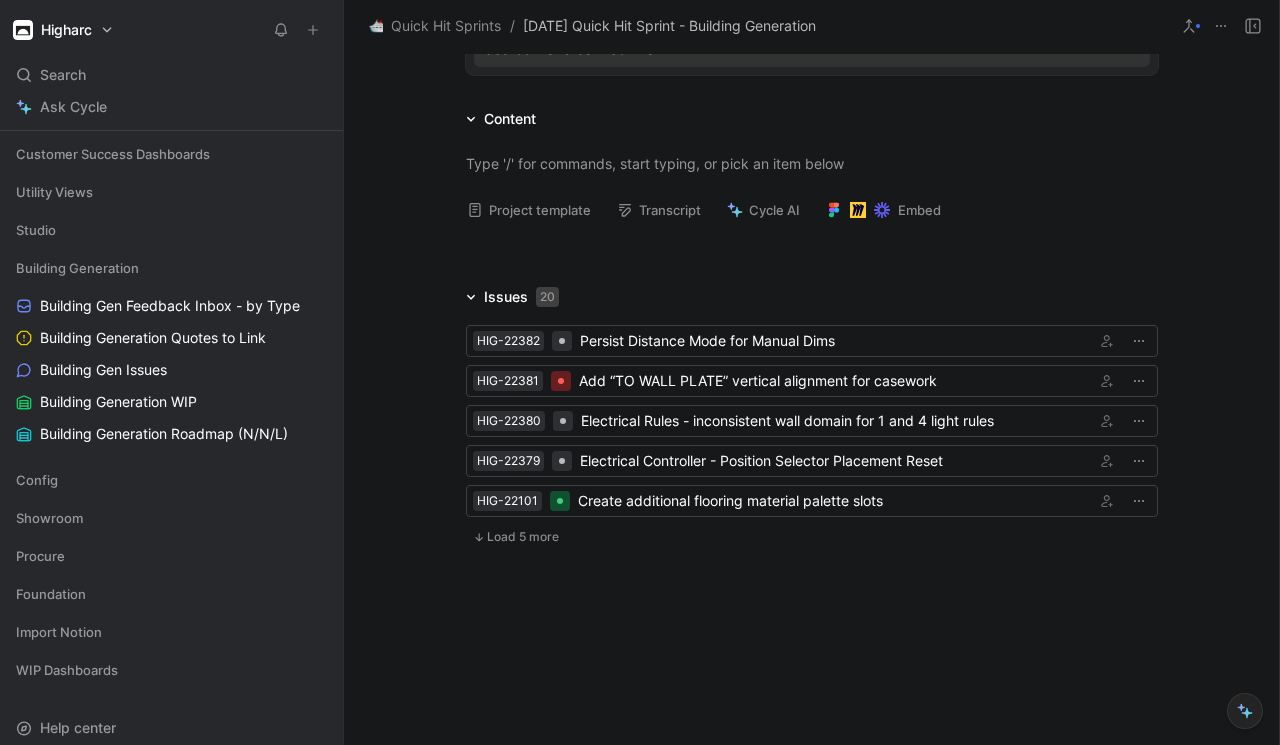 scroll, scrollTop: 308, scrollLeft: 0, axis: vertical 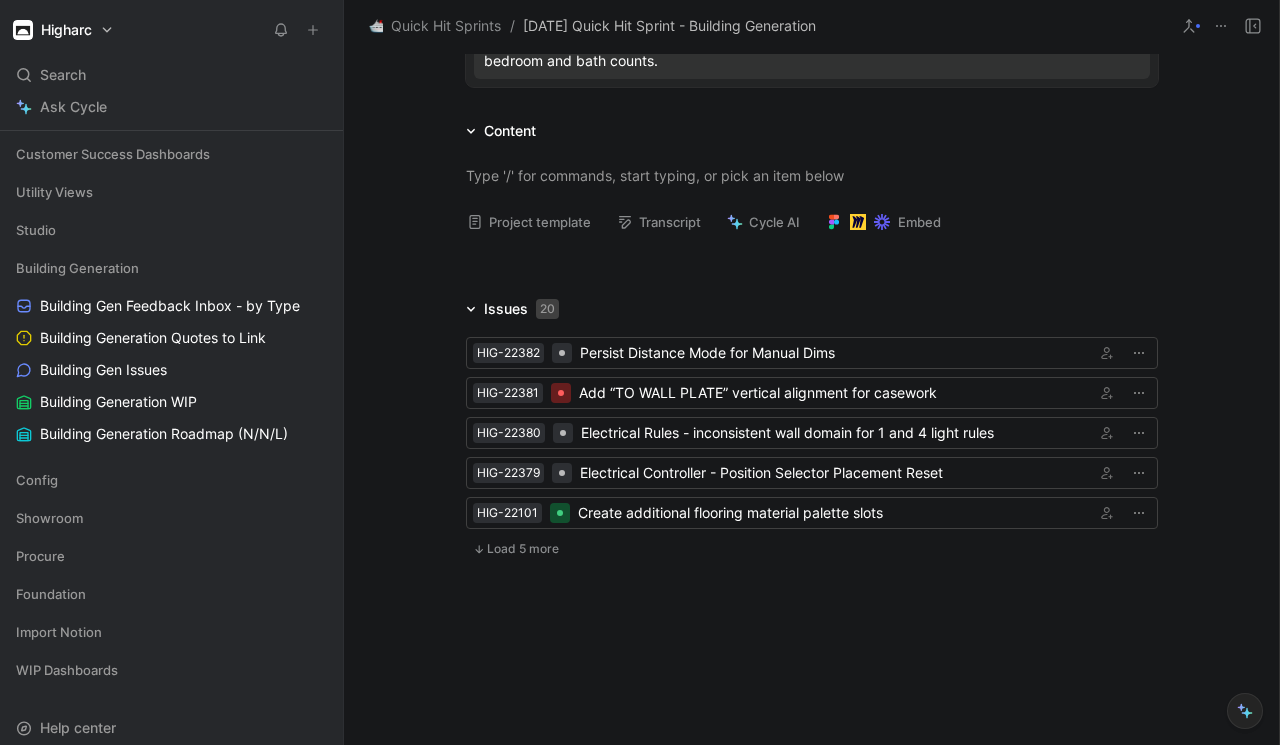 click on "Load 5 more" at bounding box center (523, 549) 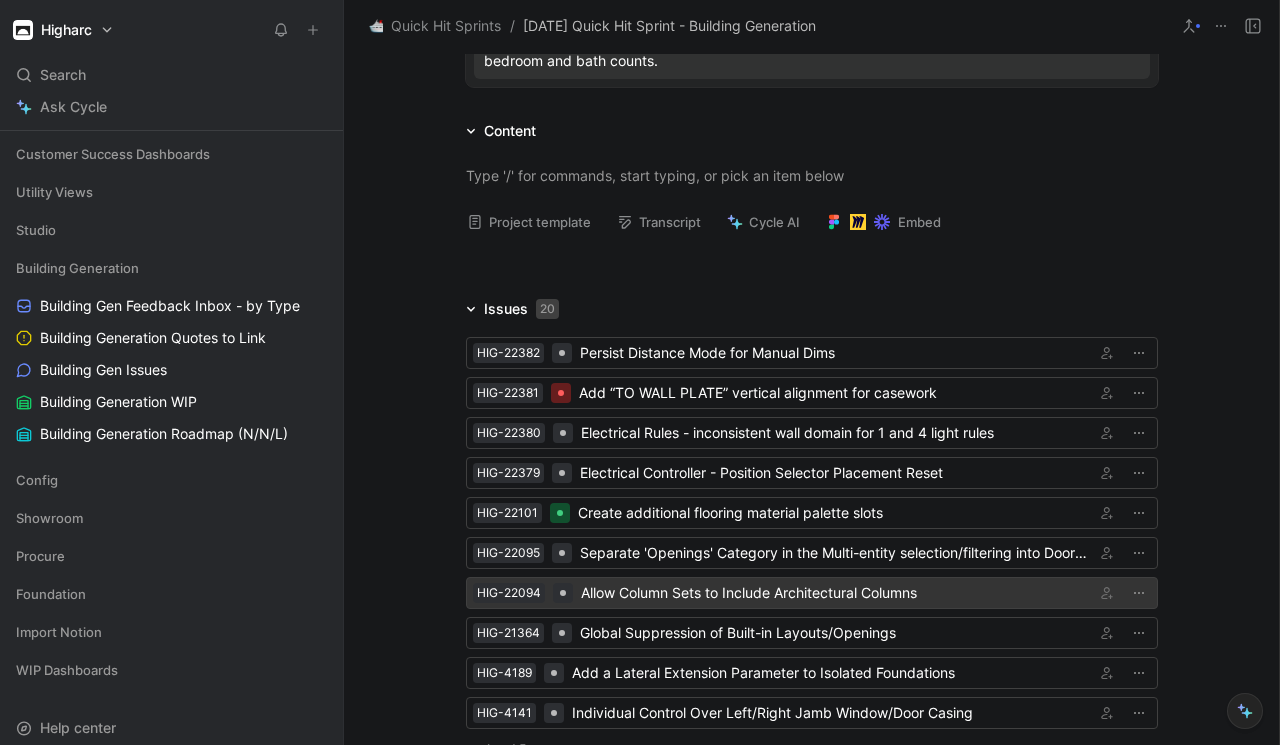 scroll, scrollTop: 350, scrollLeft: 0, axis: vertical 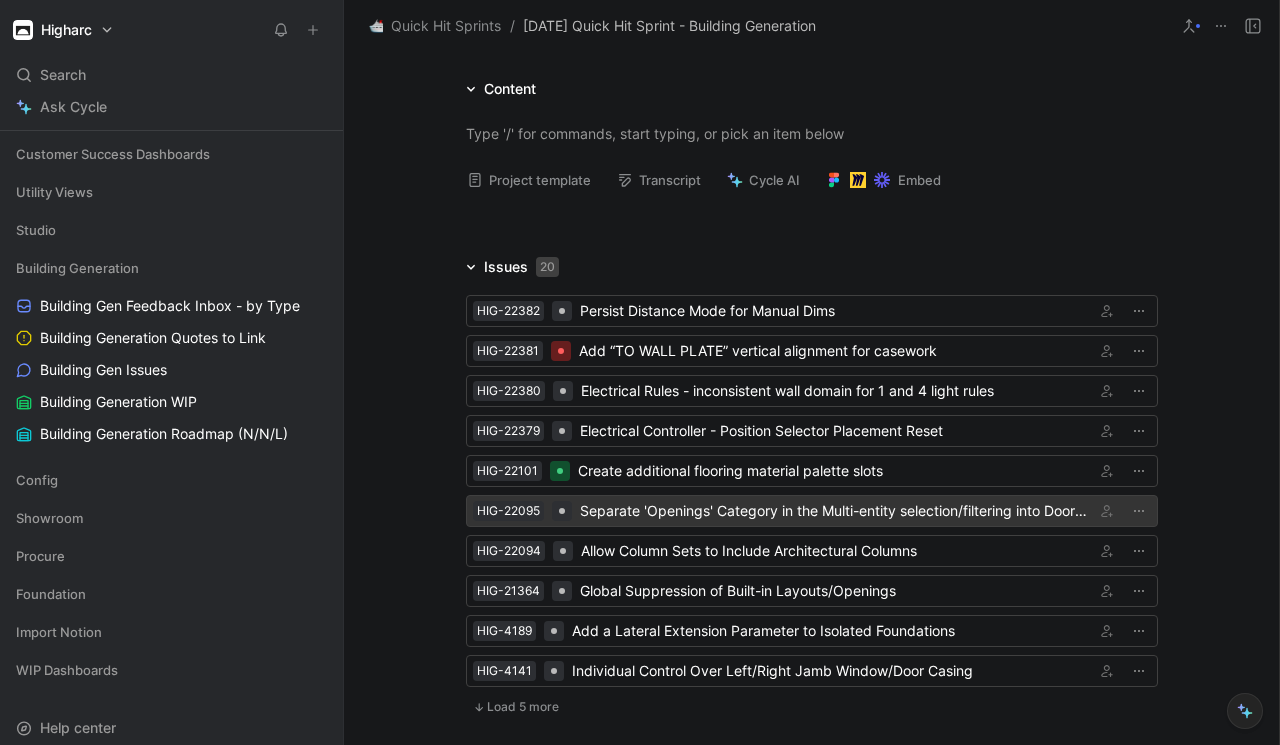 click on "Separate 'Openings' Category in the Multi-entity selection/filtering into Doors & Windows" at bounding box center (833, 511) 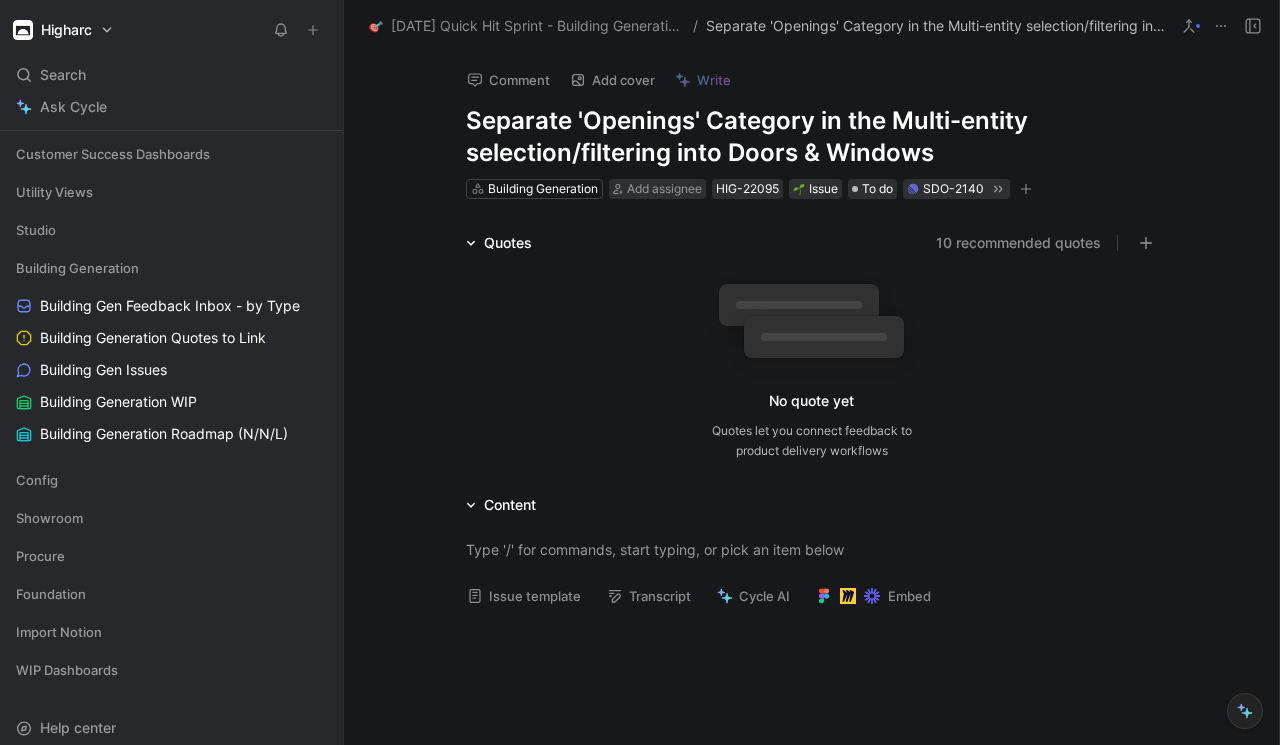 click at bounding box center (1221, 26) 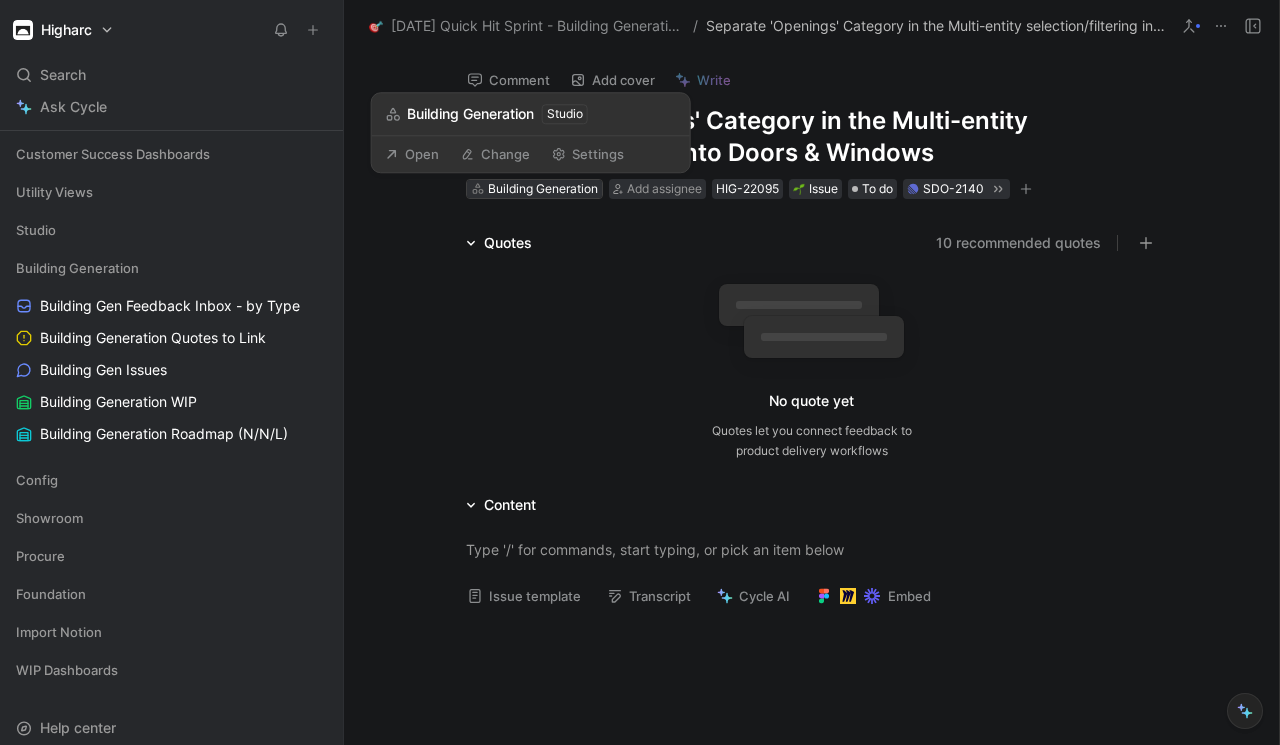 click on "Building Generation" at bounding box center [543, 189] 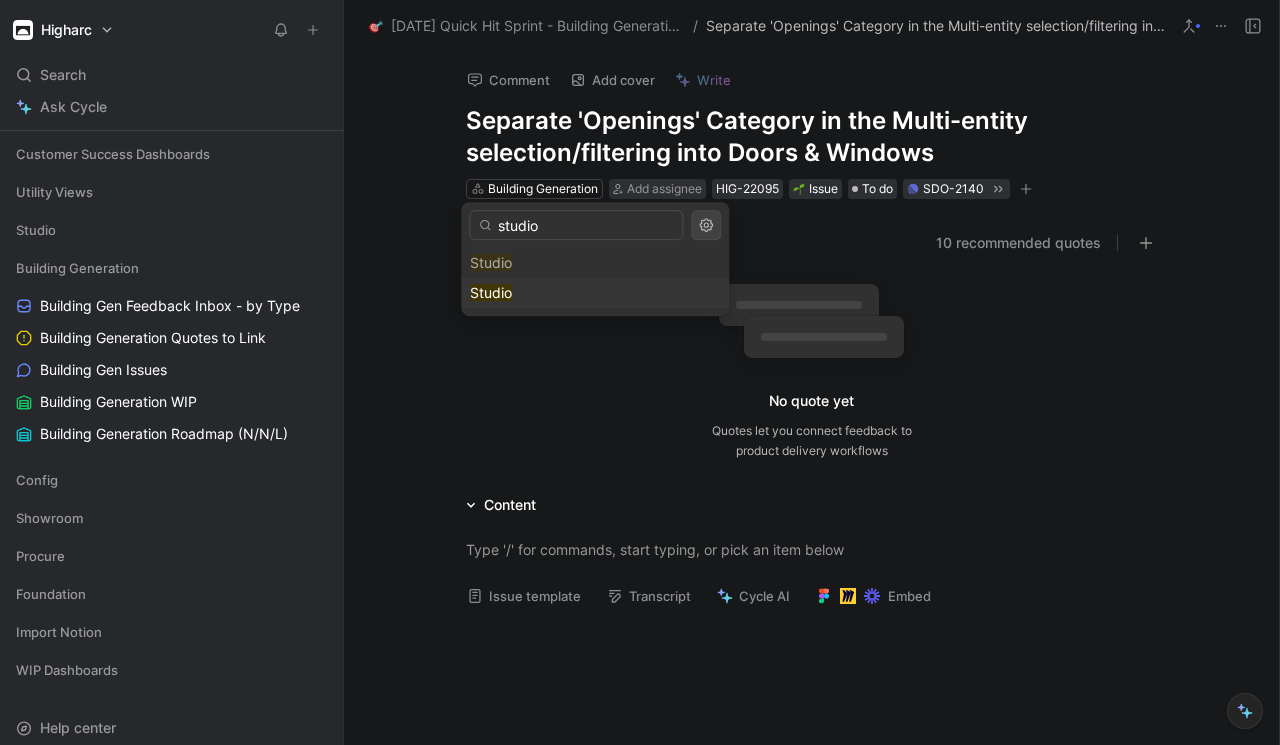 type on "studio" 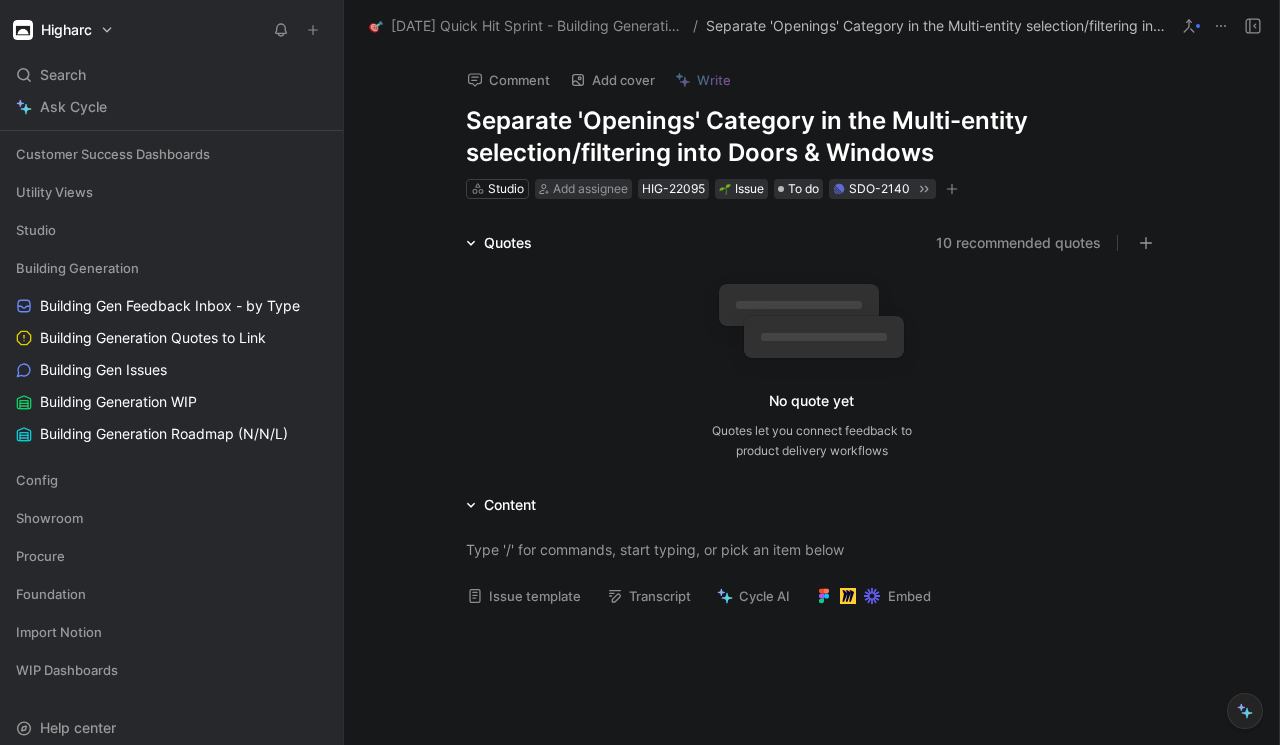 click on "[DATE] Quick Hit Sprint - Building Generation" at bounding box center [537, 26] 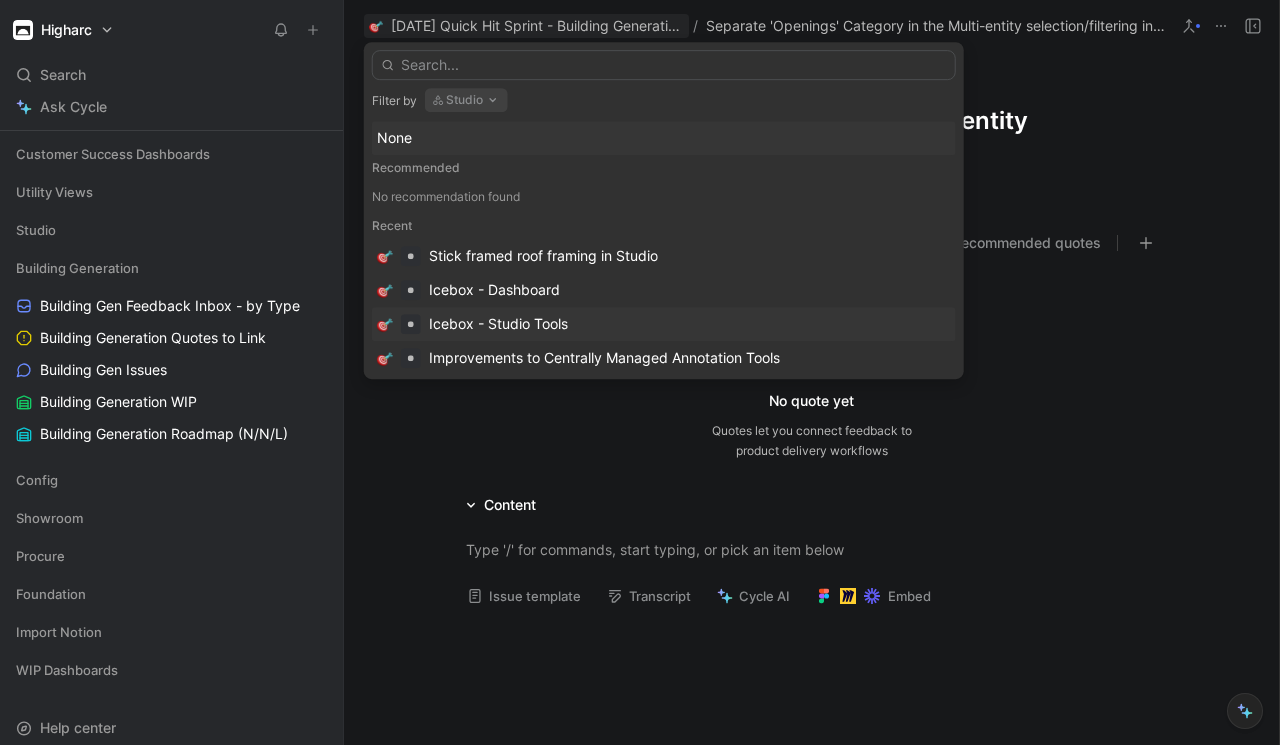 click on "Icebox - Studio Tools" at bounding box center [664, 324] 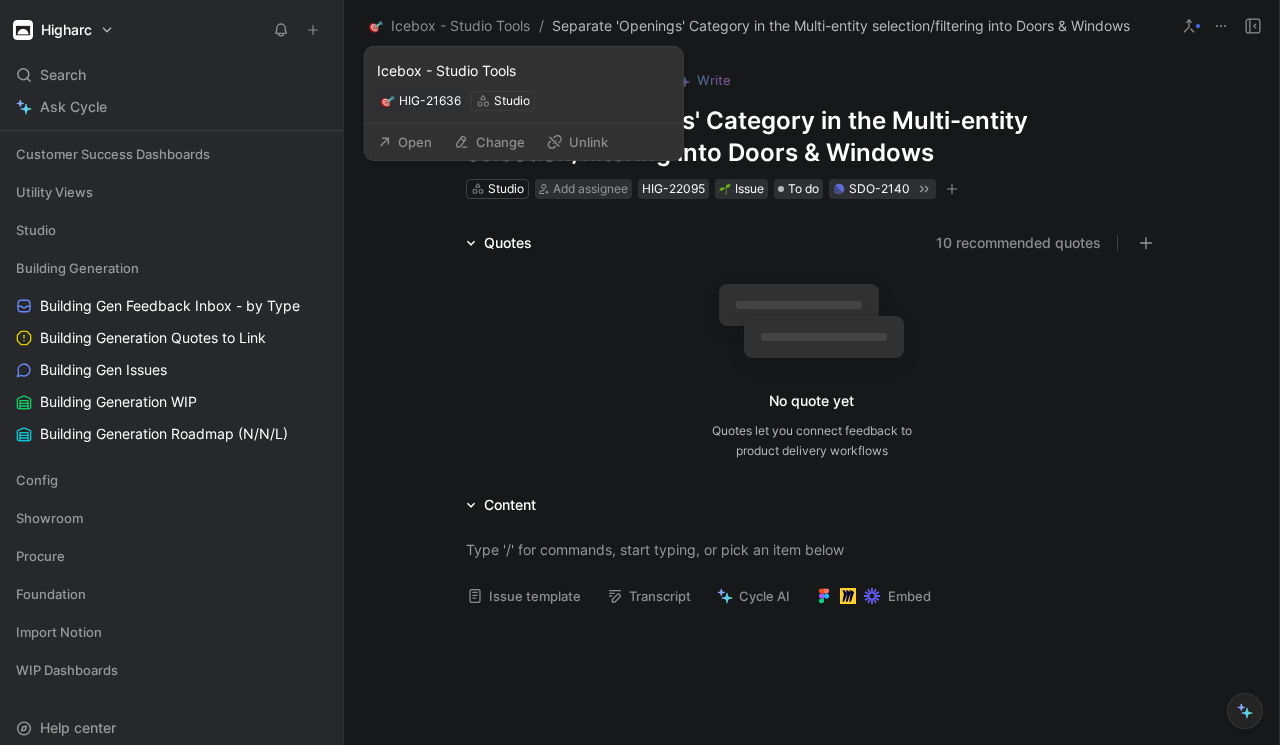 click on "Unlink" at bounding box center [577, 142] 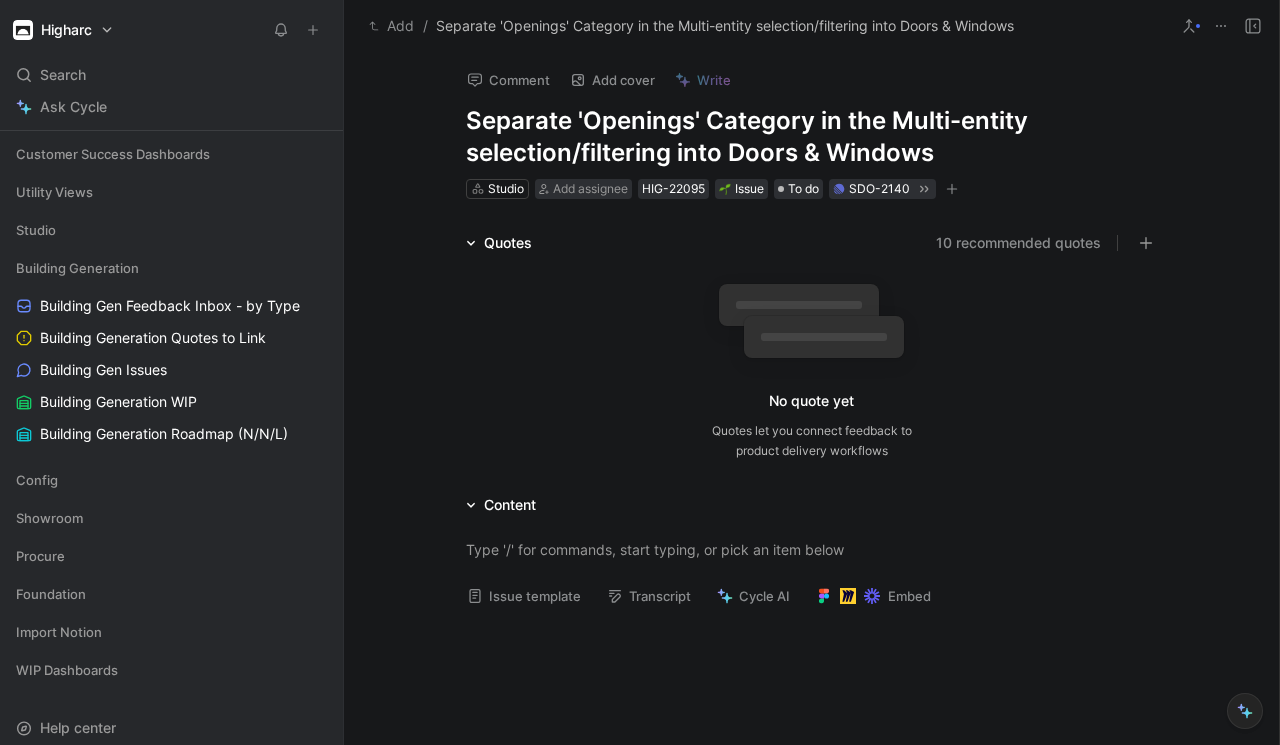 click on "Add" at bounding box center [391, 26] 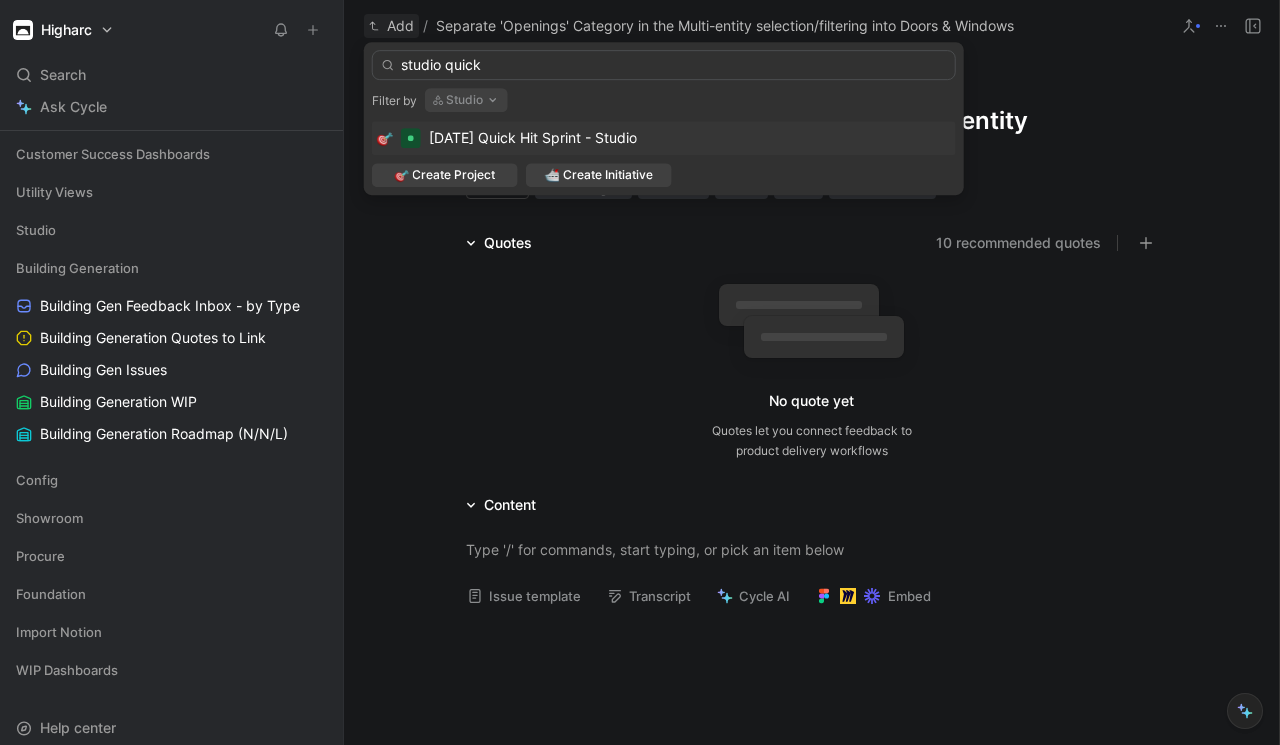 click on "studio quick" at bounding box center (664, 65) 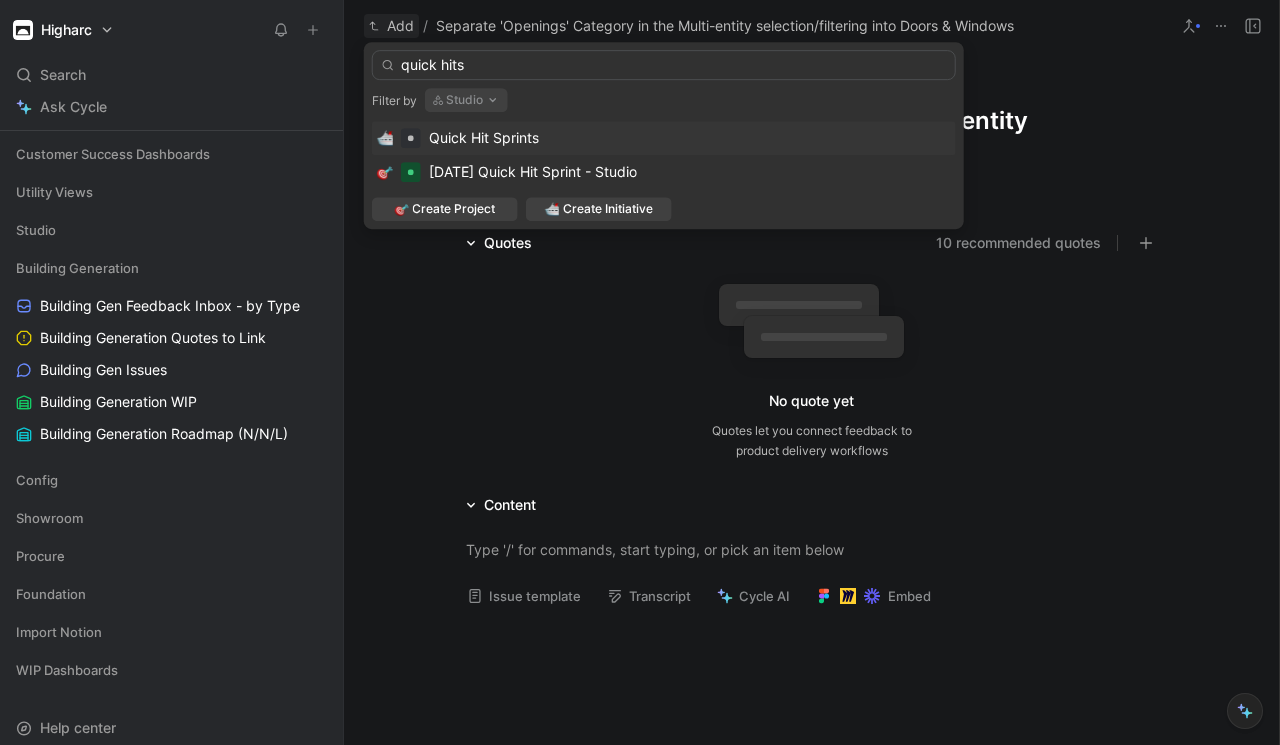 click on "quick hits" at bounding box center [664, 65] 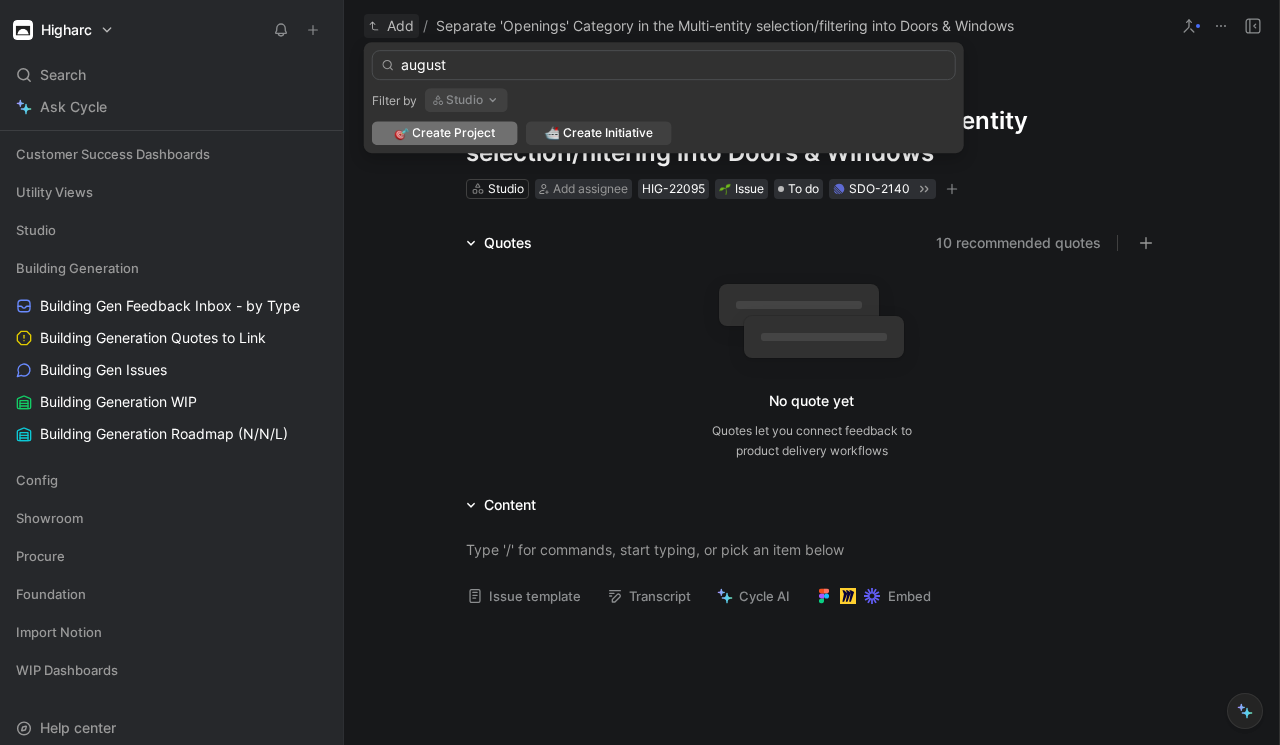 type on "august" 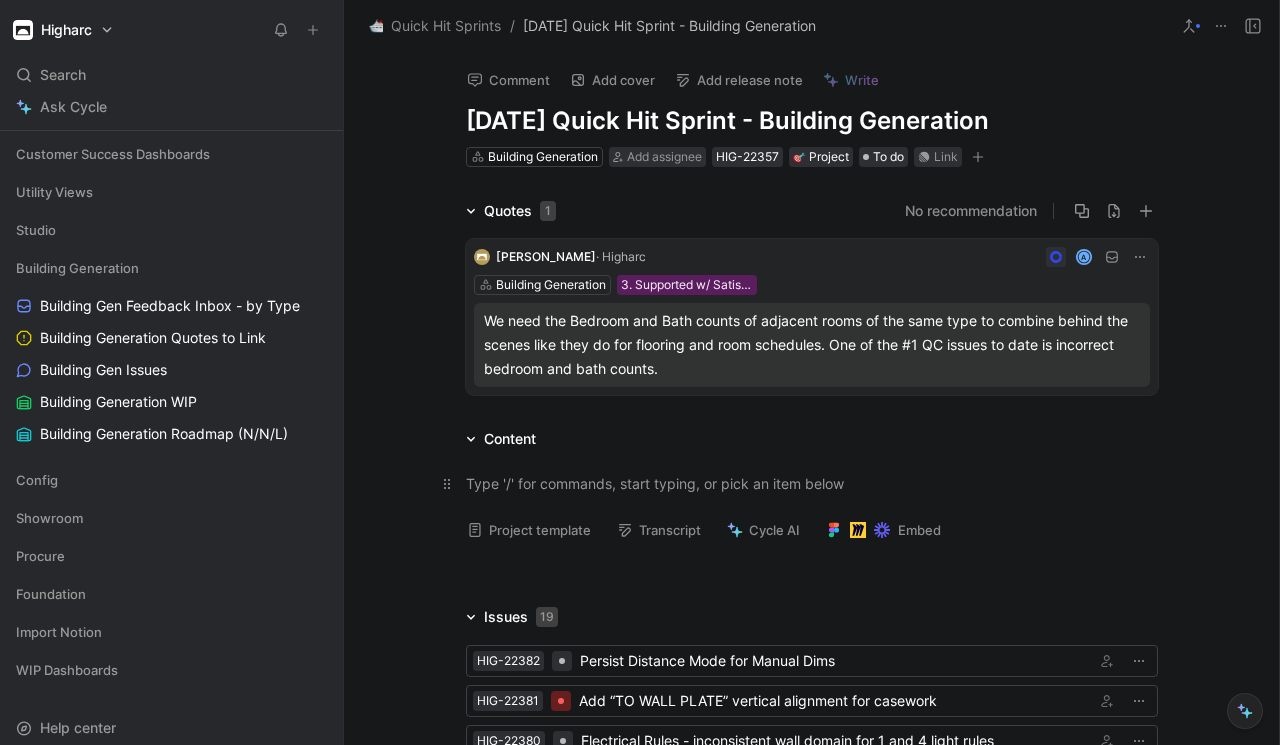 scroll, scrollTop: 480, scrollLeft: 0, axis: vertical 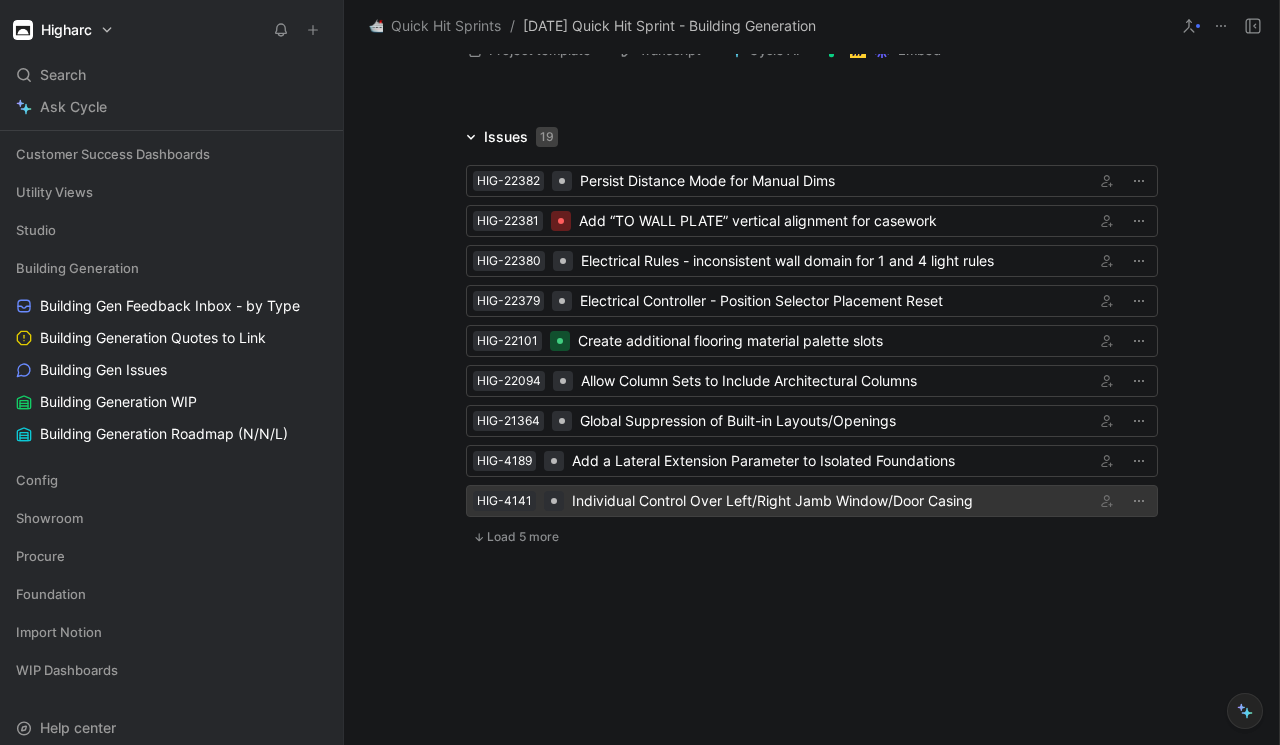 click on "Individual Control Over Left/Right Jamb Window/Door Casing" at bounding box center (829, 501) 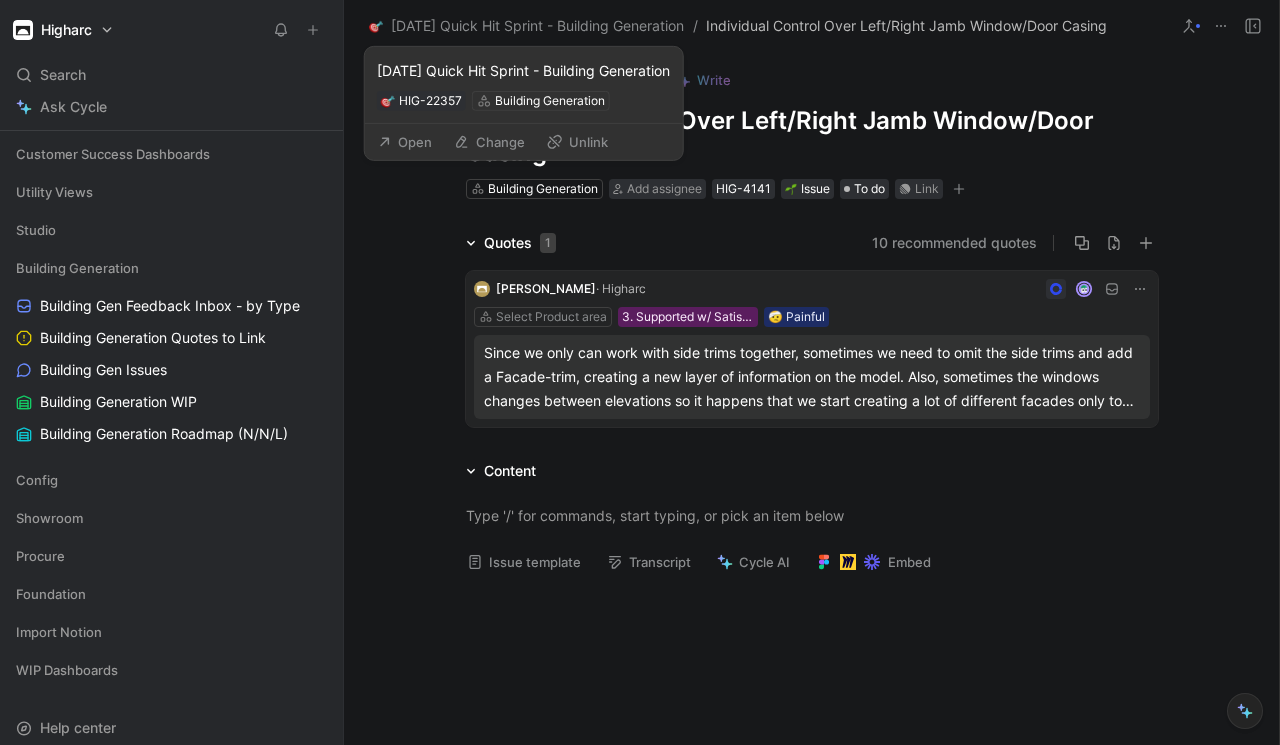 click on "Unlink" at bounding box center [577, 142] 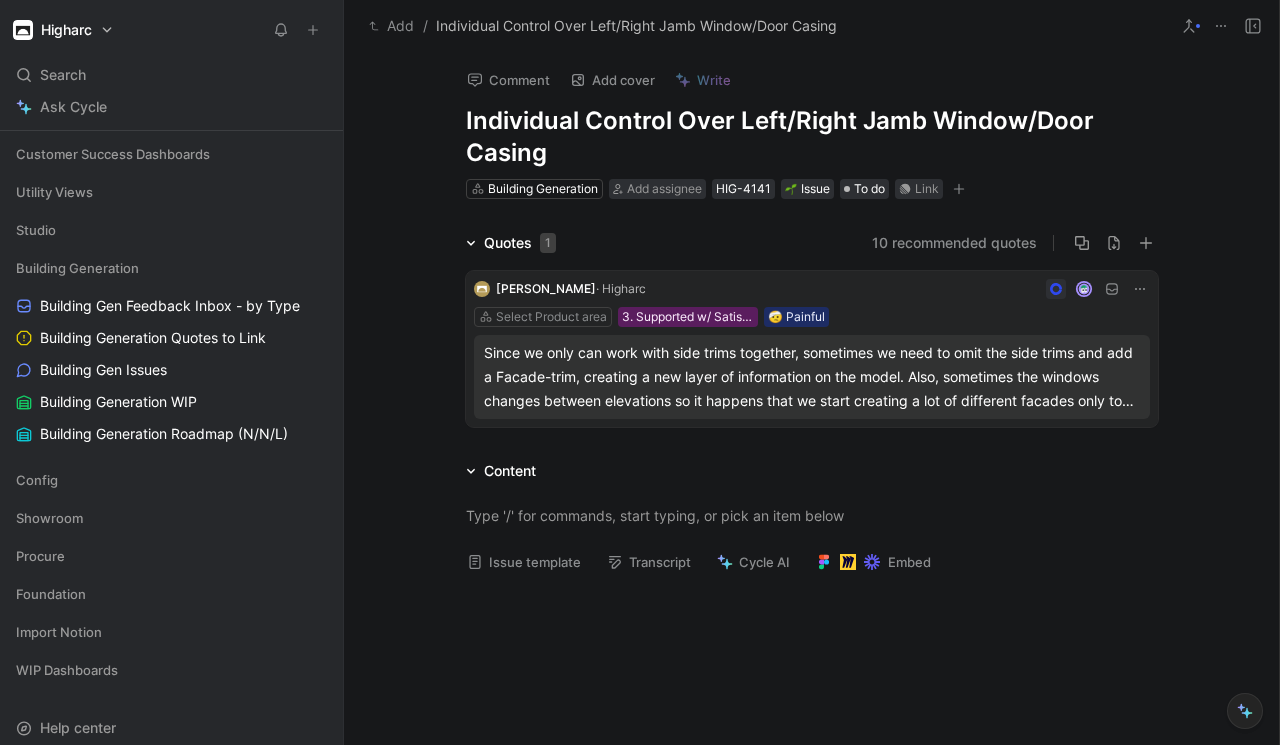 click on "Add" at bounding box center (391, 26) 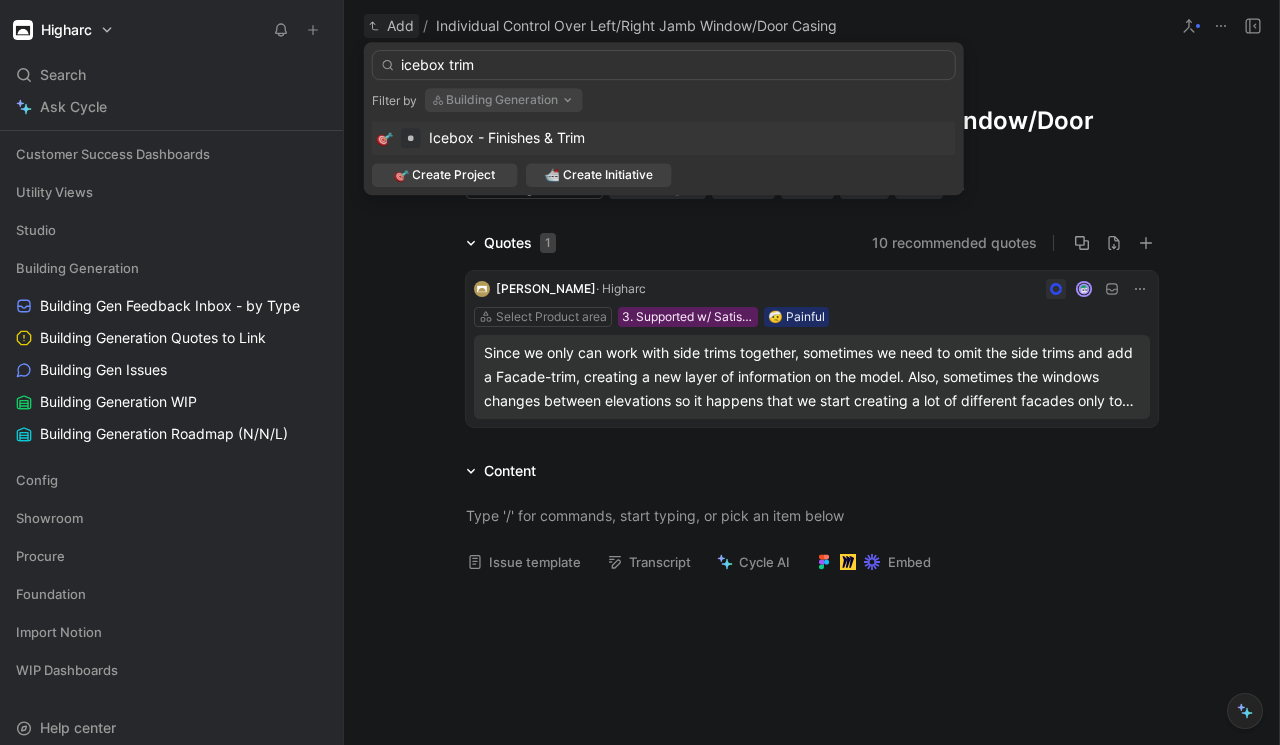 type on "icebox trim" 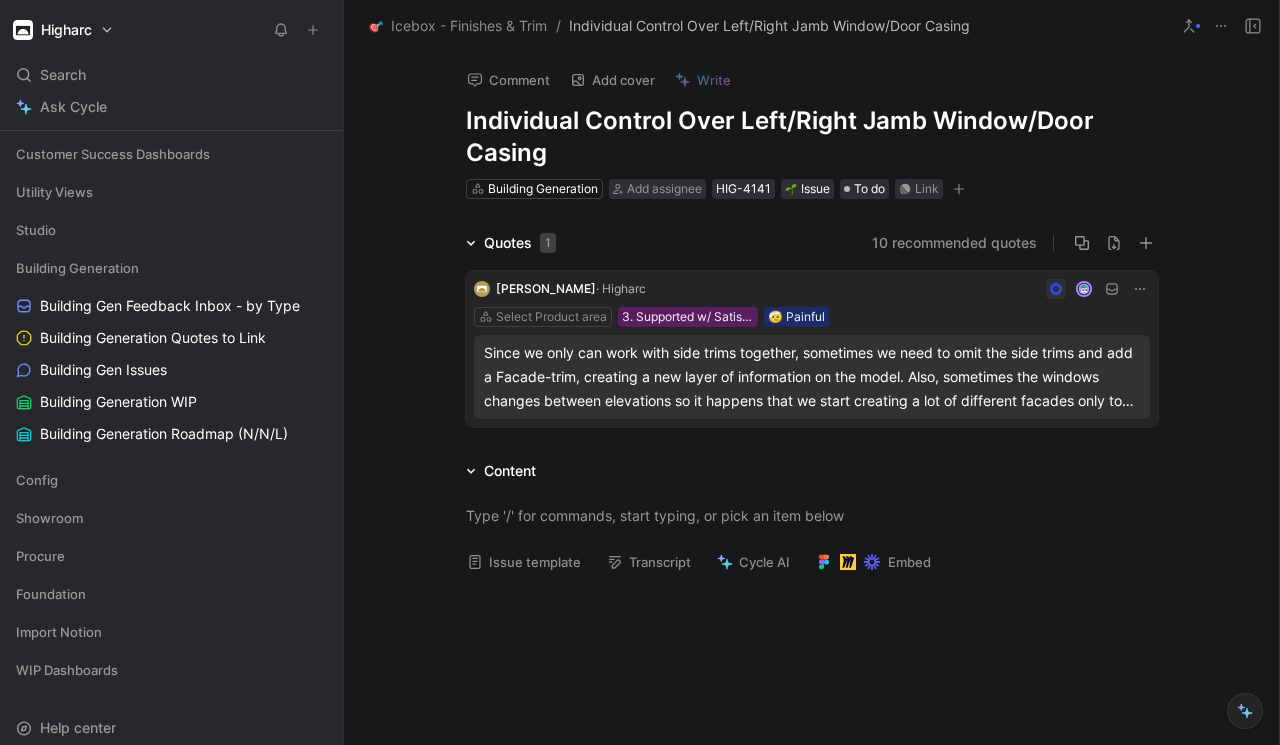 click on "Rennan Ferreira  · Higharc Select Product area 3. Supported w/ Satisfactory Workaround 🤕 Painful Since we only can work with side trims together, sometimes we need to omit the side trims and add a Facade-trim, creating a new layer of information on the model. Also, sometimes the windows changes between elevations so it happens that we start creating a lot of different facades only to add a trim on the windows." at bounding box center [812, 345] 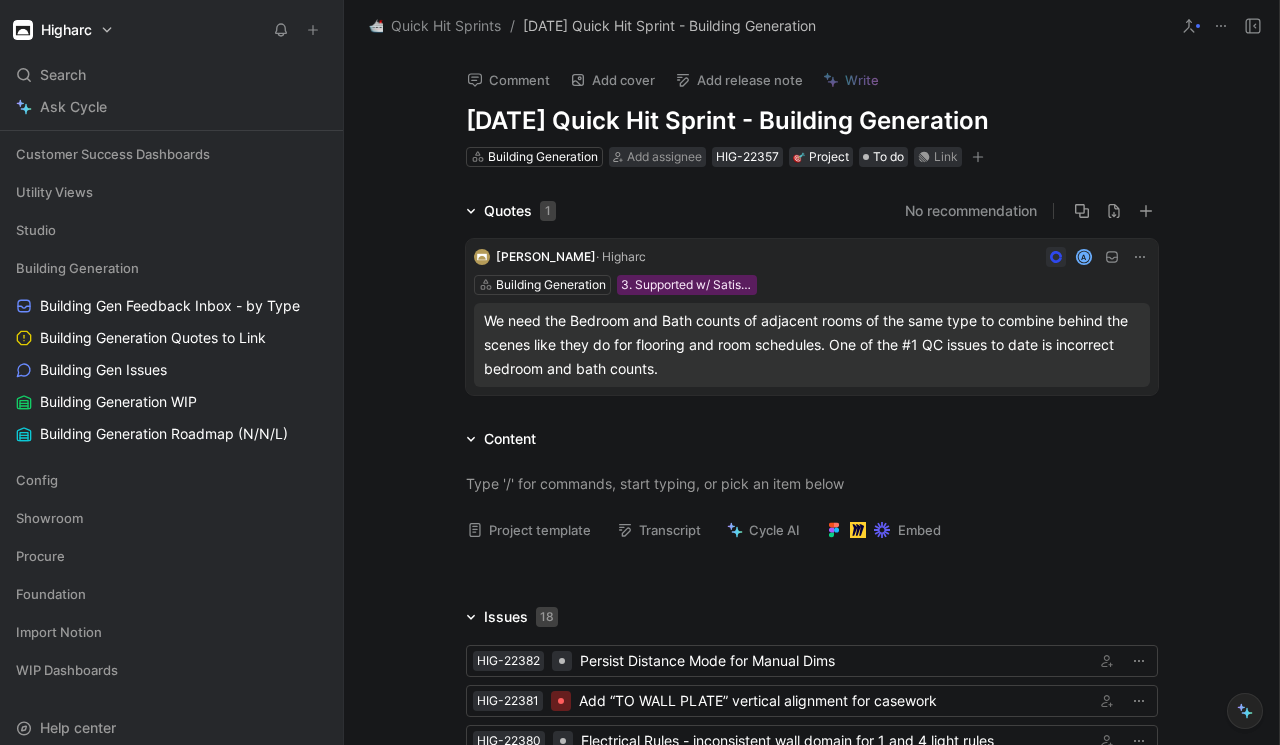 scroll, scrollTop: 349, scrollLeft: 0, axis: vertical 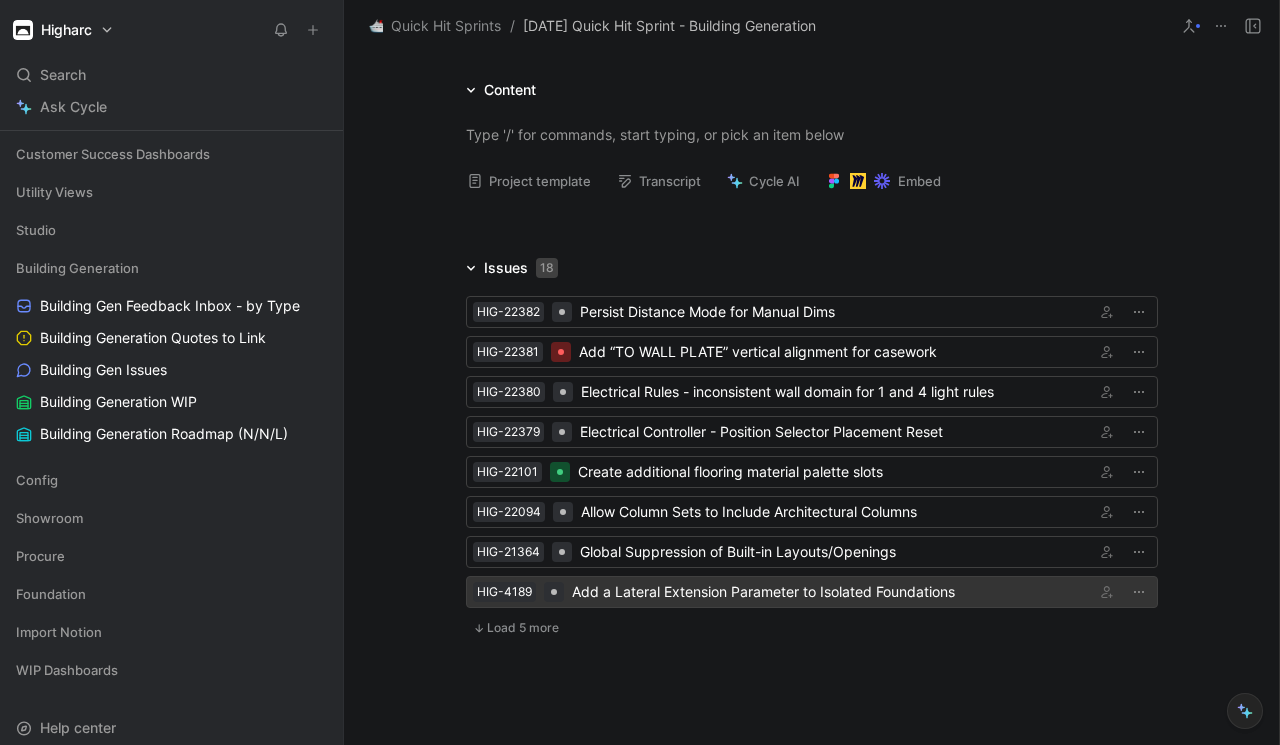 click on "Add a Lateral Extension Parameter to Isolated Foundations" at bounding box center (829, 592) 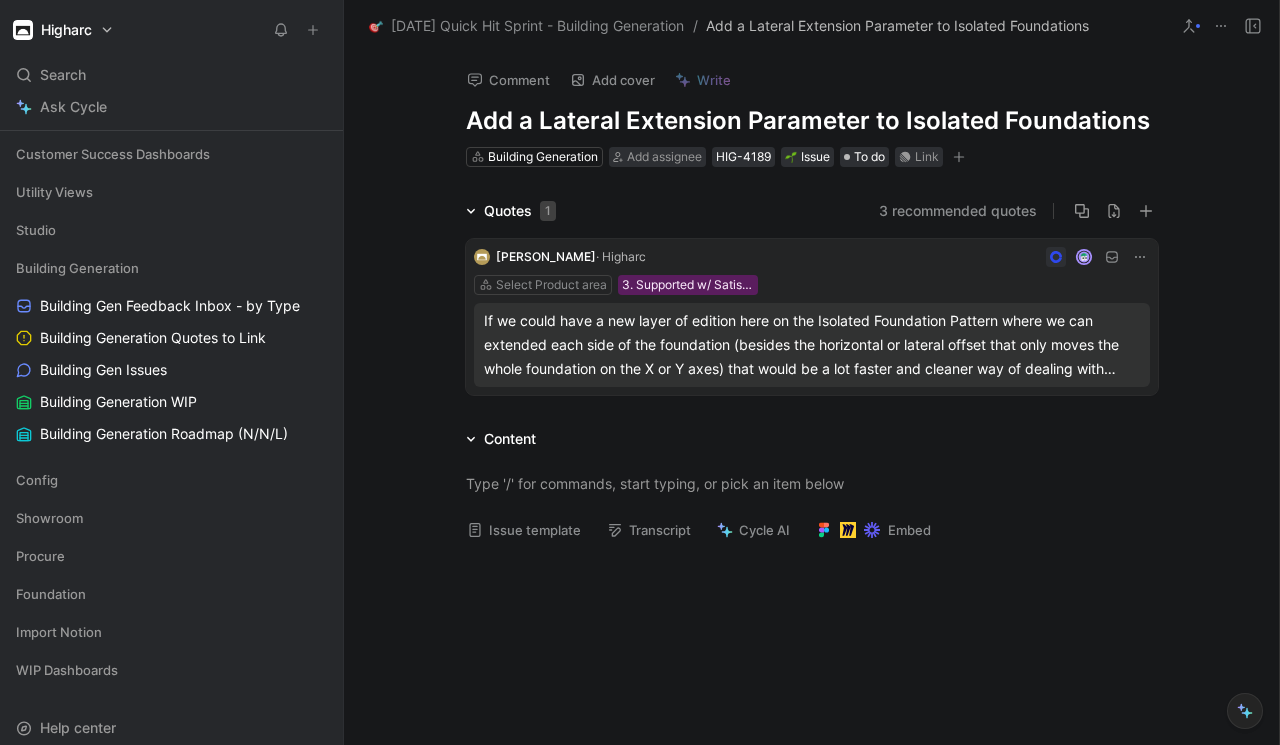 click on "If we could have a new layer of edition here on the Isolated Foundation Pattern where we can extended each side of the foundation (besides the horizontal or lateral offset that only moves the whole foundation on the X or Y axes) that would be a lot faster and cleaner way of dealing with foundations here." at bounding box center [812, 345] 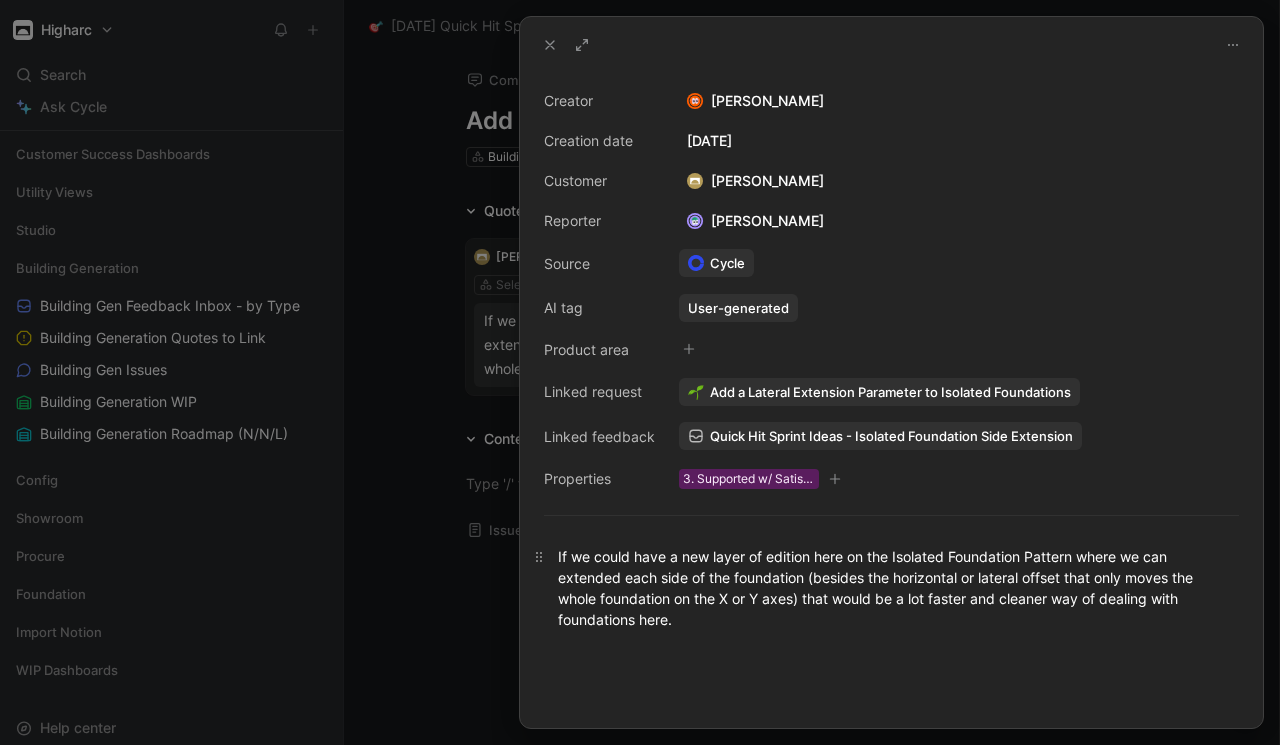 click on "If we could have a new layer of edition here on the Isolated Foundation Pattern where we can extended each side of the foundation (besides the horizontal or lateral offset that only moves the whole foundation on the X or Y axes) that would be a lot faster and cleaner way of dealing with foundations here." at bounding box center [891, 588] 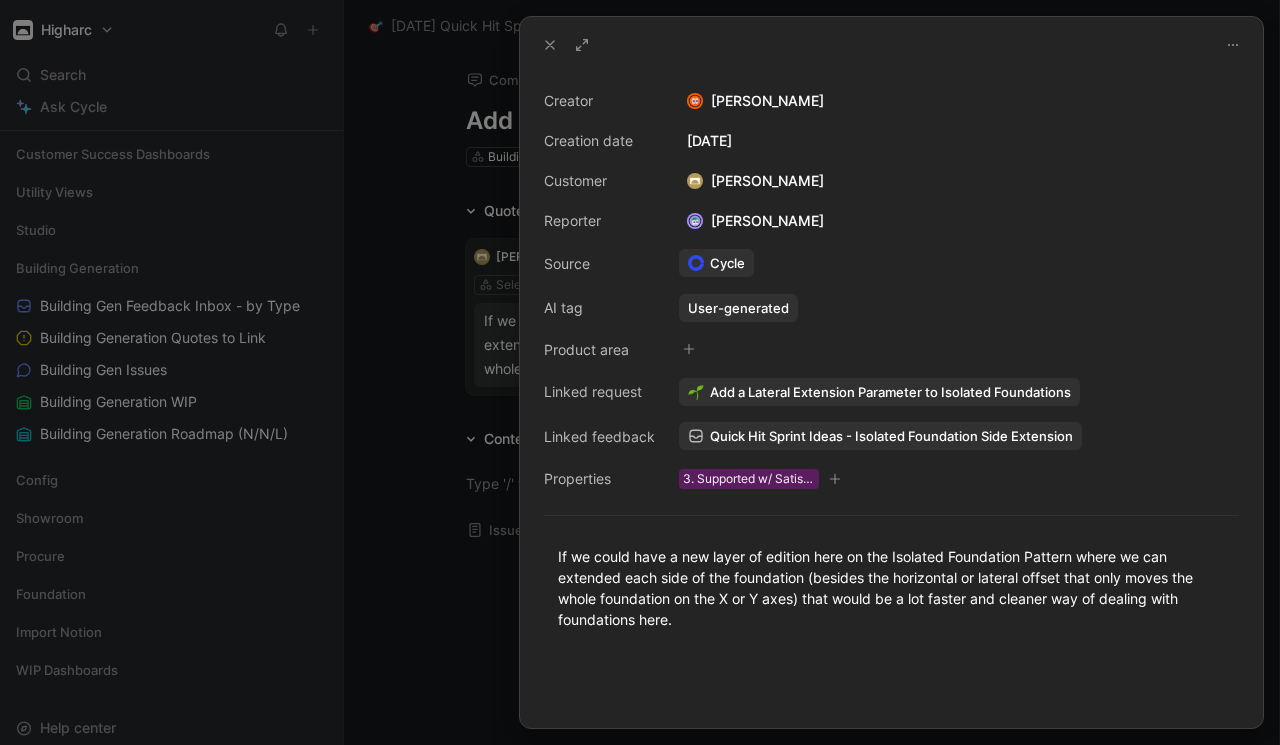 click at bounding box center [891, 45] 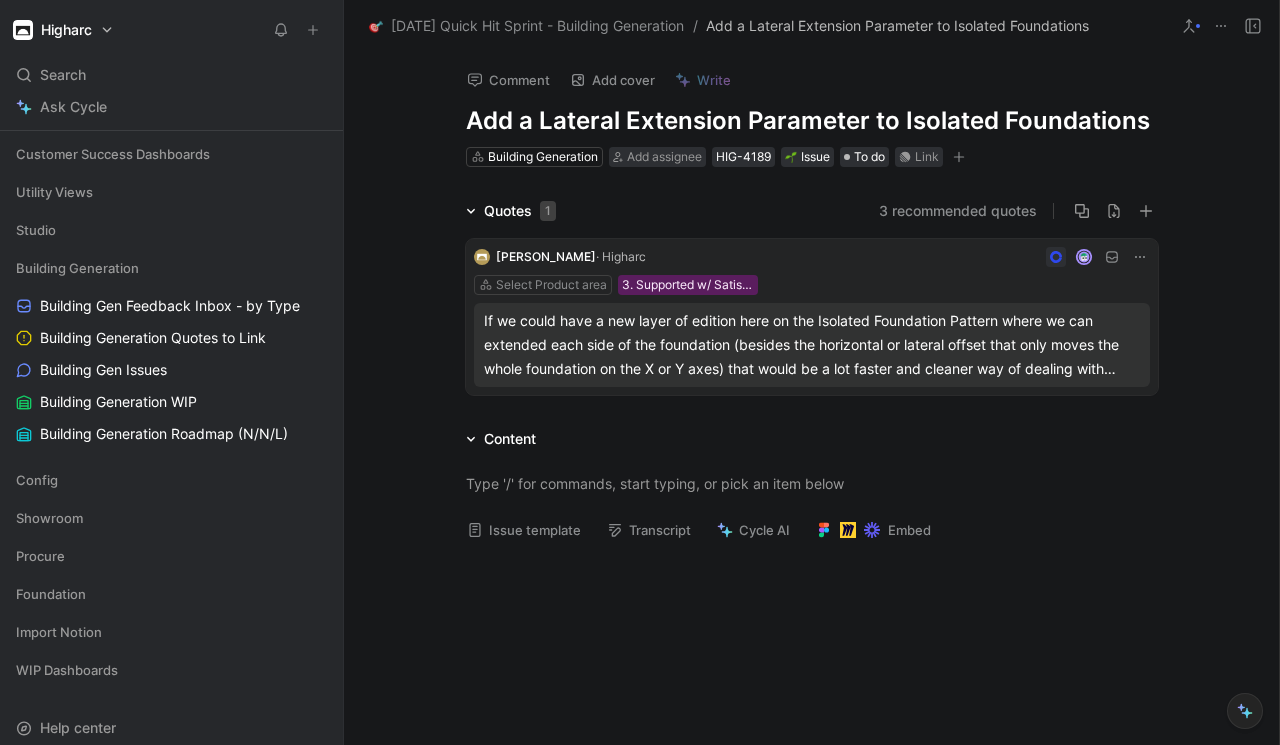 click 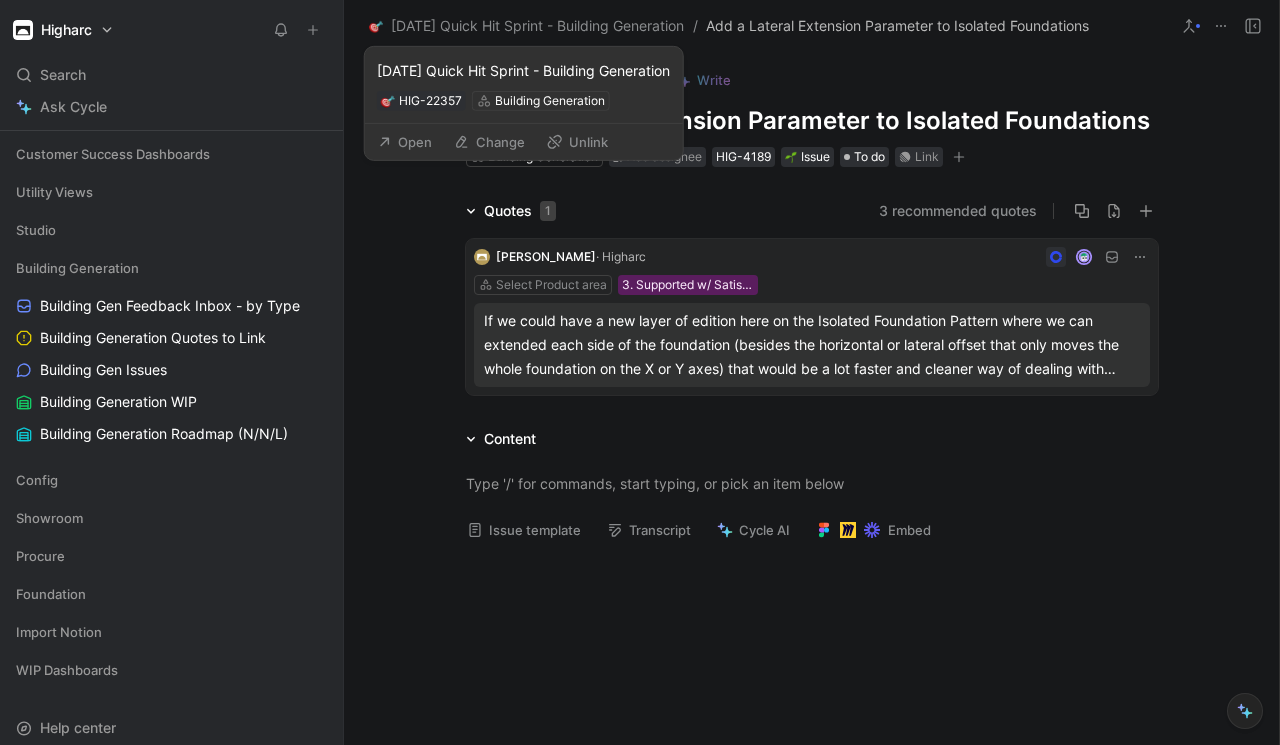 click on "Unlink" at bounding box center (577, 142) 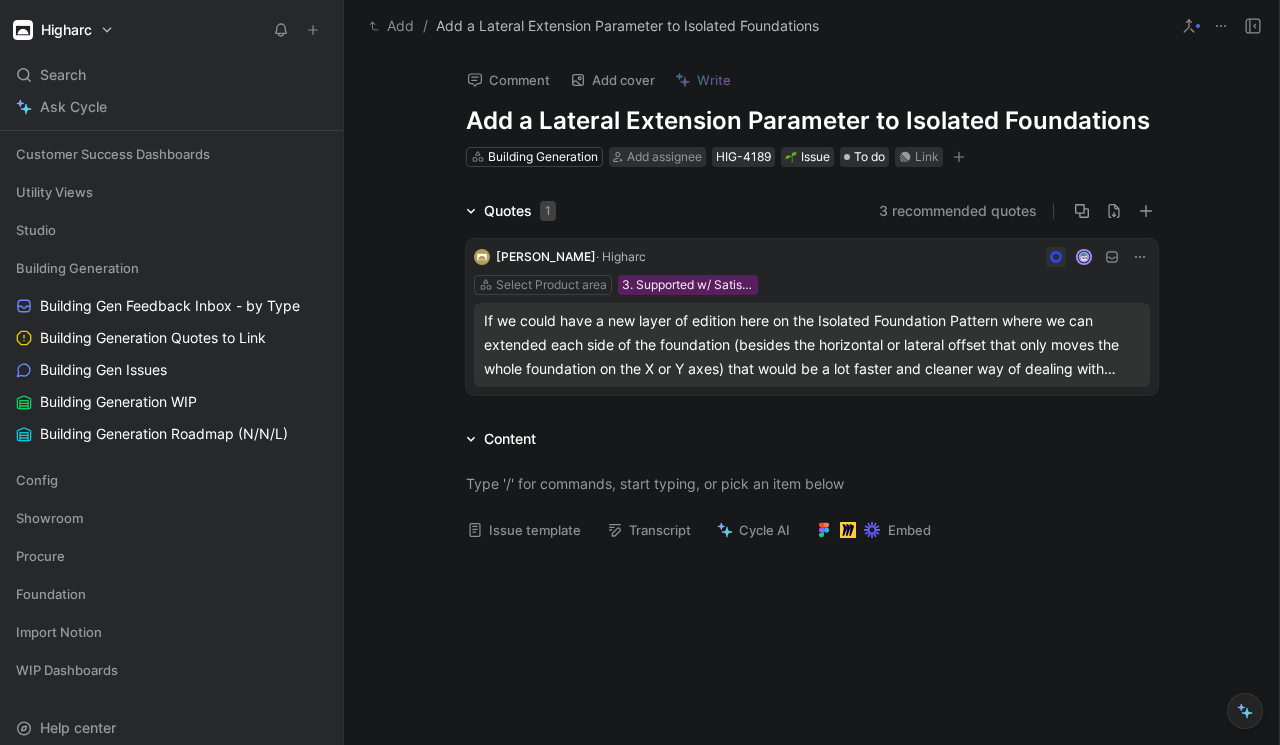 click on "Add" at bounding box center (391, 26) 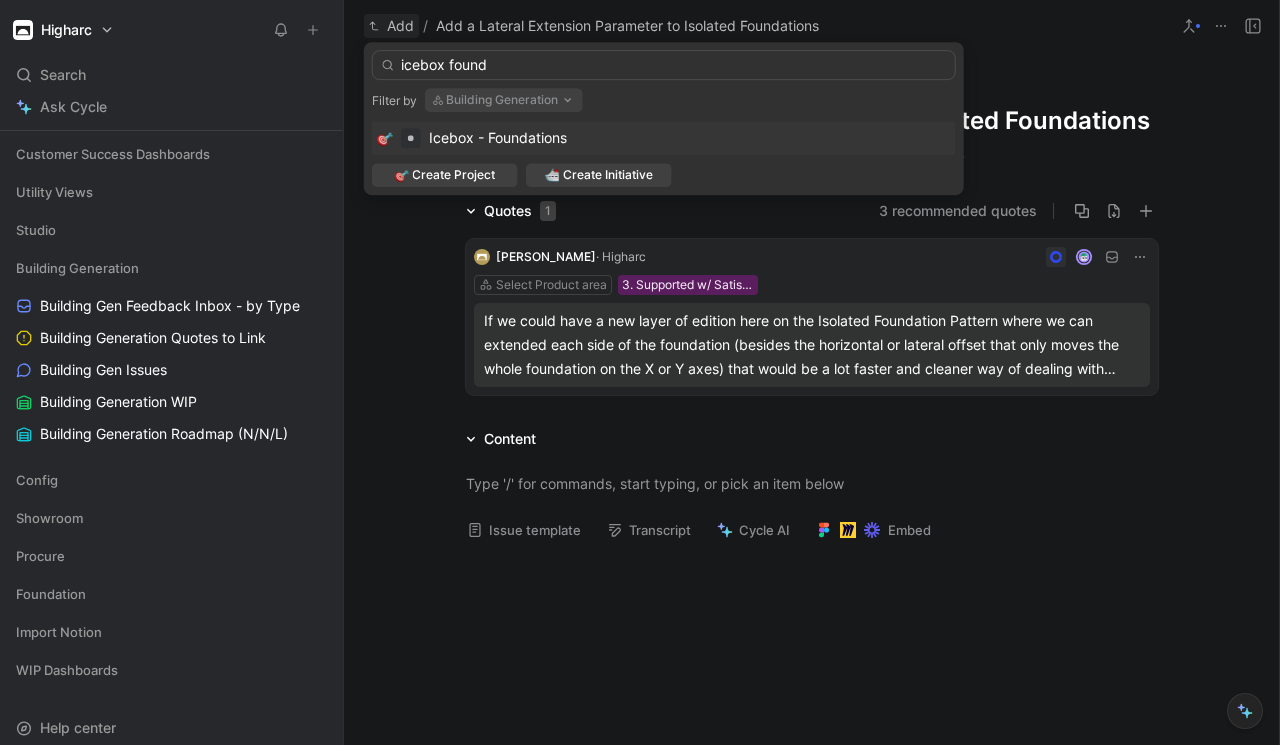 type on "icebox found" 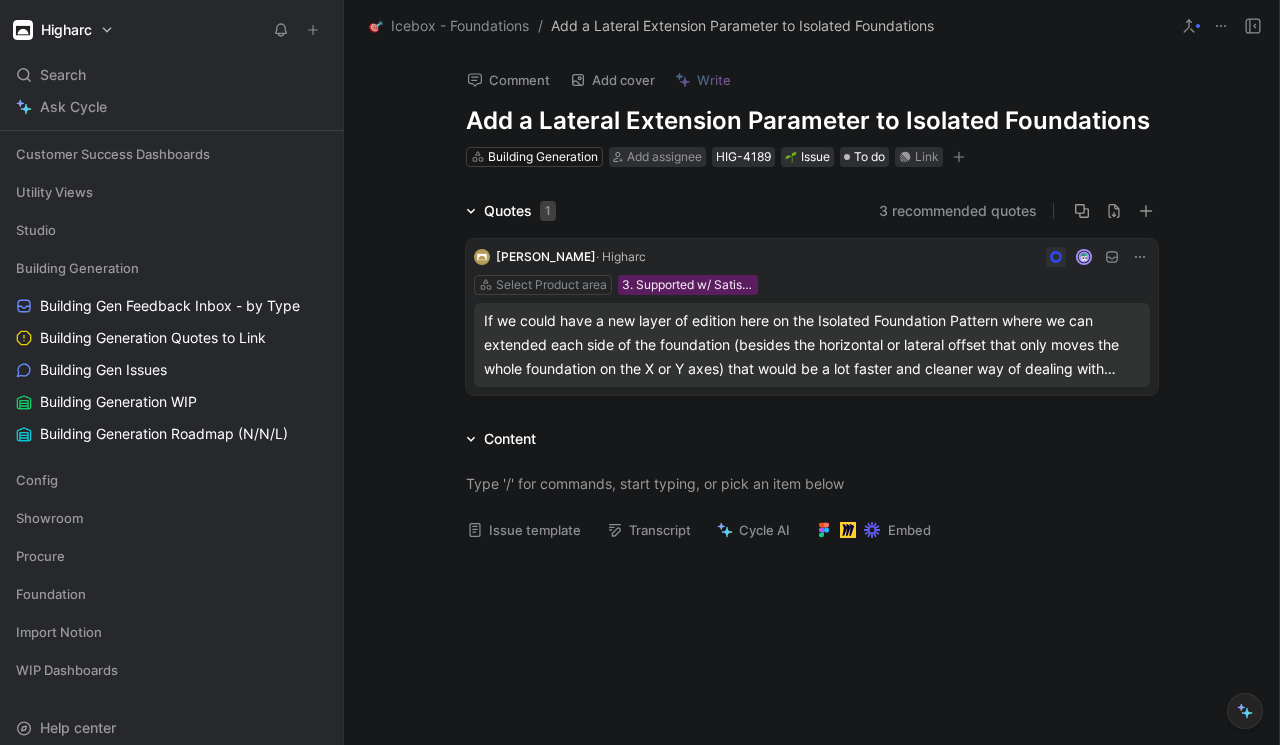 click on "Quotes 1 3 recommended quotes Rennan Ferreira  · Higharc Select Product area 3. Supported w/ Satisfactory Workaround If we could have a new layer of edition here on the Isolated Foundation Pattern where we can extended each side of the foundation (besides the horizontal or lateral offset that only moves the whole foundation on the X or Y axes) that would be a lot faster and cleaner way of dealing with foundations here." at bounding box center (811, 301) 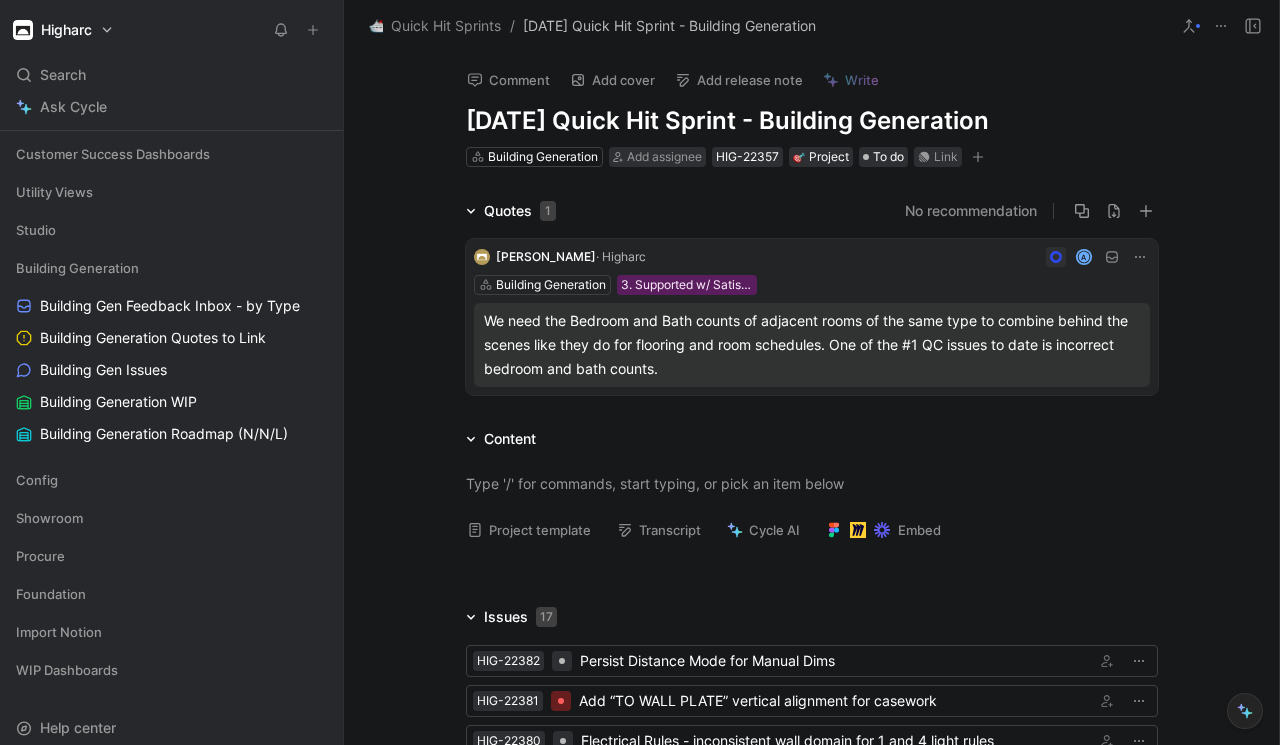 scroll, scrollTop: 400, scrollLeft: 0, axis: vertical 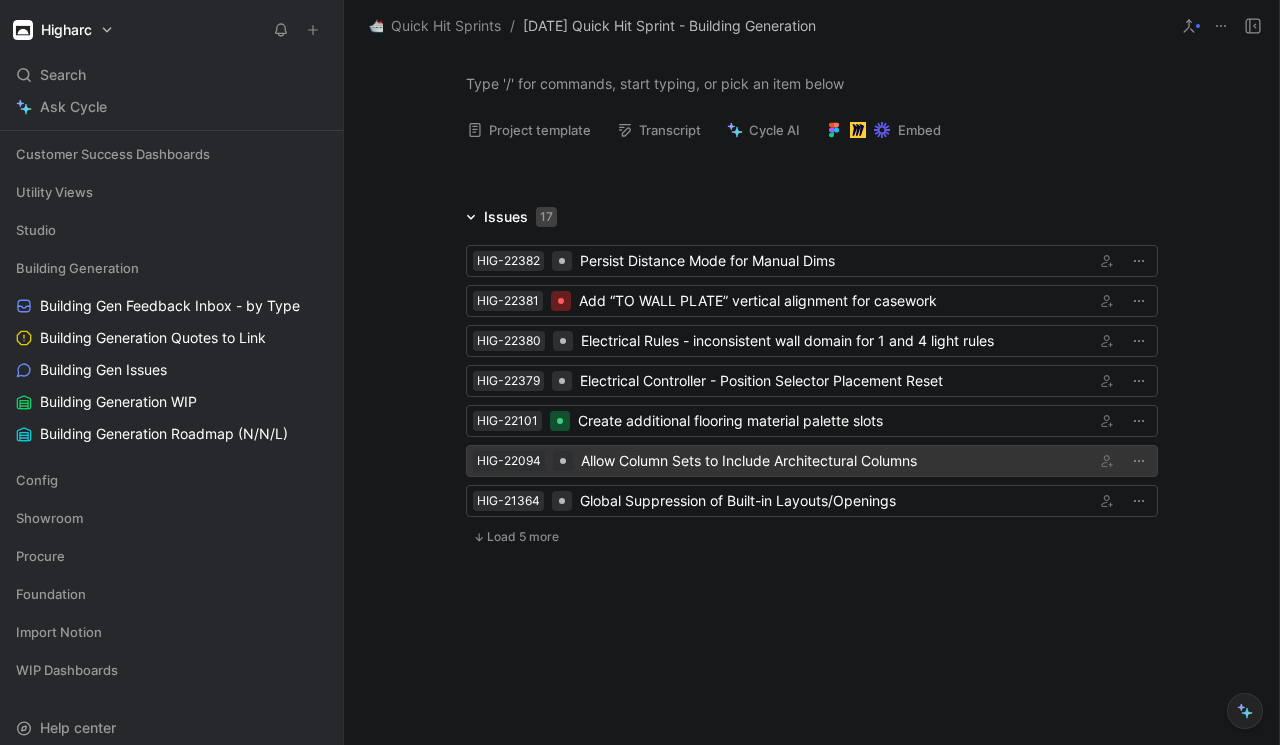 click on "Allow Column Sets to Include Architectural Columns" at bounding box center [834, 461] 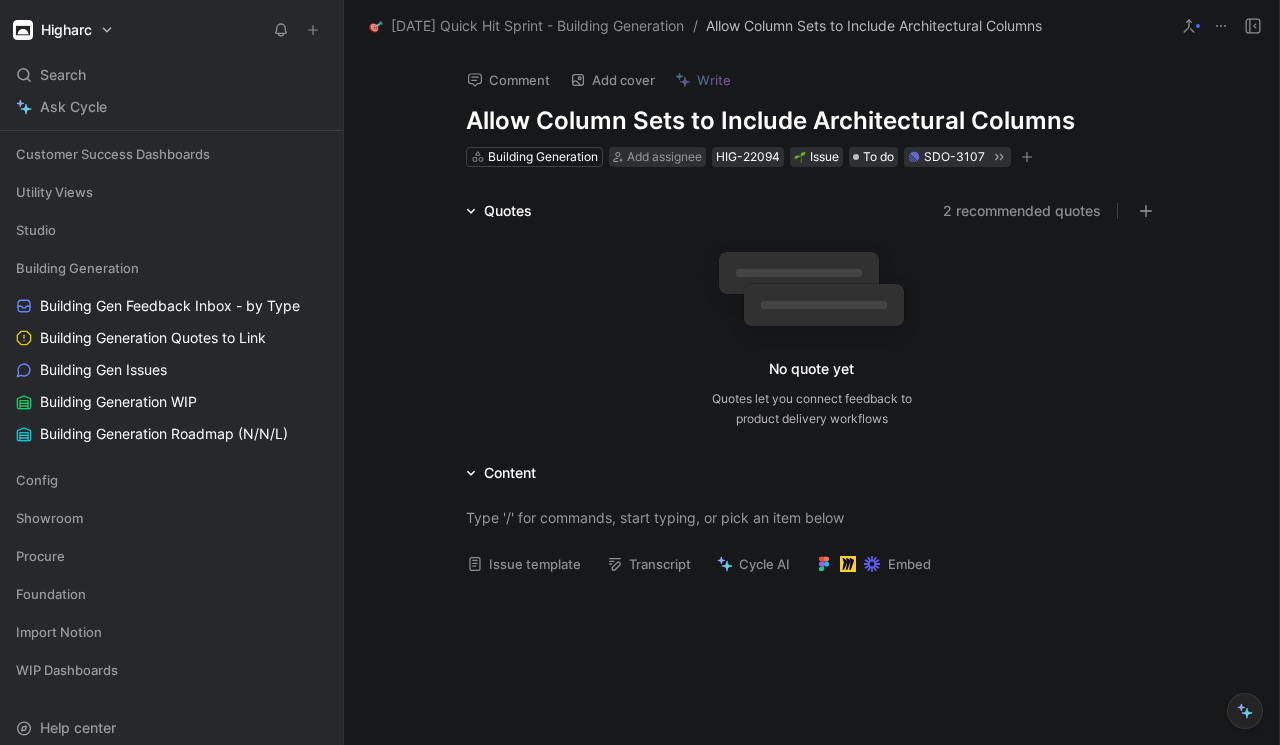 click 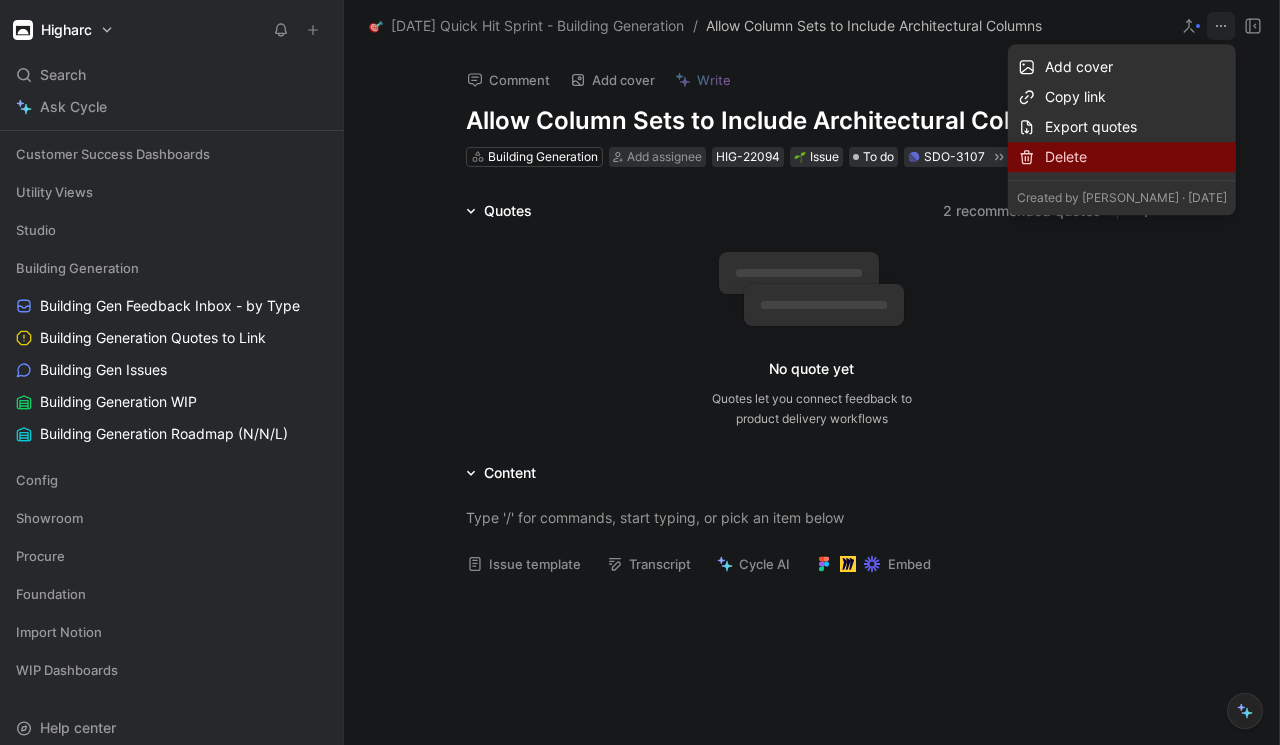 click on "Delete" at bounding box center [1136, 157] 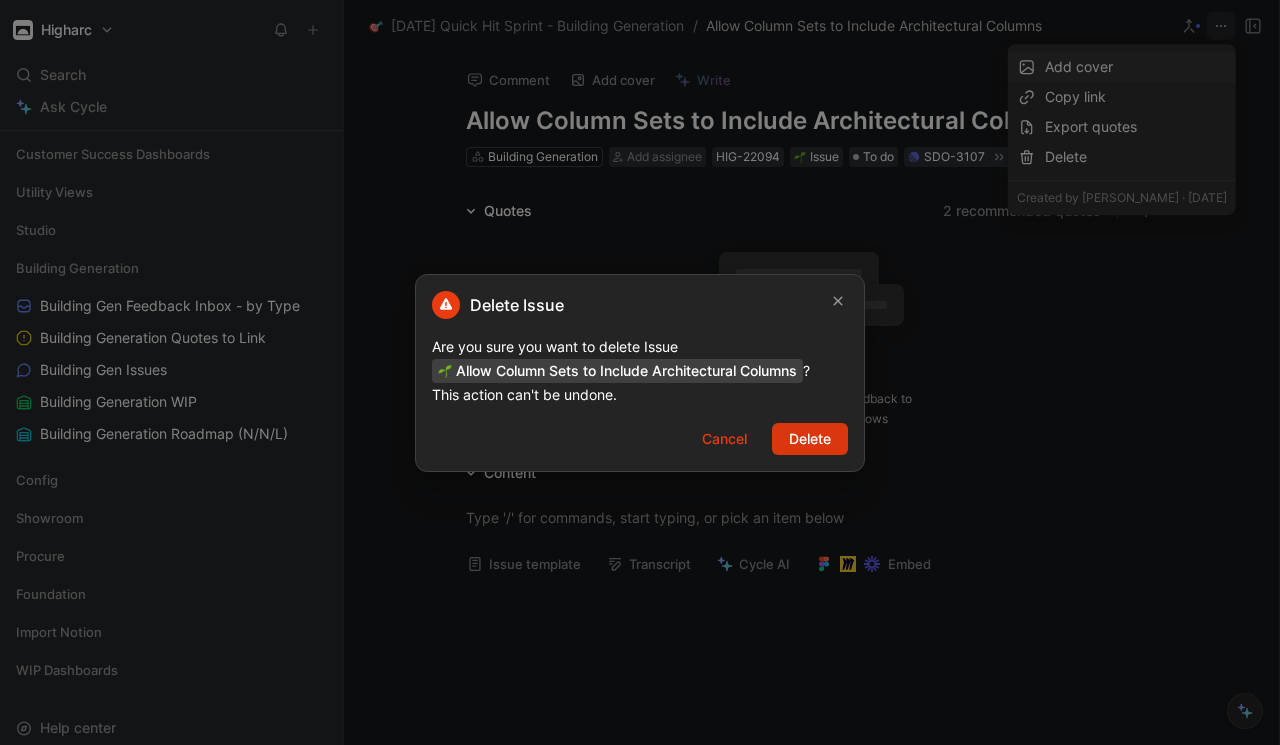 click on "Delete" at bounding box center [810, 439] 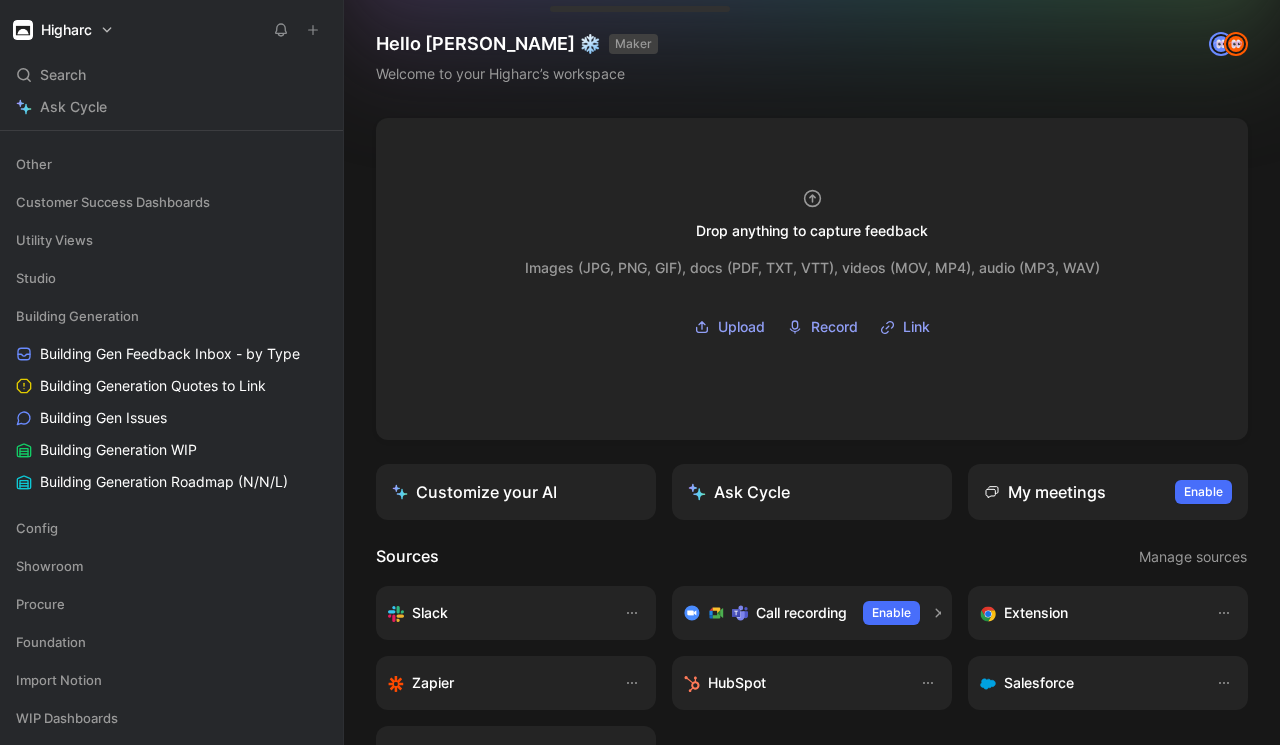 scroll, scrollTop: 118, scrollLeft: 0, axis: vertical 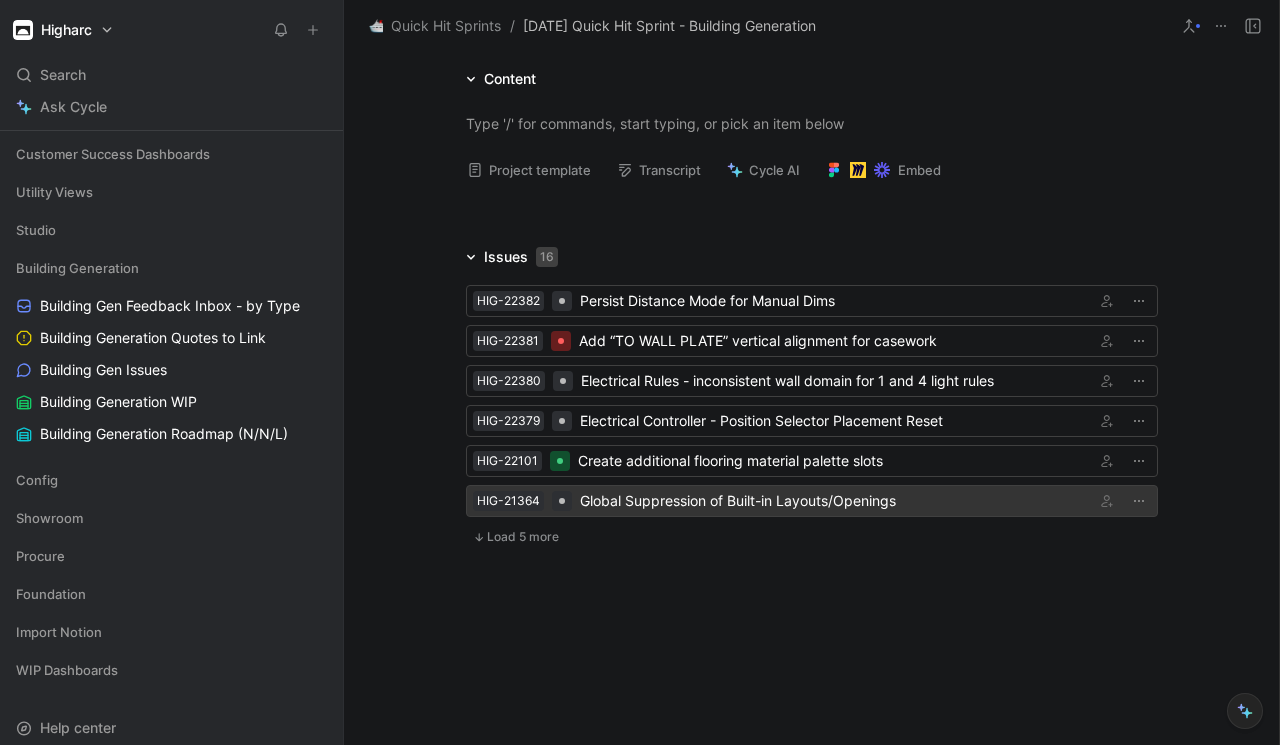 click on "Global Suppression of Built-in Layouts/Openings" at bounding box center (833, 501) 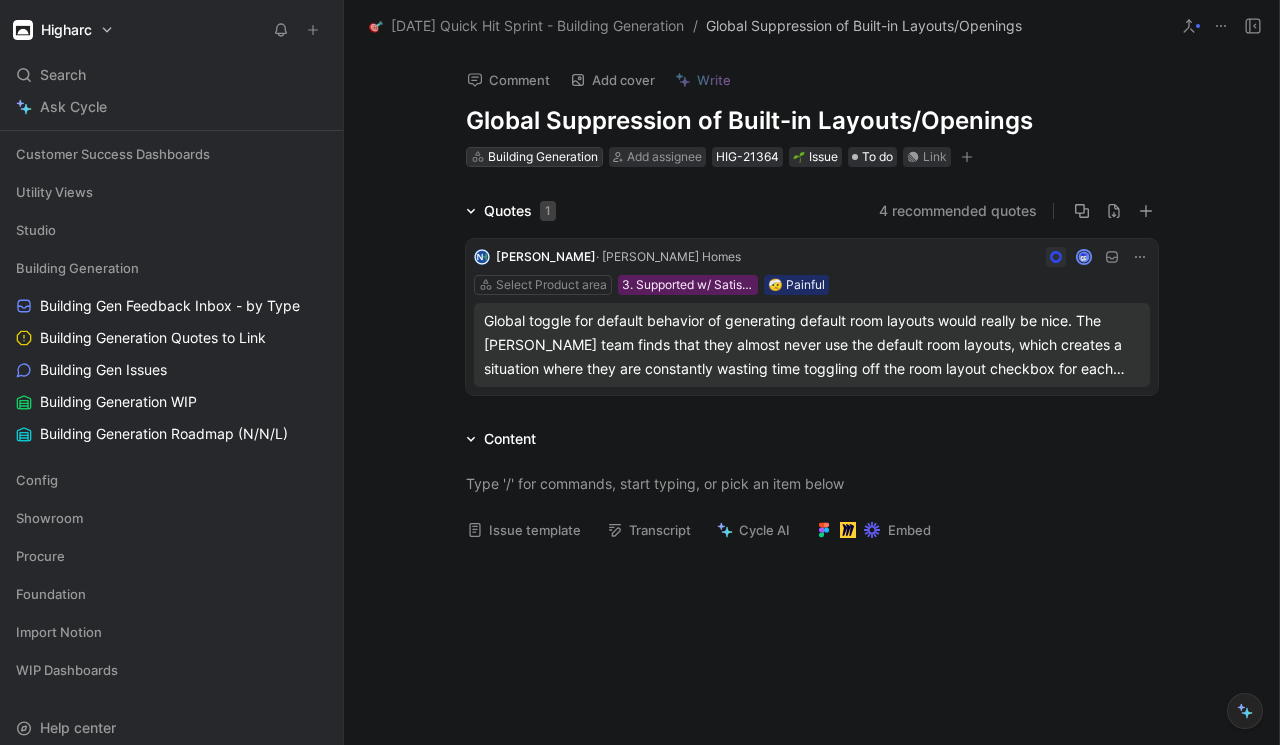 click on "Building Generation" at bounding box center (543, 157) 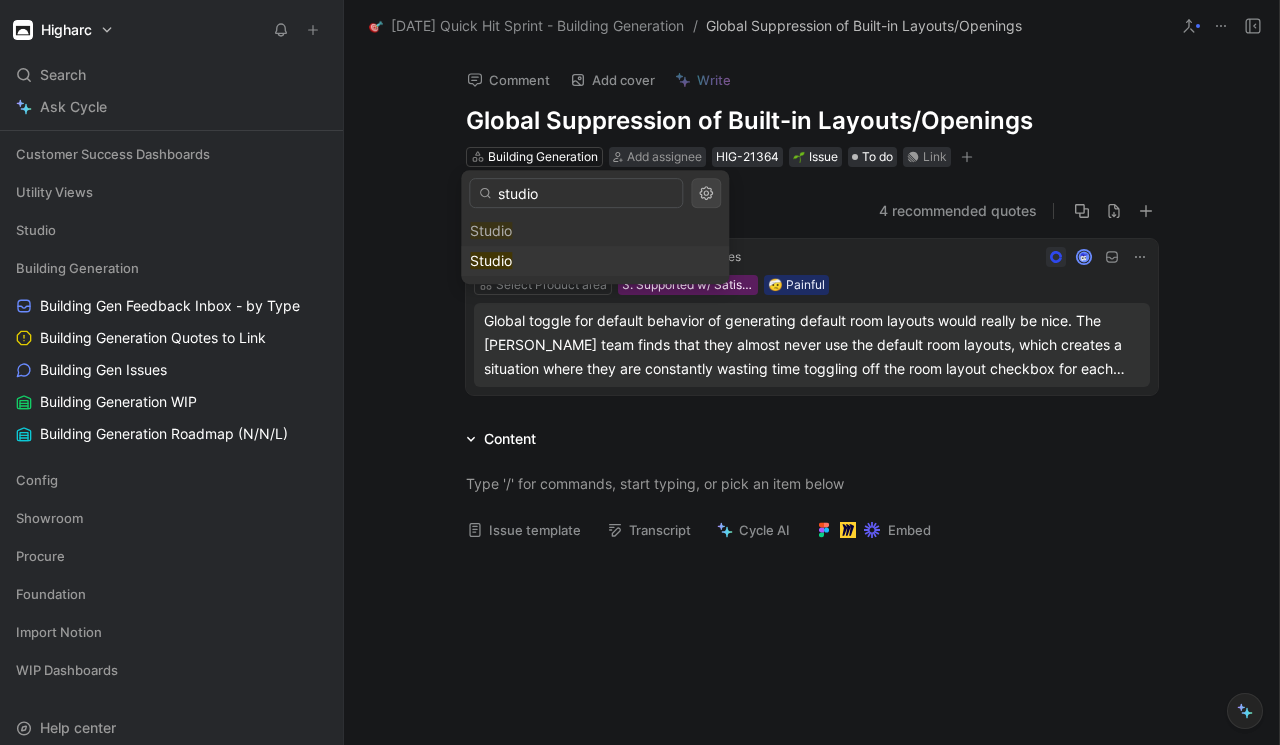 type on "studio" 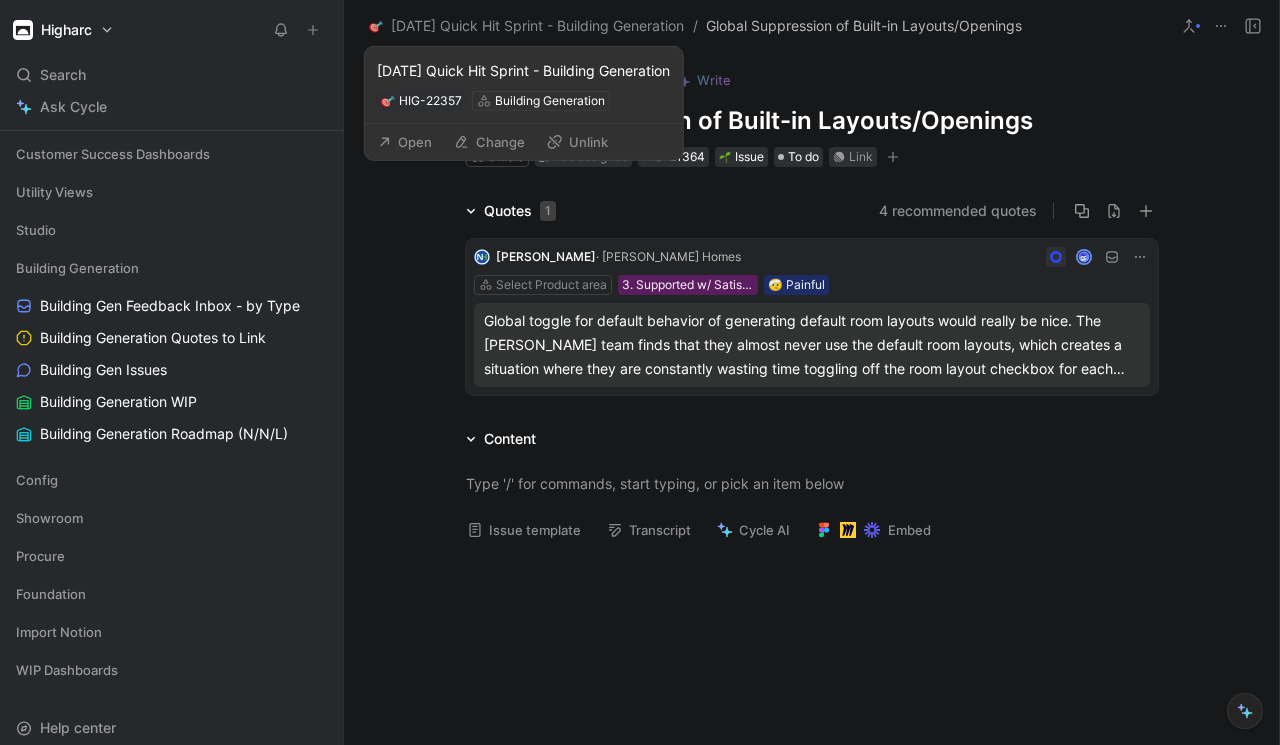 click on "Unlink" at bounding box center [577, 142] 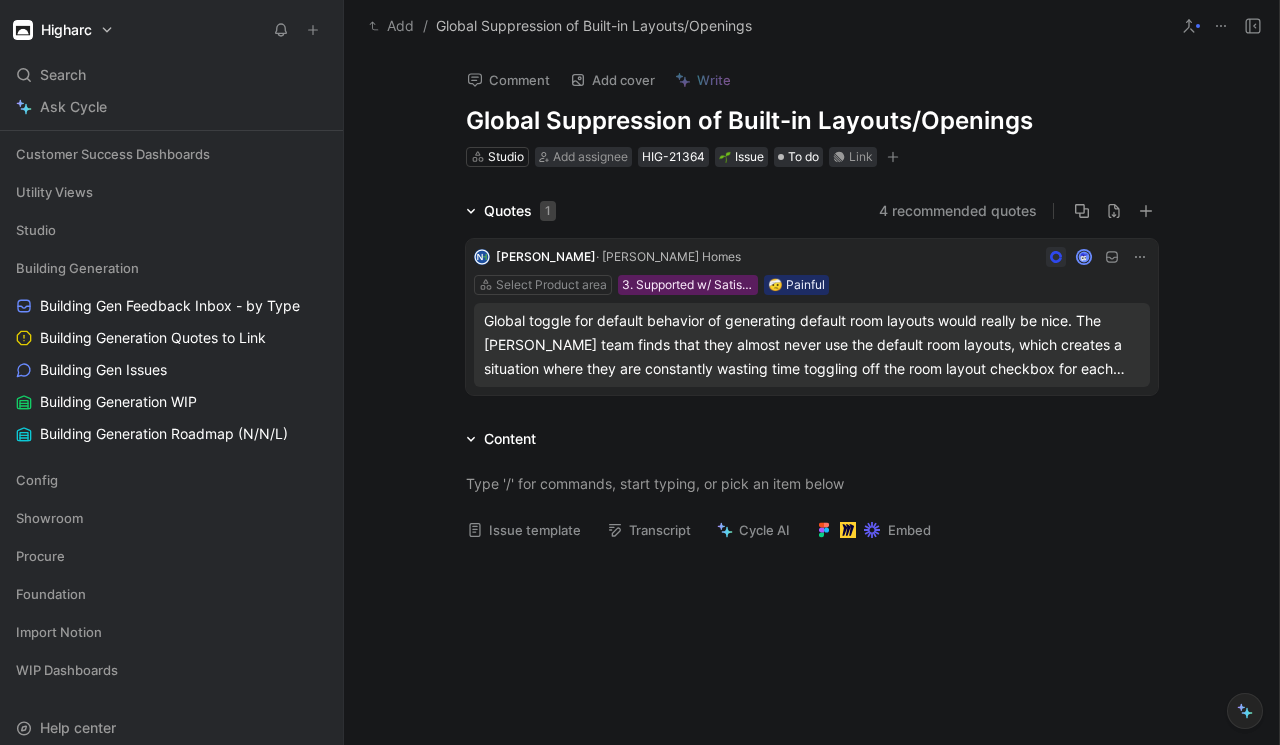 click on "Add" at bounding box center [391, 26] 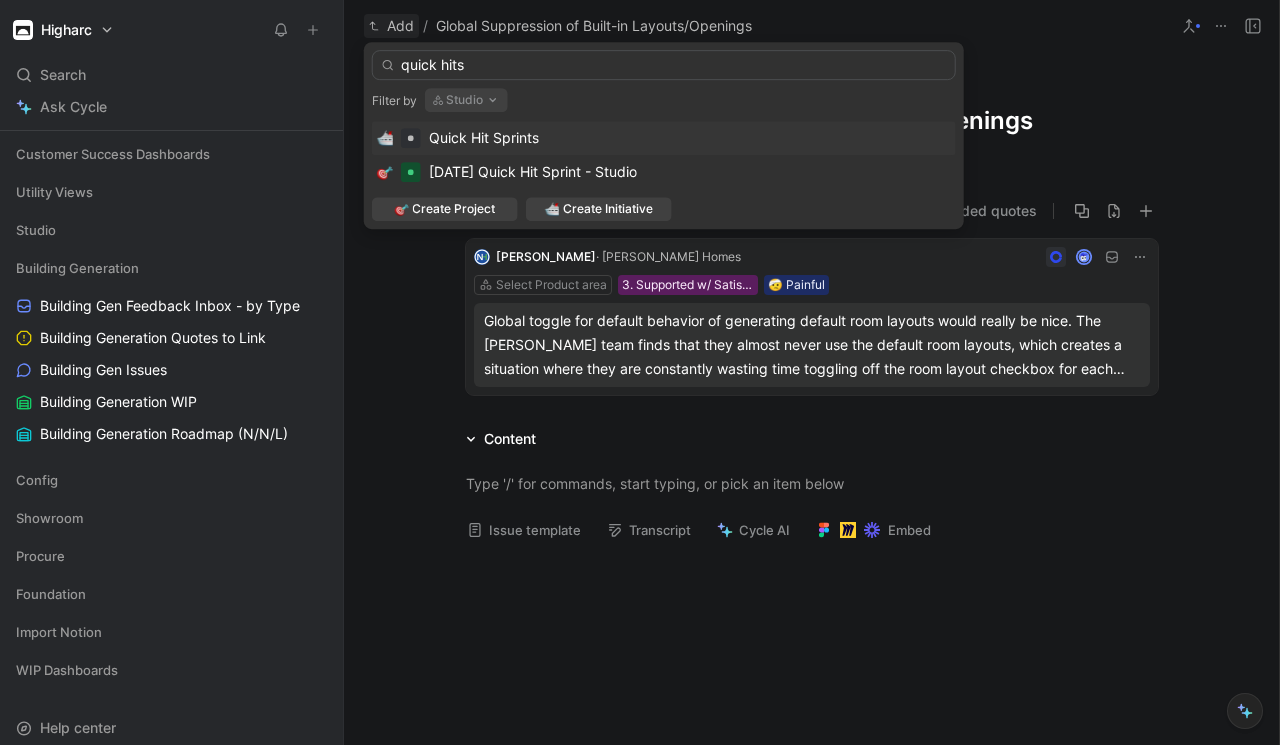 type on "quick hits" 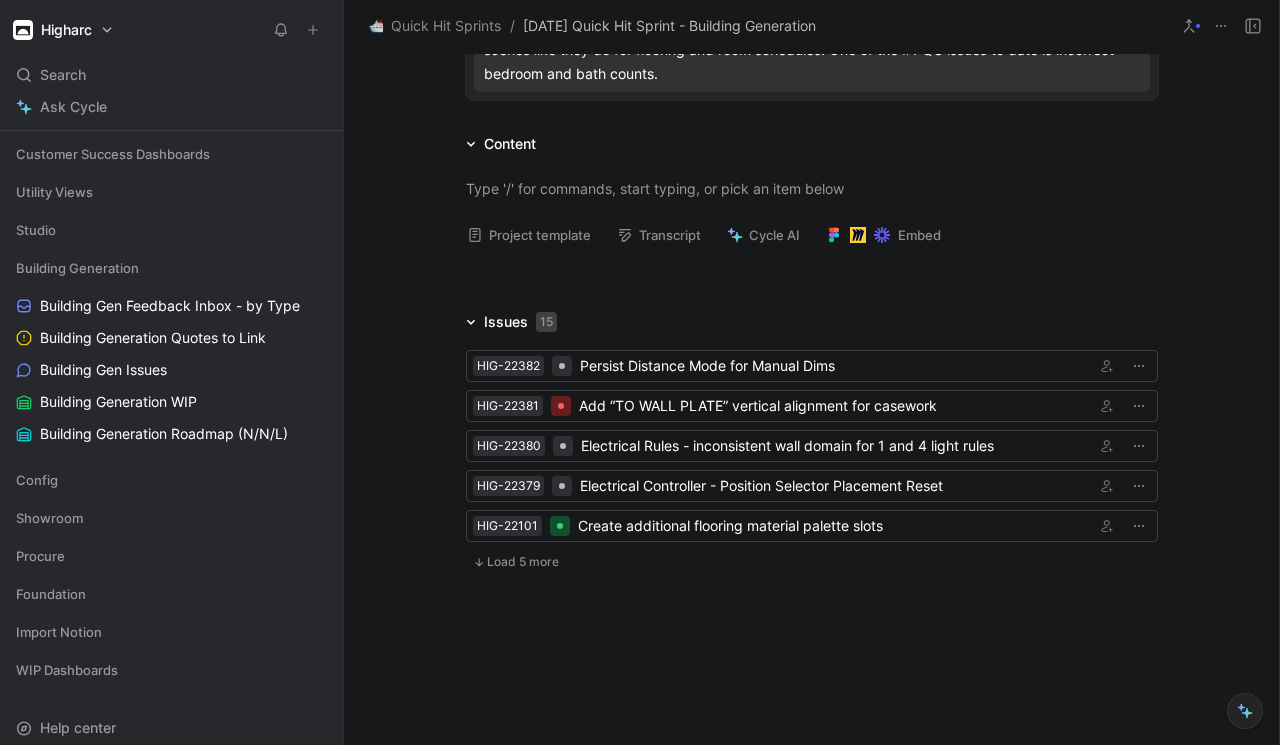 scroll, scrollTop: 320, scrollLeft: 0, axis: vertical 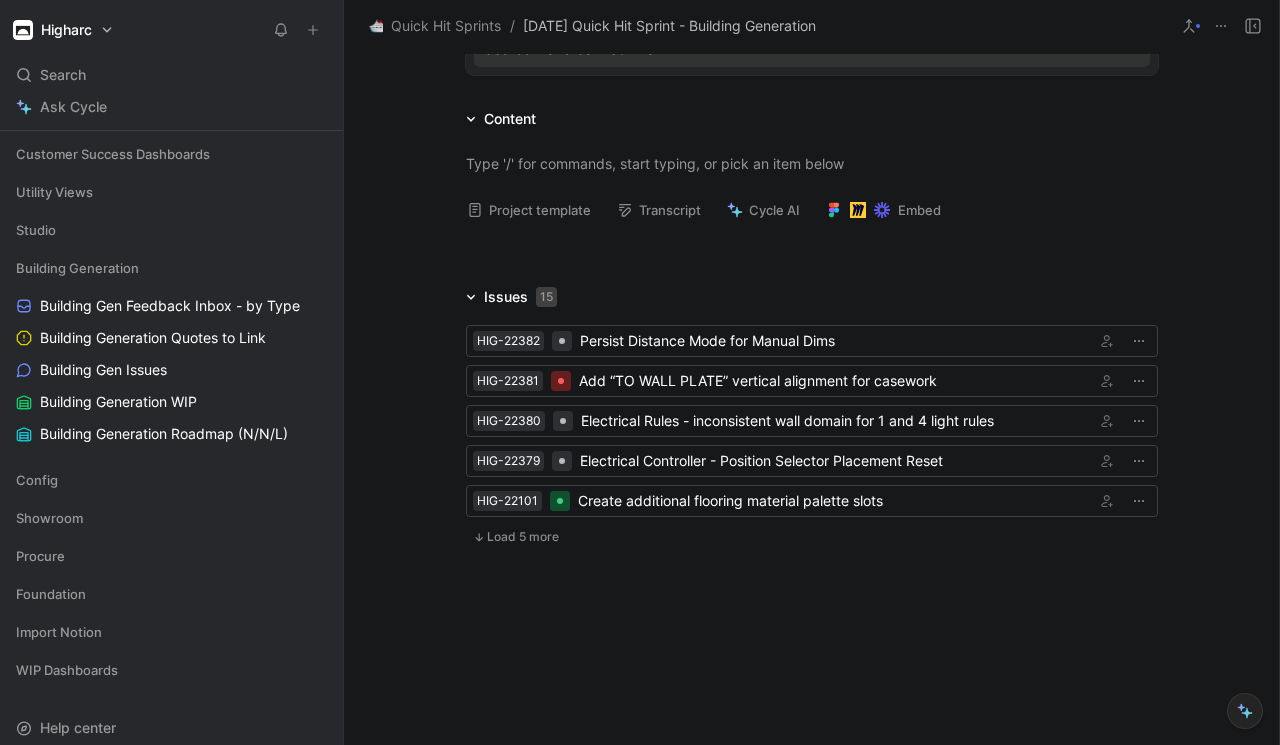 click on "Load 5 more" at bounding box center (523, 537) 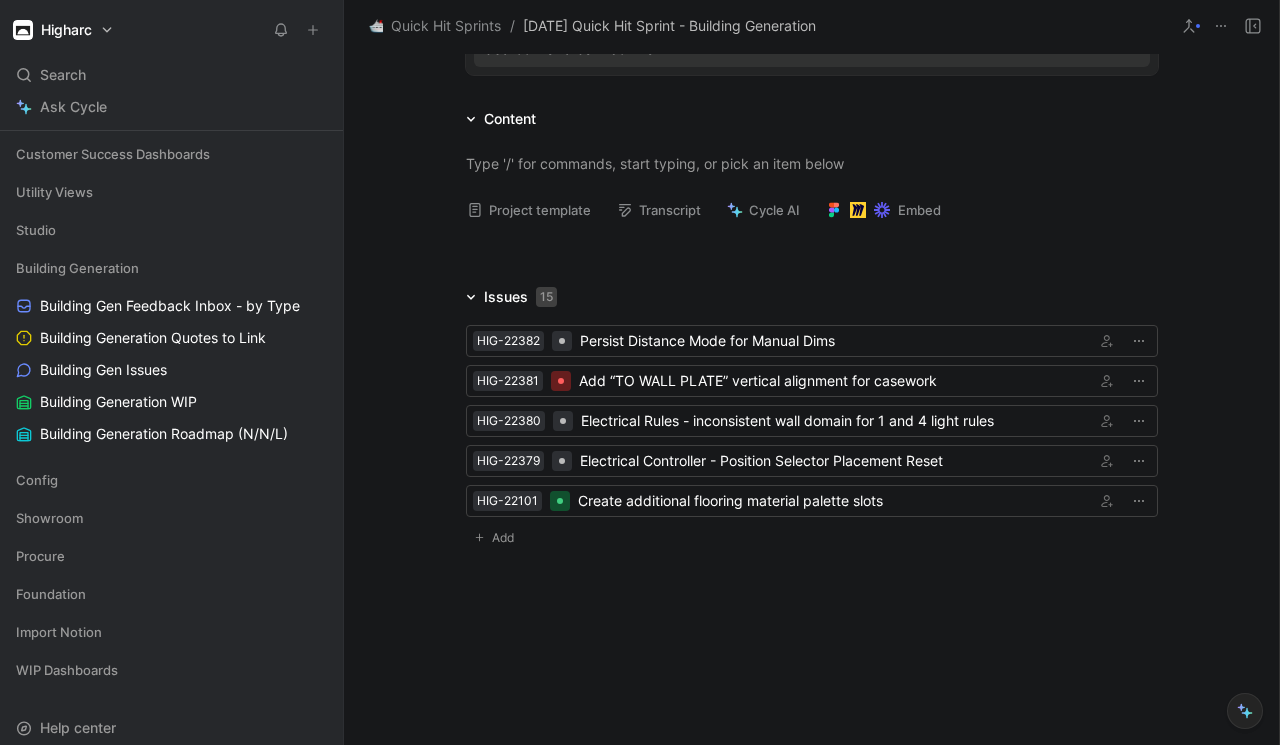 scroll, scrollTop: 322, scrollLeft: 0, axis: vertical 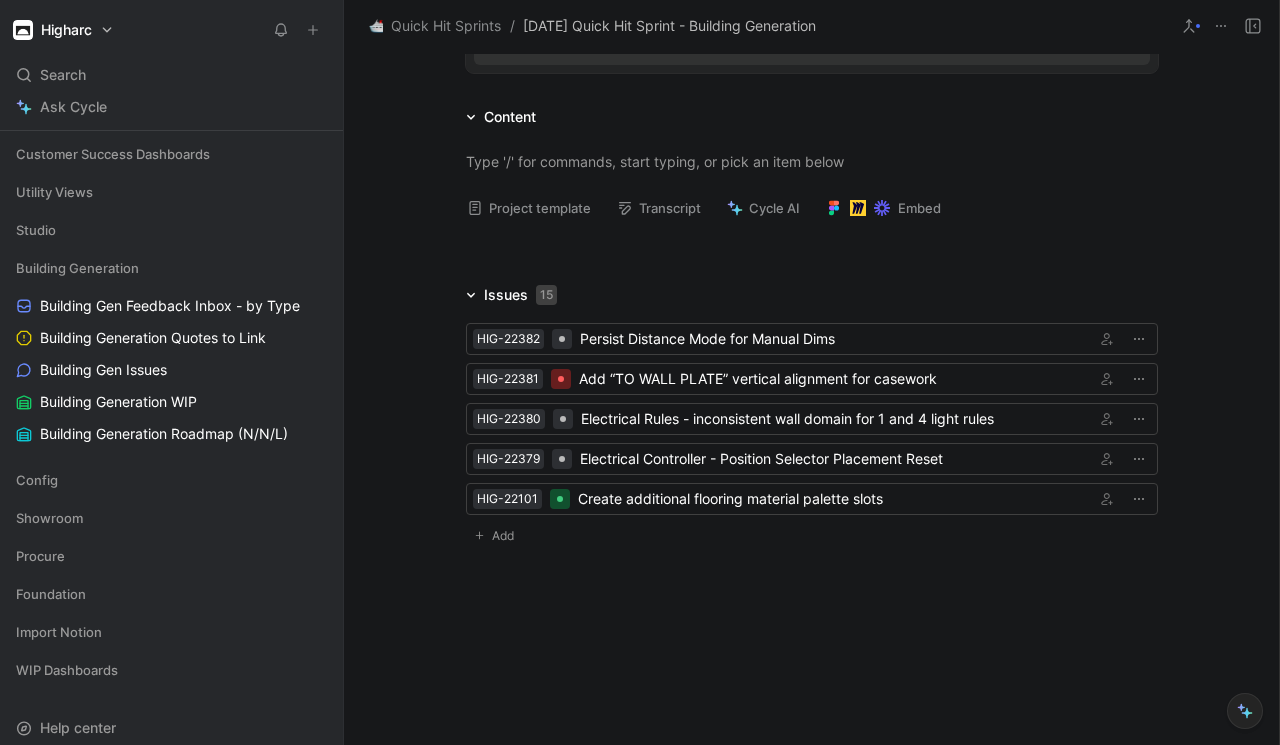 click on "Issues 15" at bounding box center [511, 295] 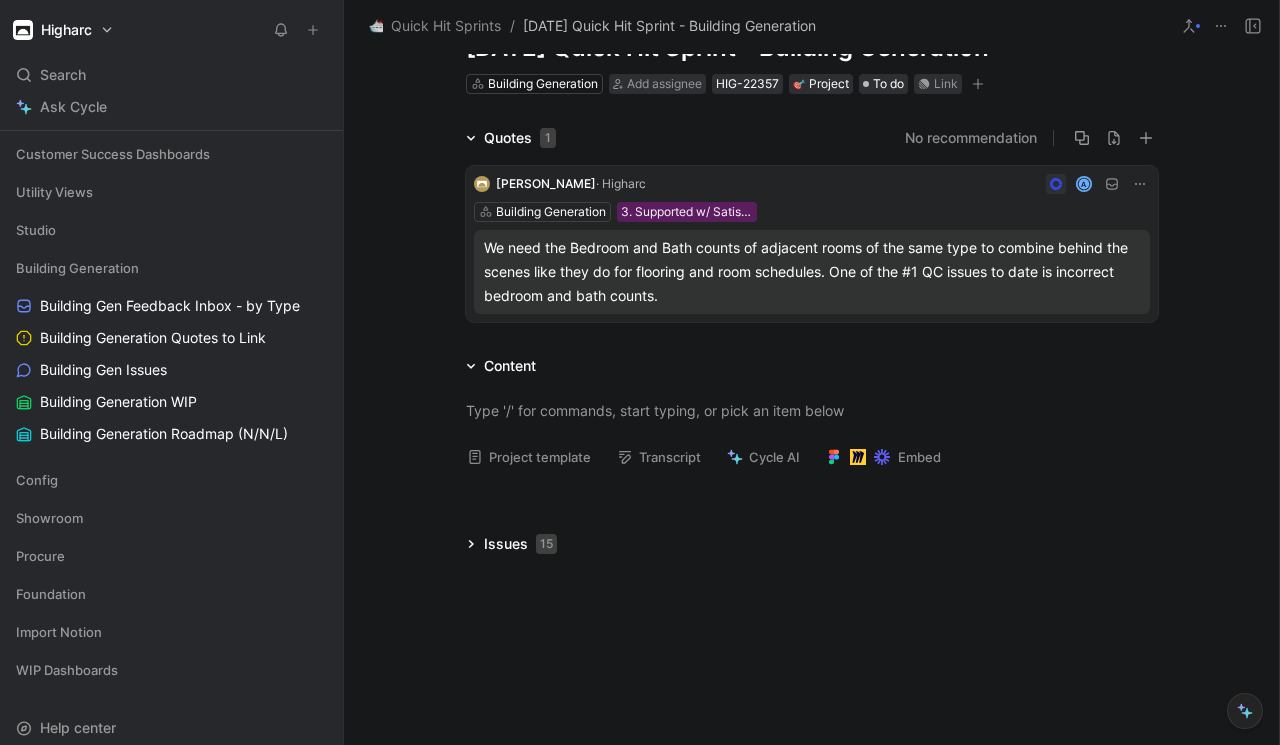 scroll, scrollTop: 73, scrollLeft: 0, axis: vertical 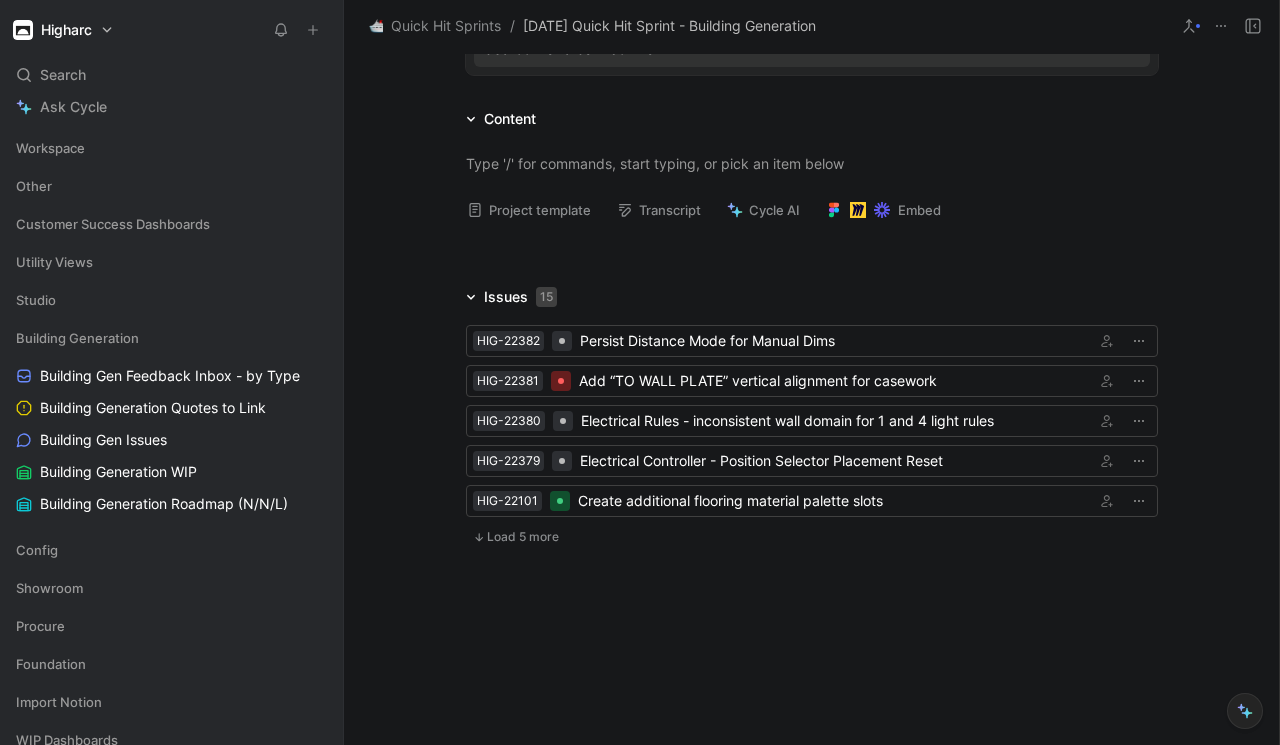 click on "Load 5 more" at bounding box center [523, 537] 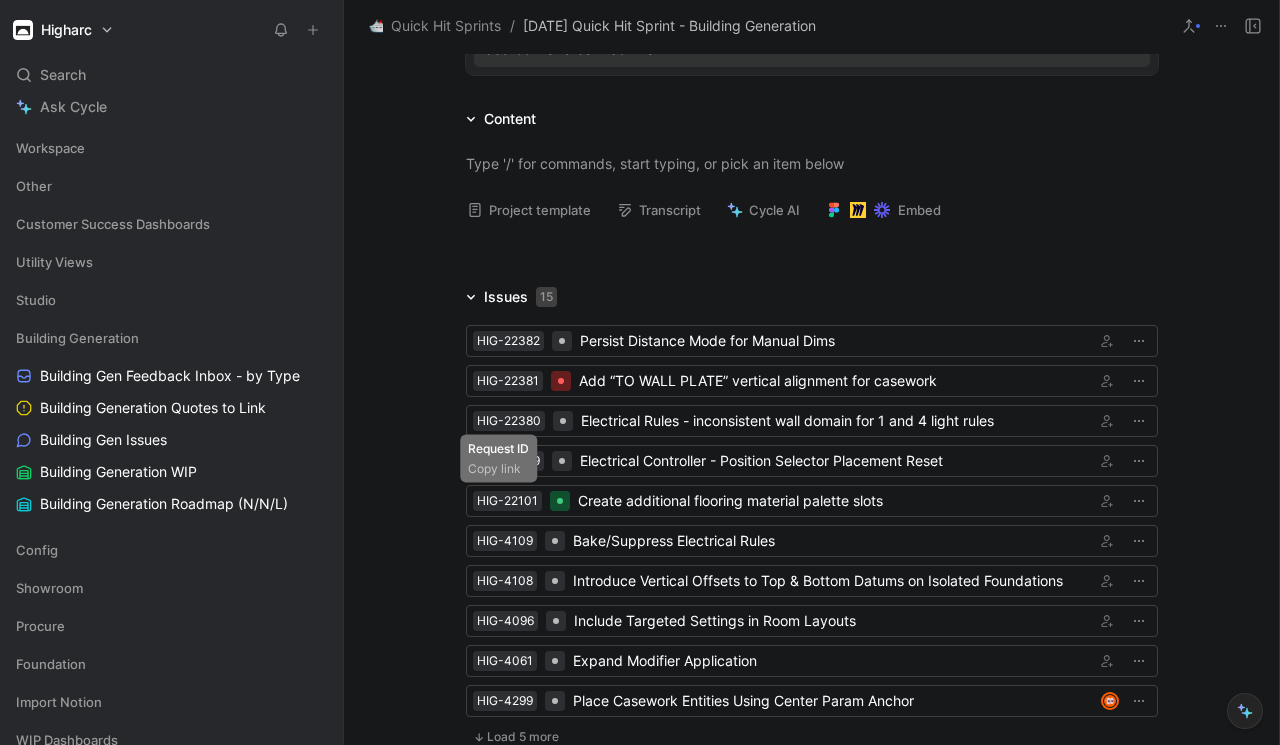 scroll, scrollTop: 377, scrollLeft: 0, axis: vertical 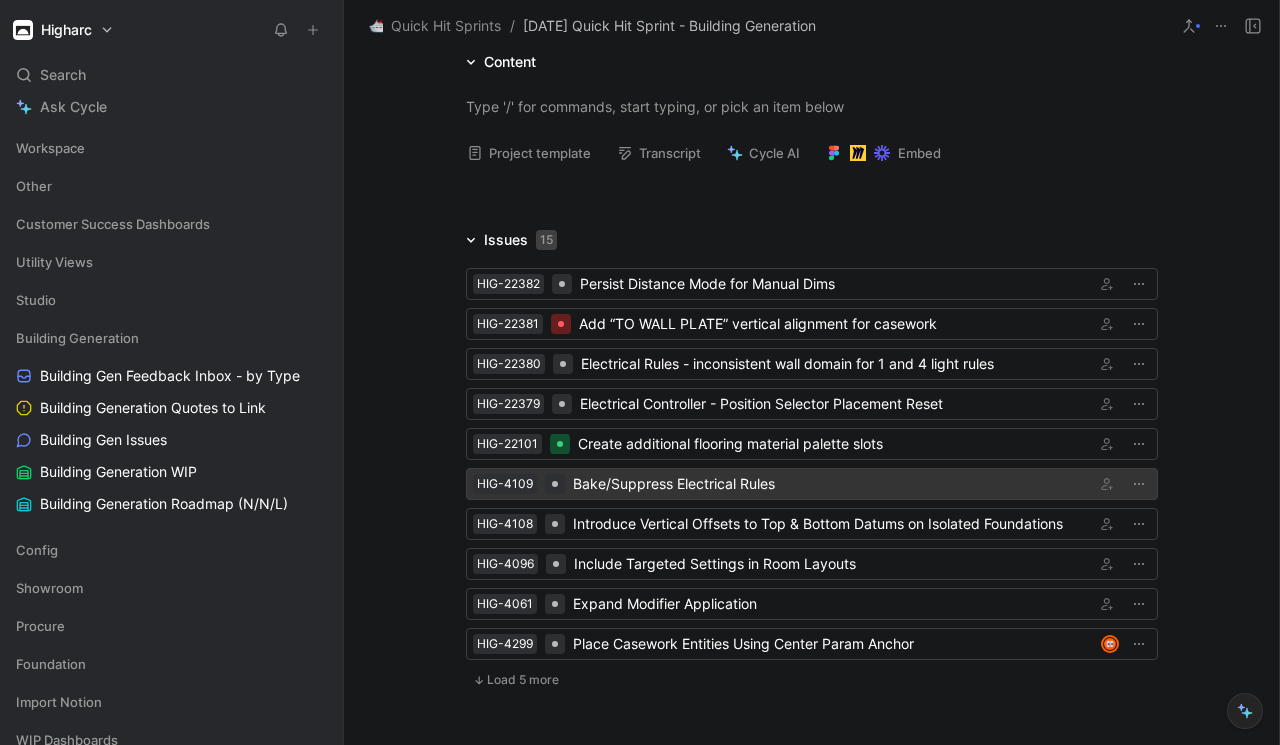click on "Bake/Suppress Electrical Rules" at bounding box center [830, 484] 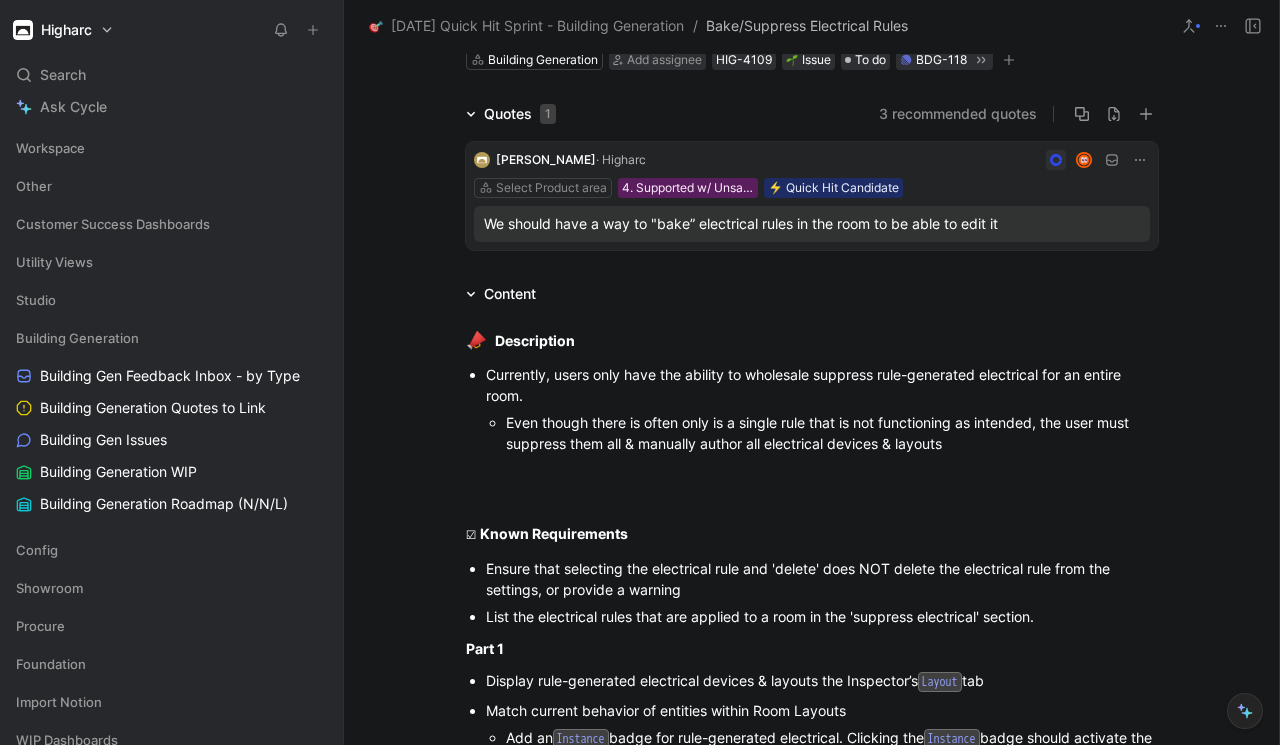 scroll, scrollTop: 0, scrollLeft: 0, axis: both 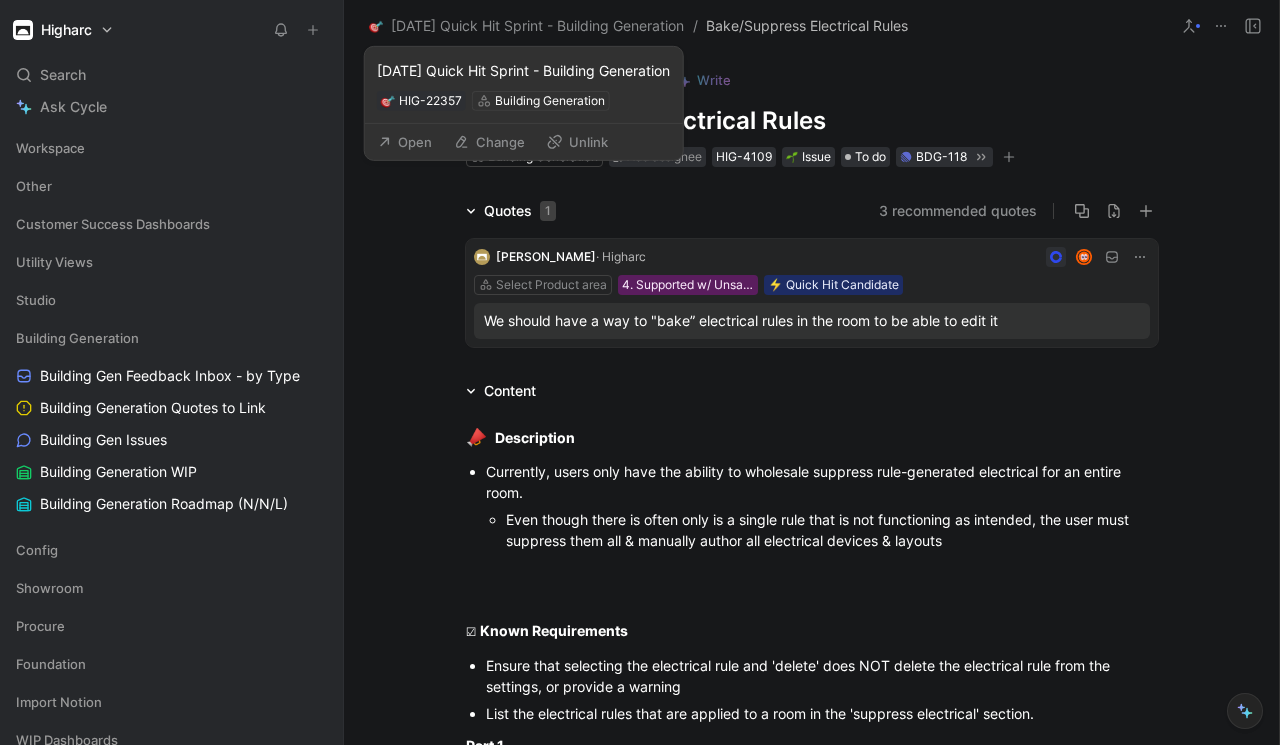 click on "Unlink" at bounding box center [577, 142] 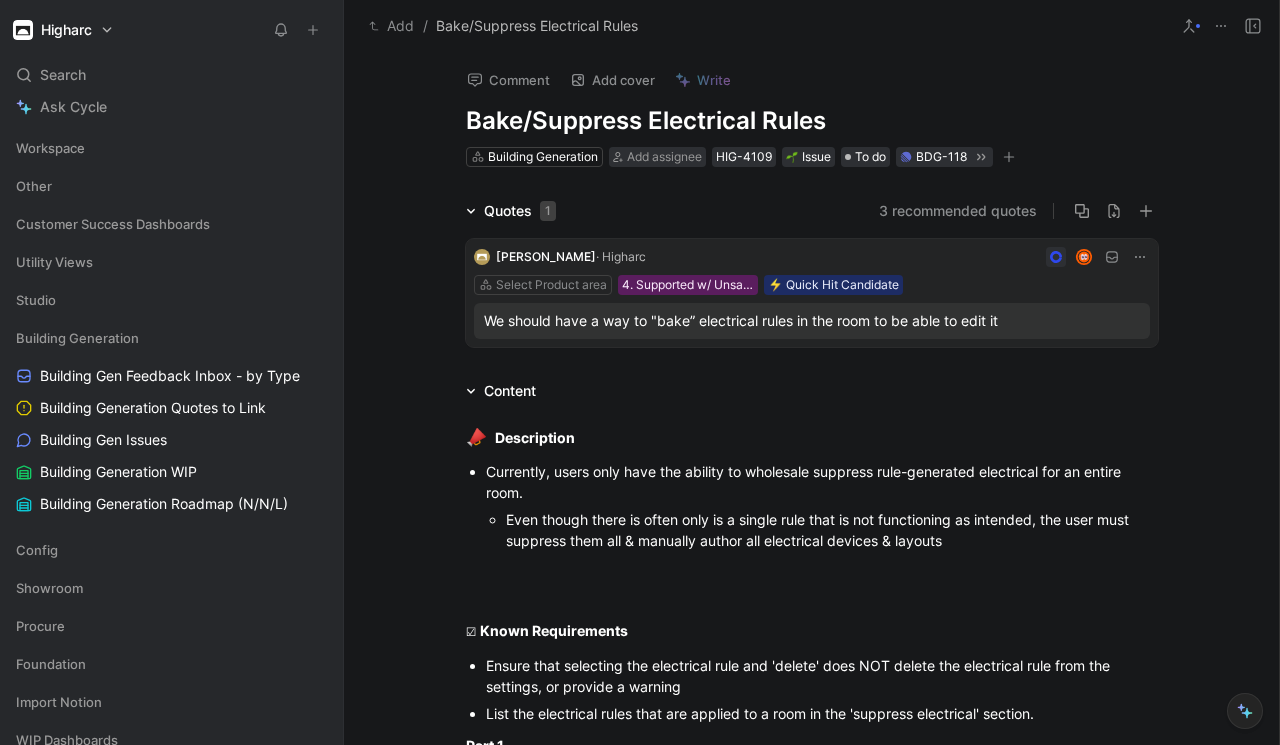 click on "Add" at bounding box center (391, 26) 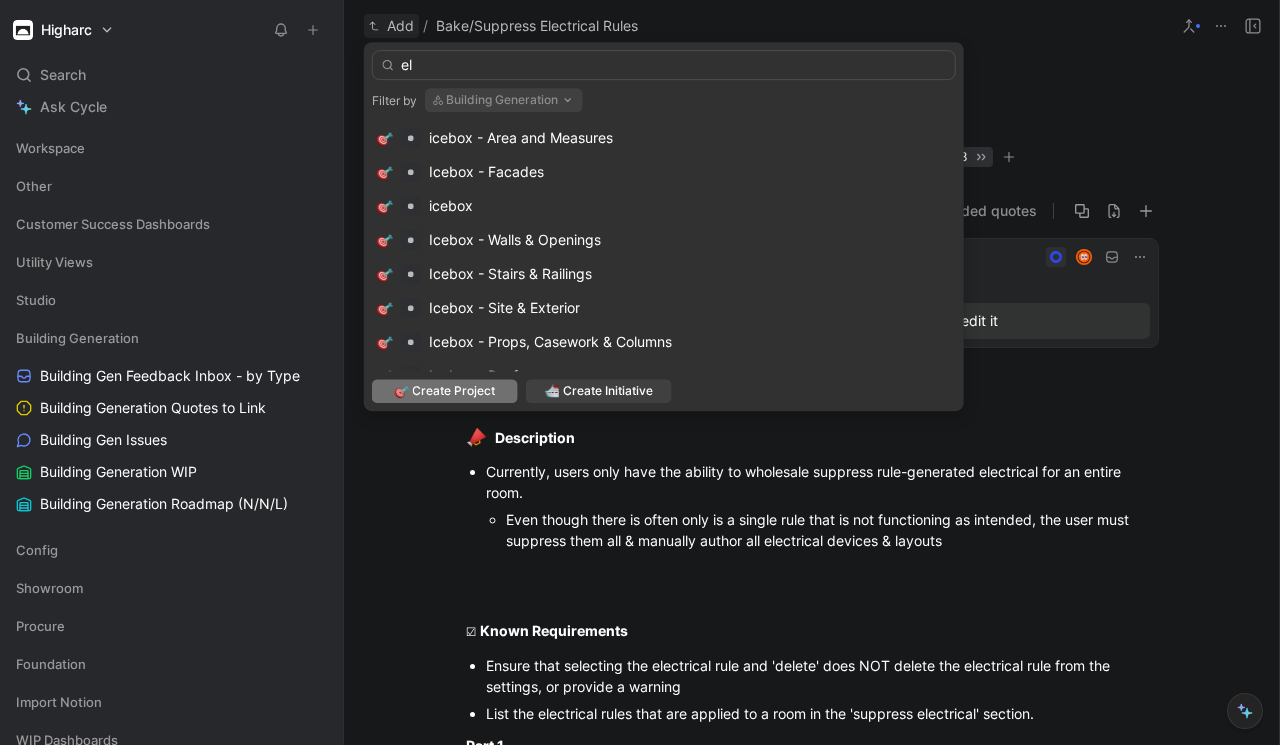 type on "e" 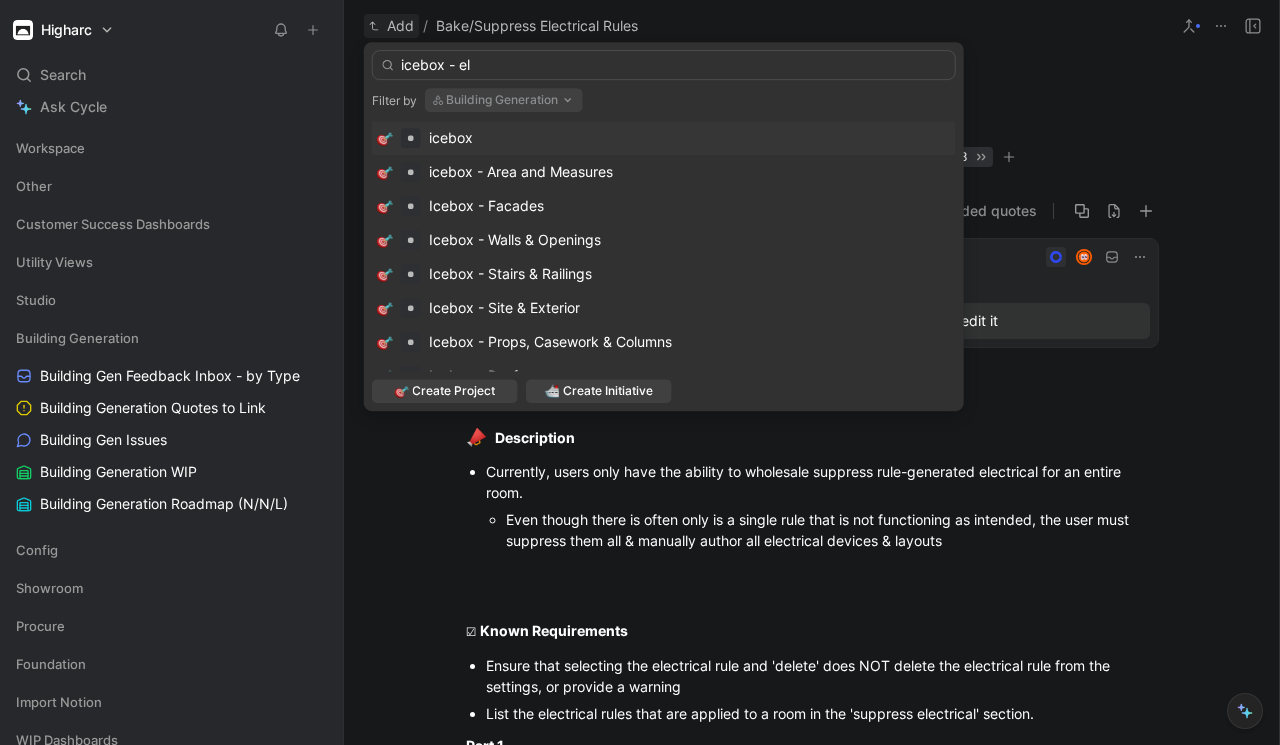 type on "icebox - el" 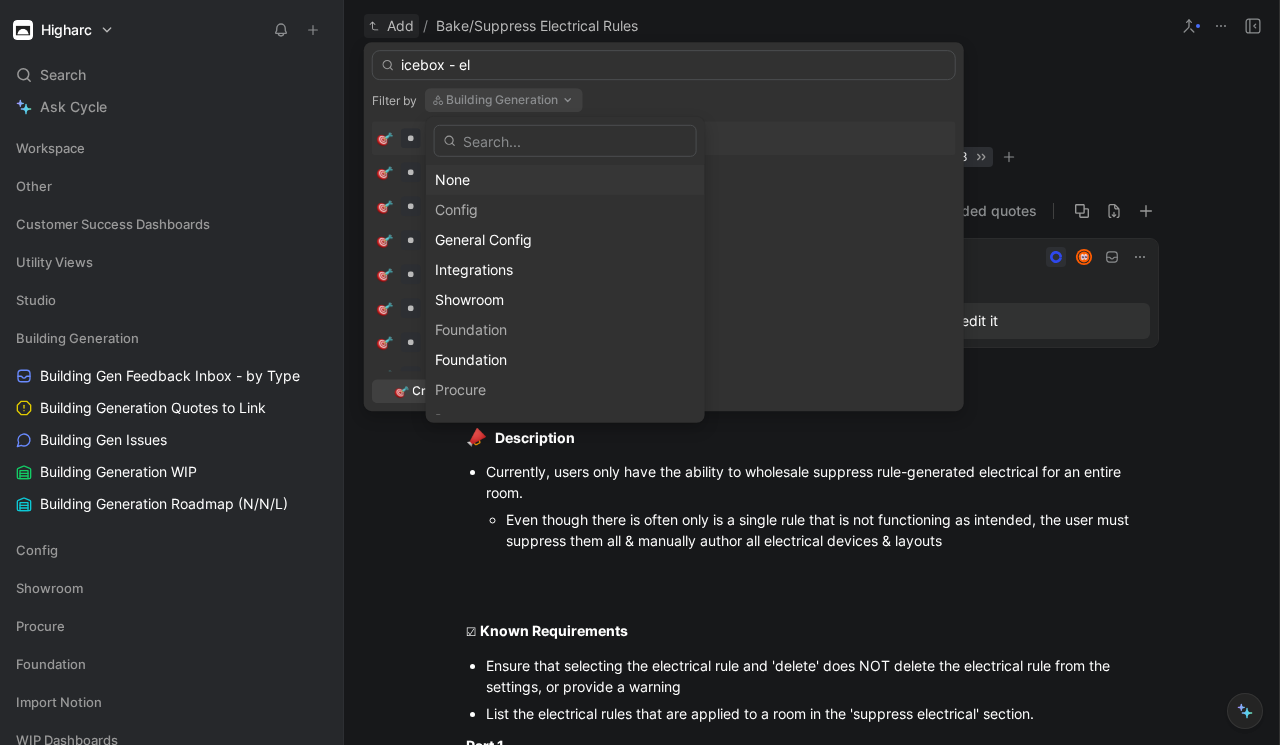 click on "None" at bounding box center (565, 180) 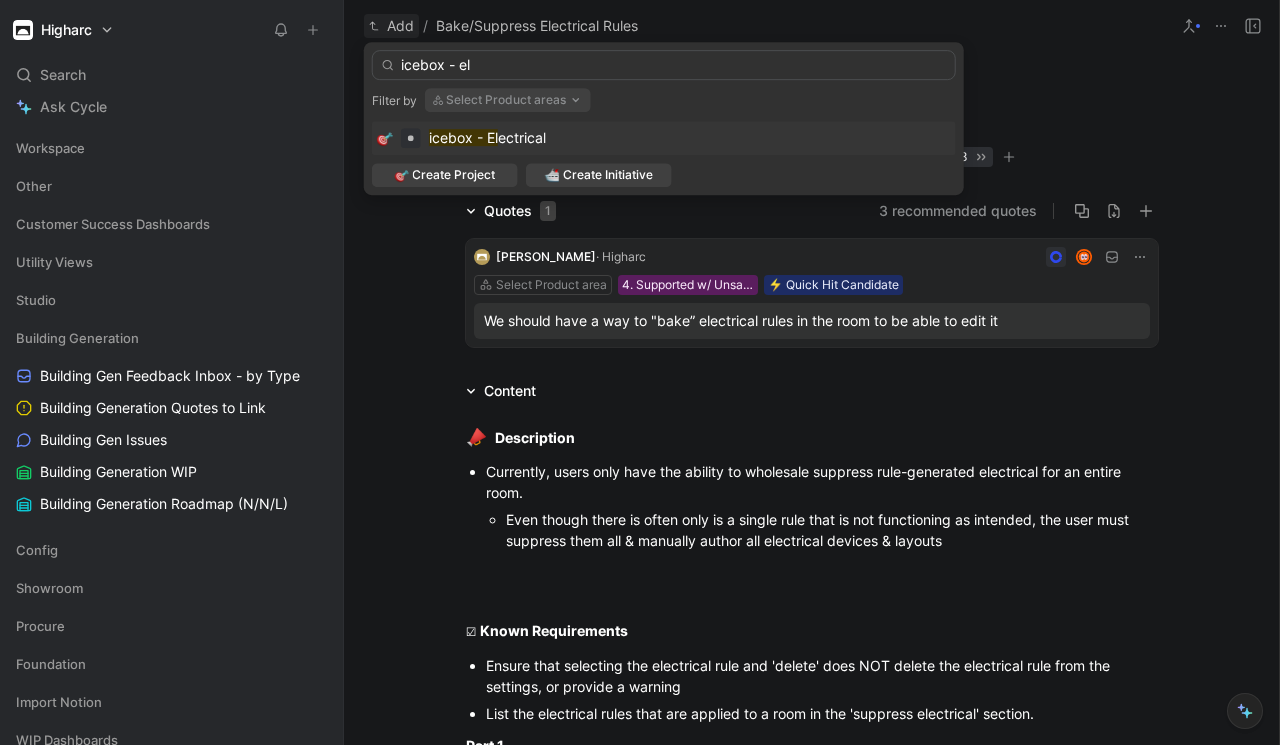 click on "icebox - El ectrical" at bounding box center [664, 138] 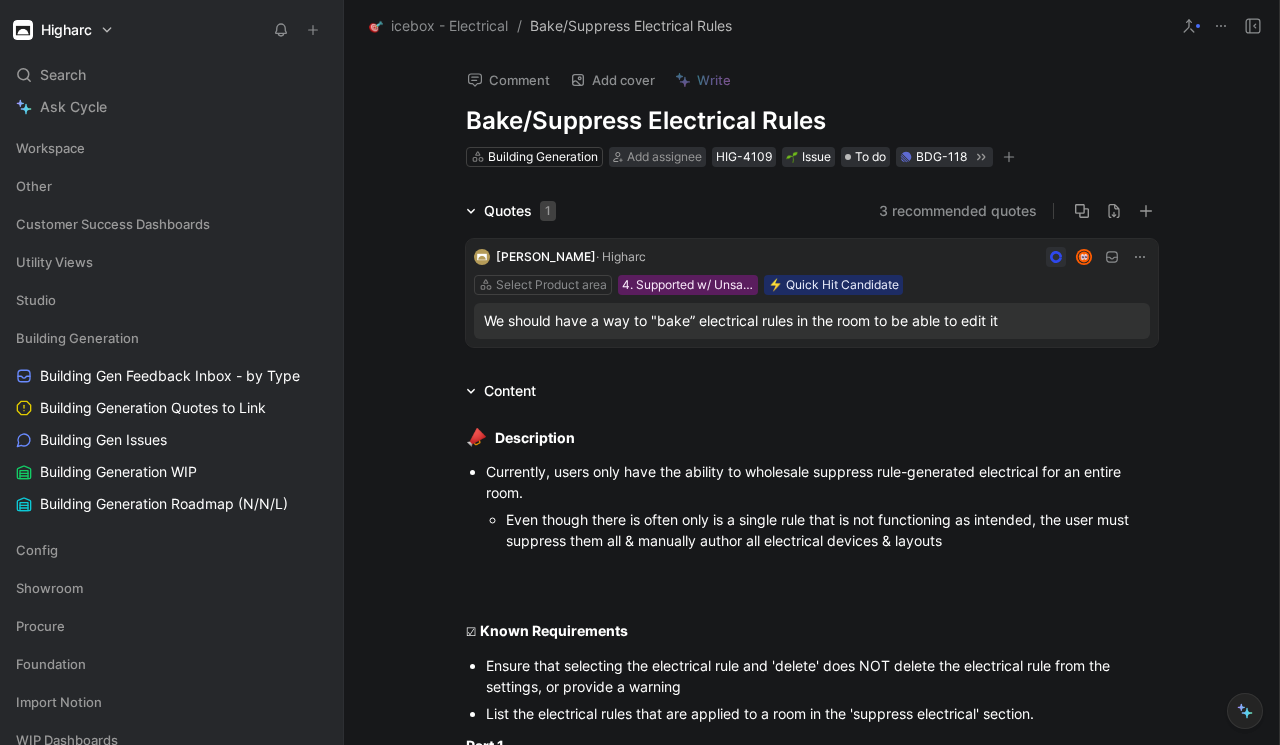 click on "Quotes 1 3 recommended quotes [PERSON_NAME]  · Higharc Select Product area 4. Supported w/ Unsatisfactory Workaround ⚡️ Quick Hit Candidate We should have a way to "bake” electrical rules in the room to be able to edit it Content 📣    Description Currently, users only have the ability to wholesale suppress rule-generated electrical for an entire room.  Even though there is often only is a single rule that is not functioning as intended, the user must suppress them all & manually author all electrical devices & layouts ☑   Known Requirements   Ensure that selecting the electrical rule and 'delete' does NOT delete the electrical rule from the settings, or provide a warning List the electrical rules that are applied to a room in the 'suppress electrical' section. Part 1 Display rule-generated electrical devices & layouts the Inspector’s  Layout  tab Match current behavior of entities within Room Layouts Add an  Instance  badge for rule-generated electrical. Clicking the  Instance Ref  badge. Part 2" at bounding box center [811, 1235] 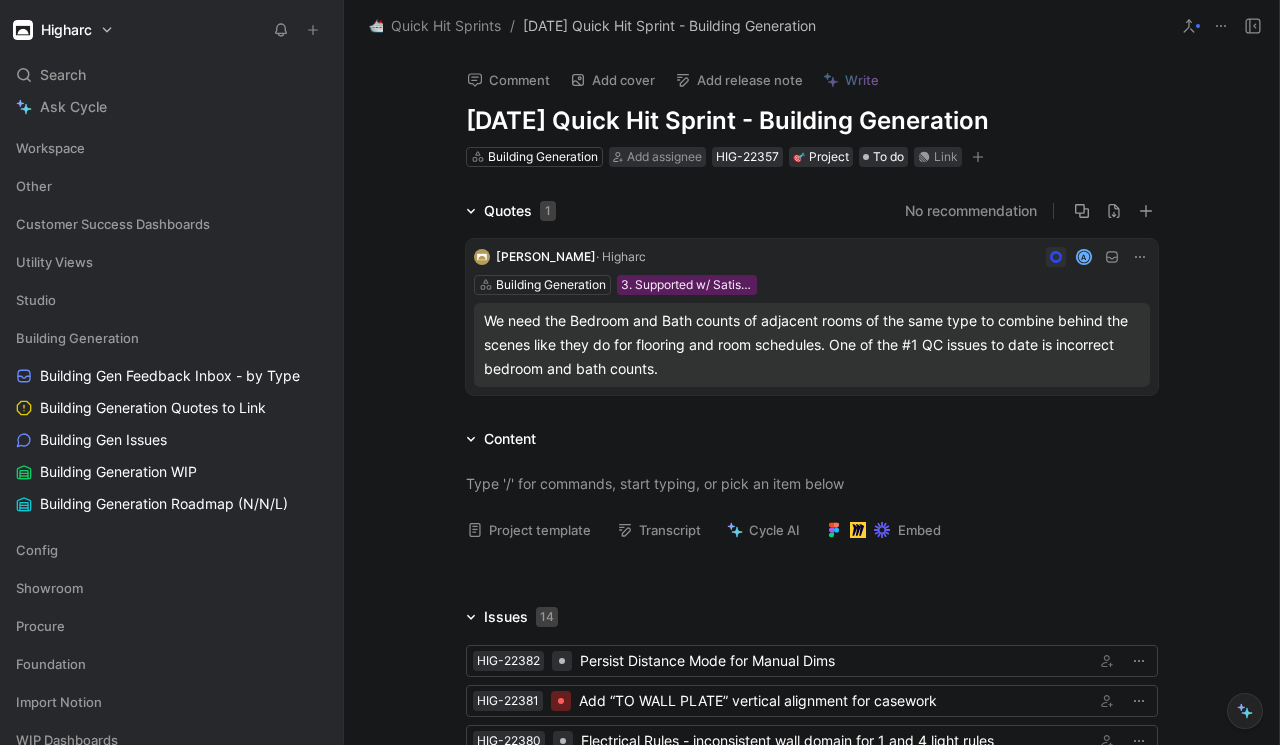scroll, scrollTop: 338, scrollLeft: 0, axis: vertical 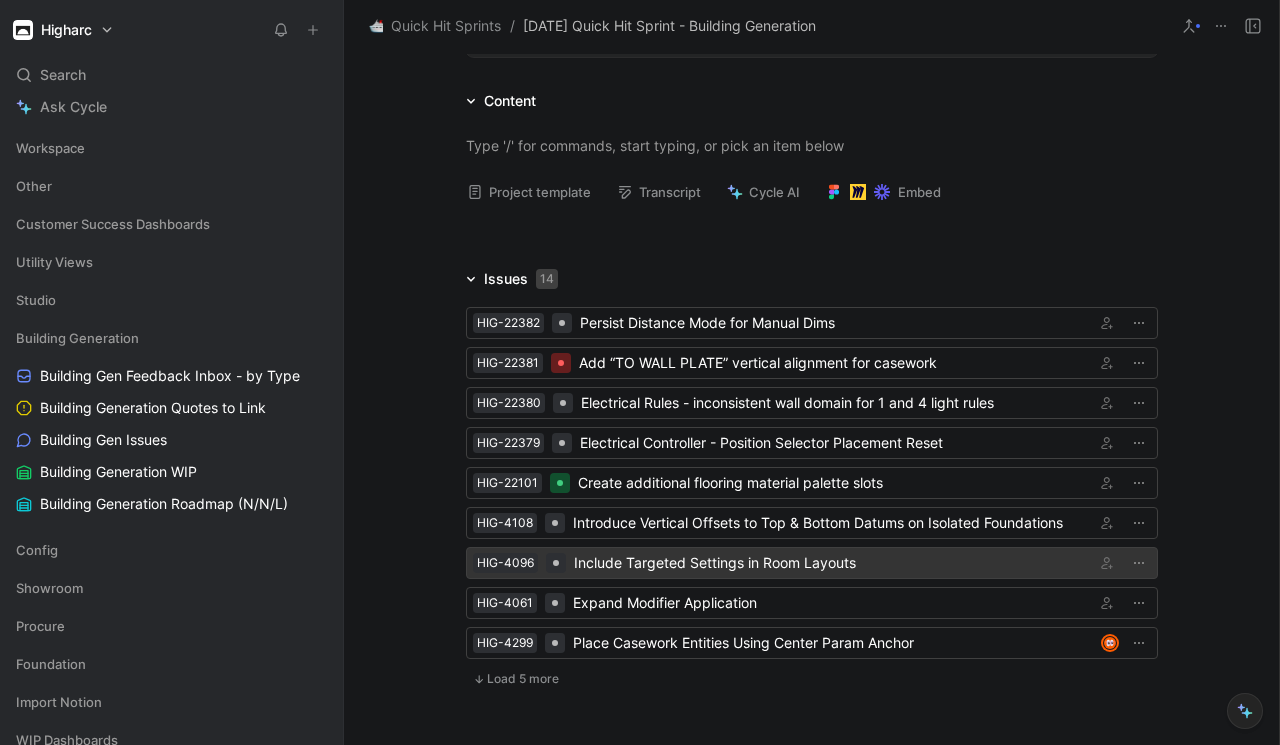 click on "Include Targeted Settings in Room Layouts" at bounding box center [830, 563] 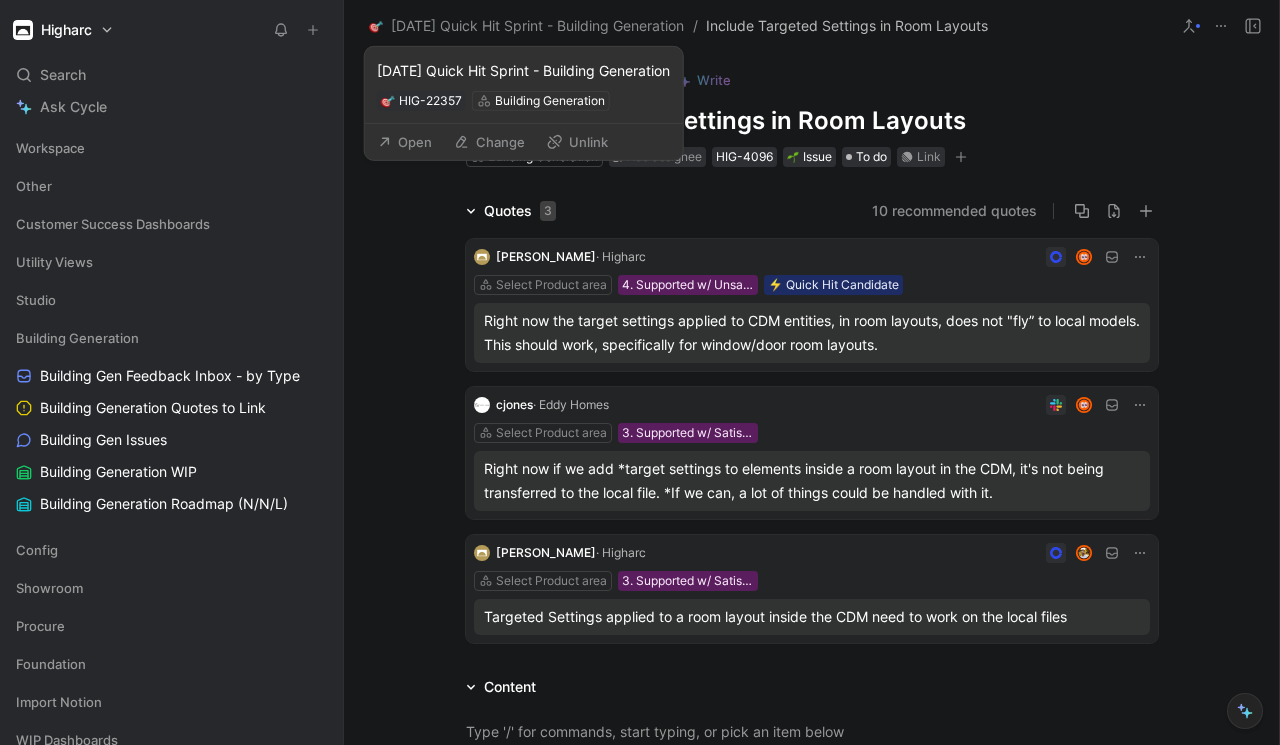 click on "Unlink" at bounding box center (577, 142) 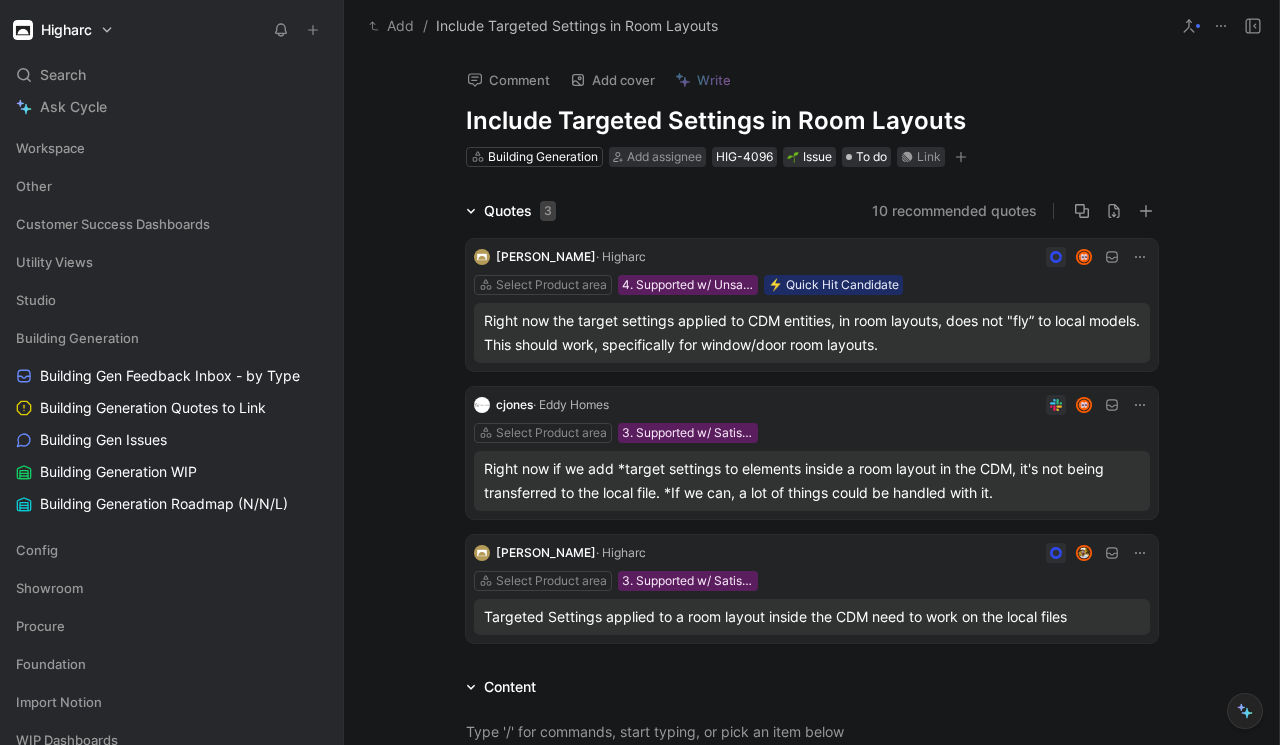 click on "Add" at bounding box center [391, 26] 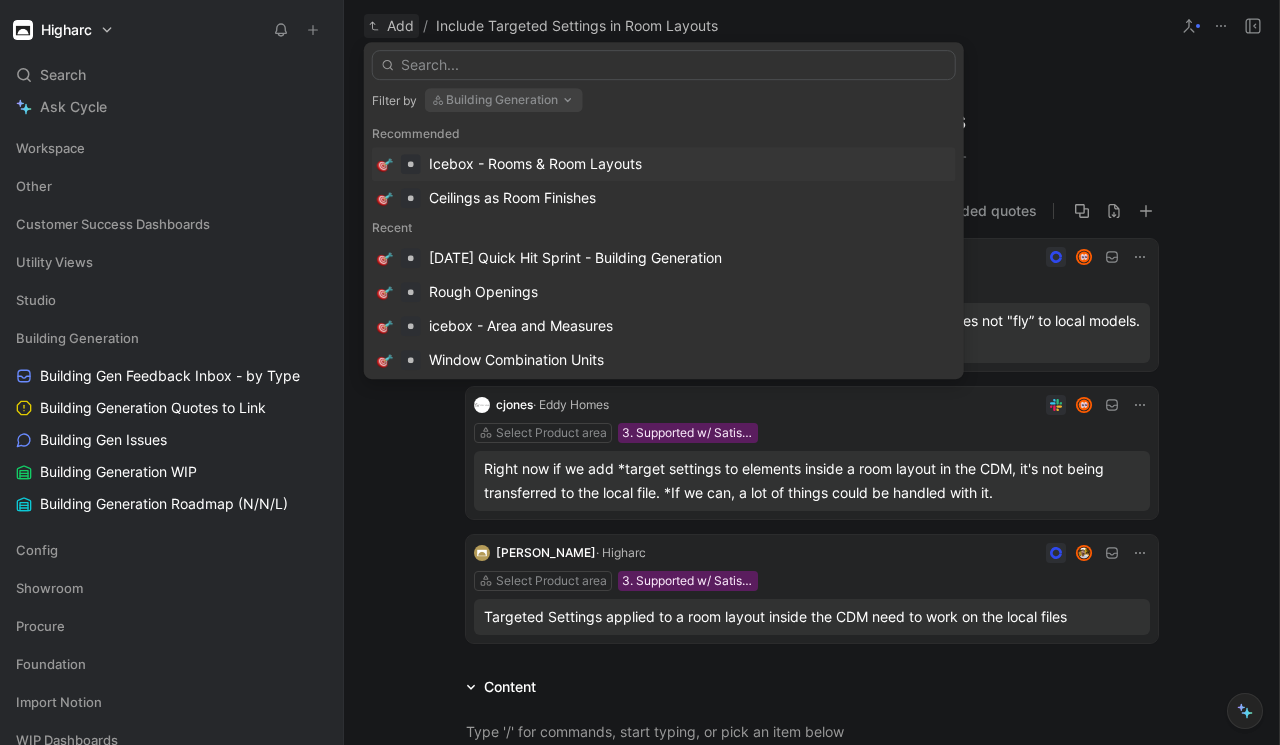 click on "Icebox - Rooms & Room Layouts" at bounding box center [535, 164] 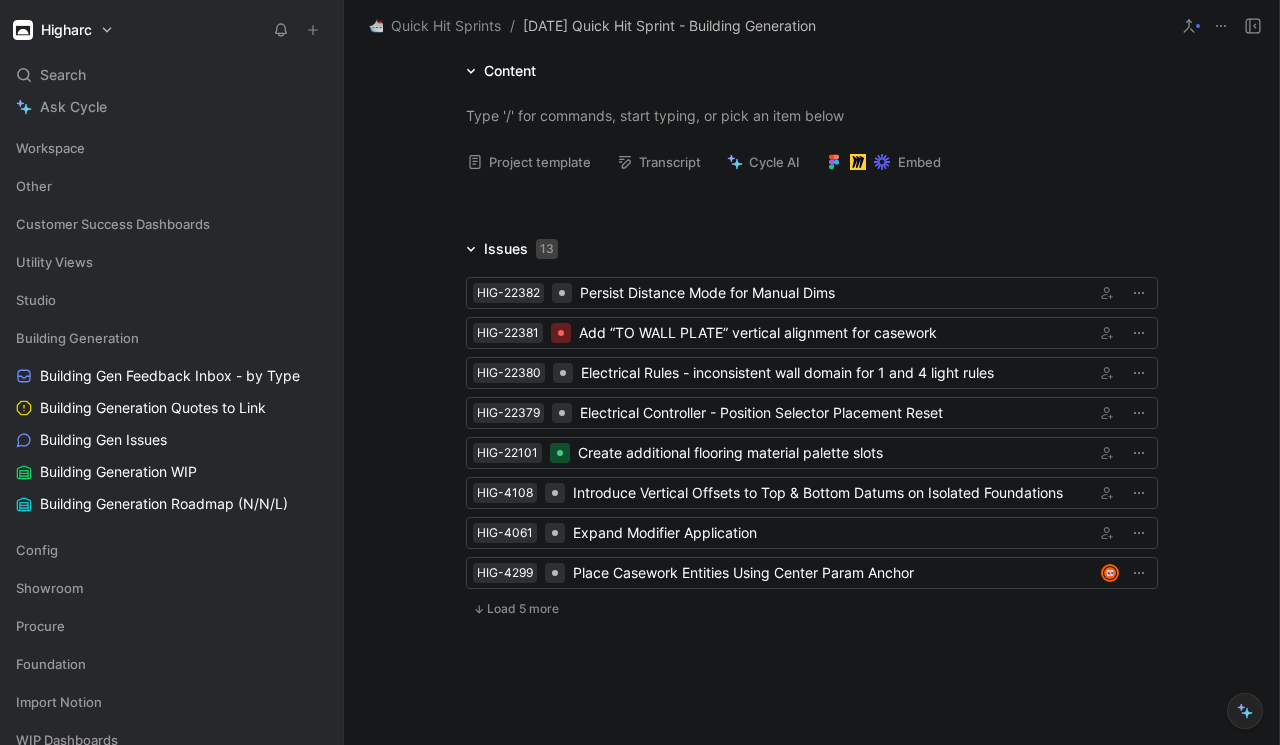 scroll, scrollTop: 370, scrollLeft: 0, axis: vertical 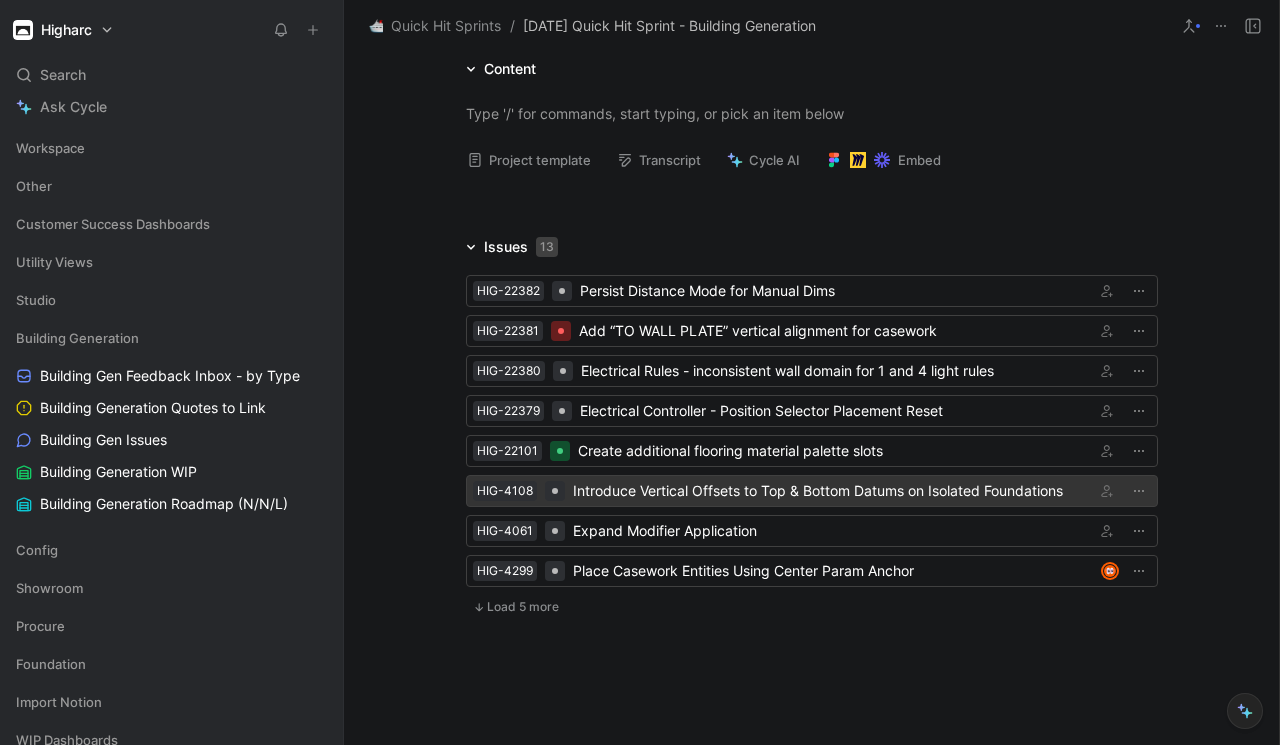 click on "Introduce Vertical Offsets to Top & Bottom Datums on Isolated Foundations" at bounding box center [830, 491] 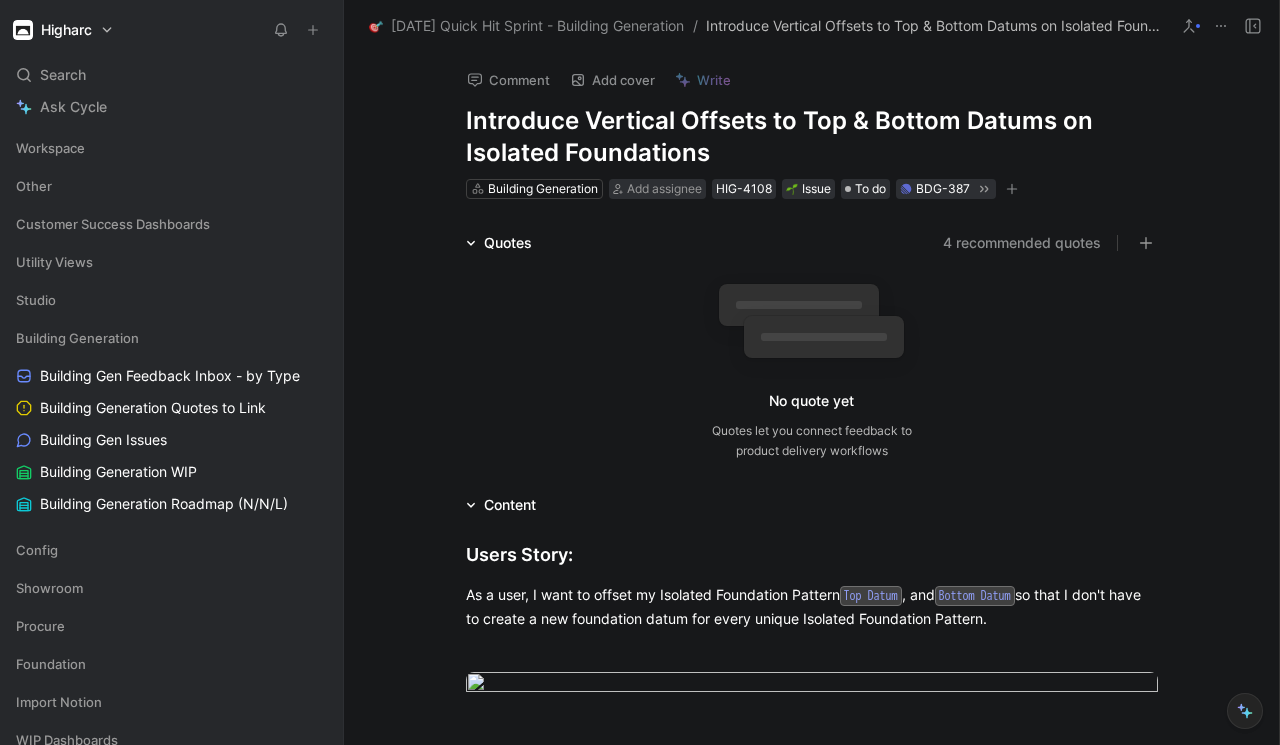 scroll, scrollTop: 1, scrollLeft: 0, axis: vertical 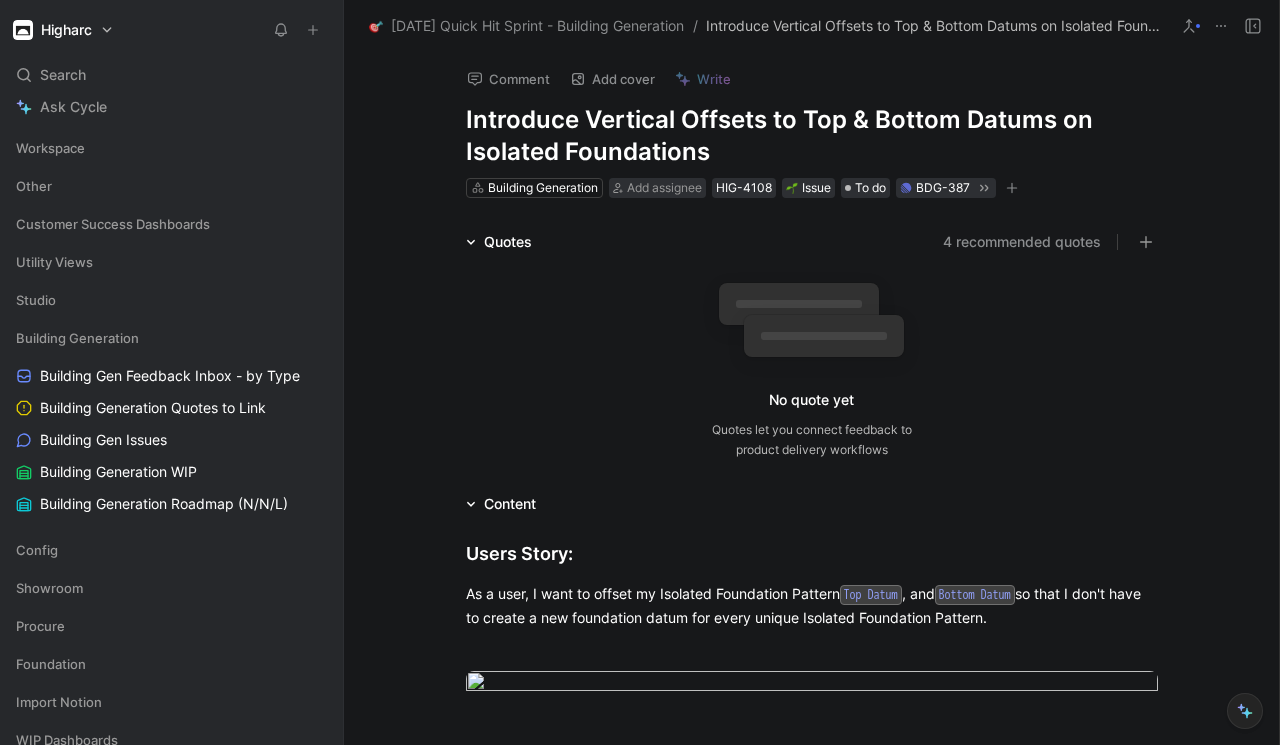 click 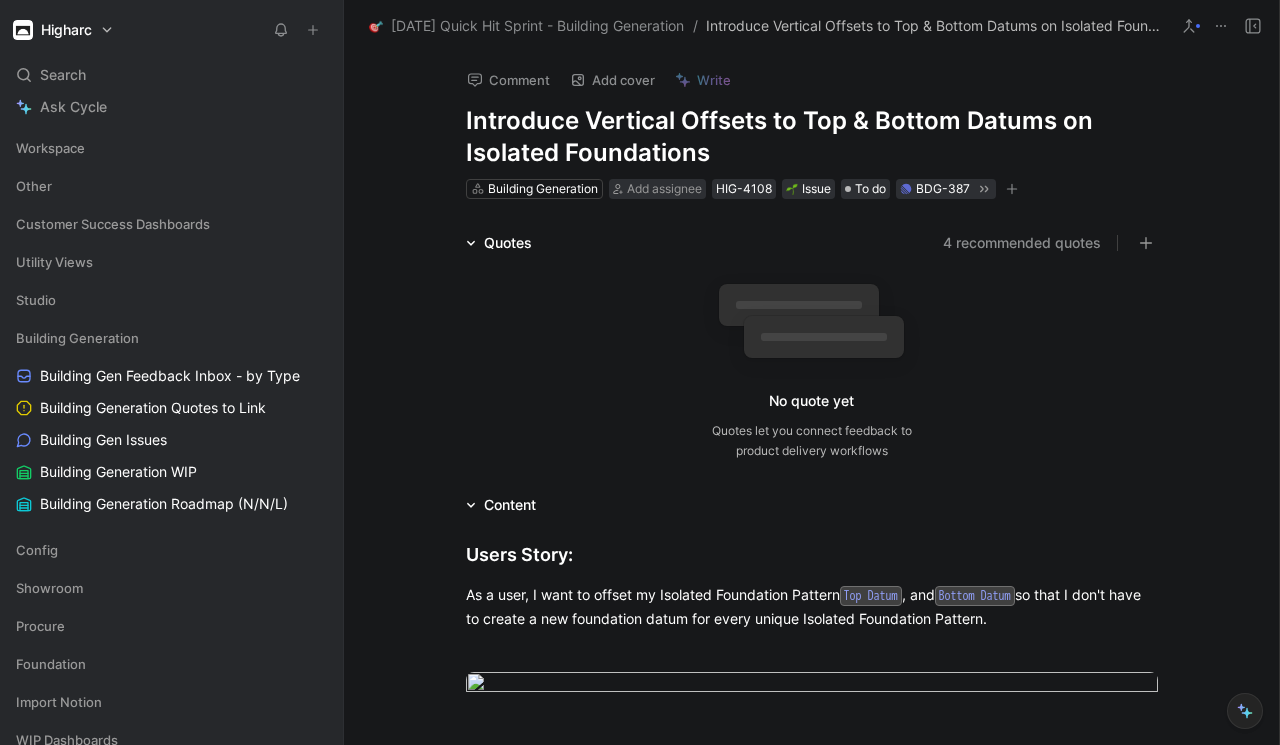 scroll, scrollTop: 1, scrollLeft: 0, axis: vertical 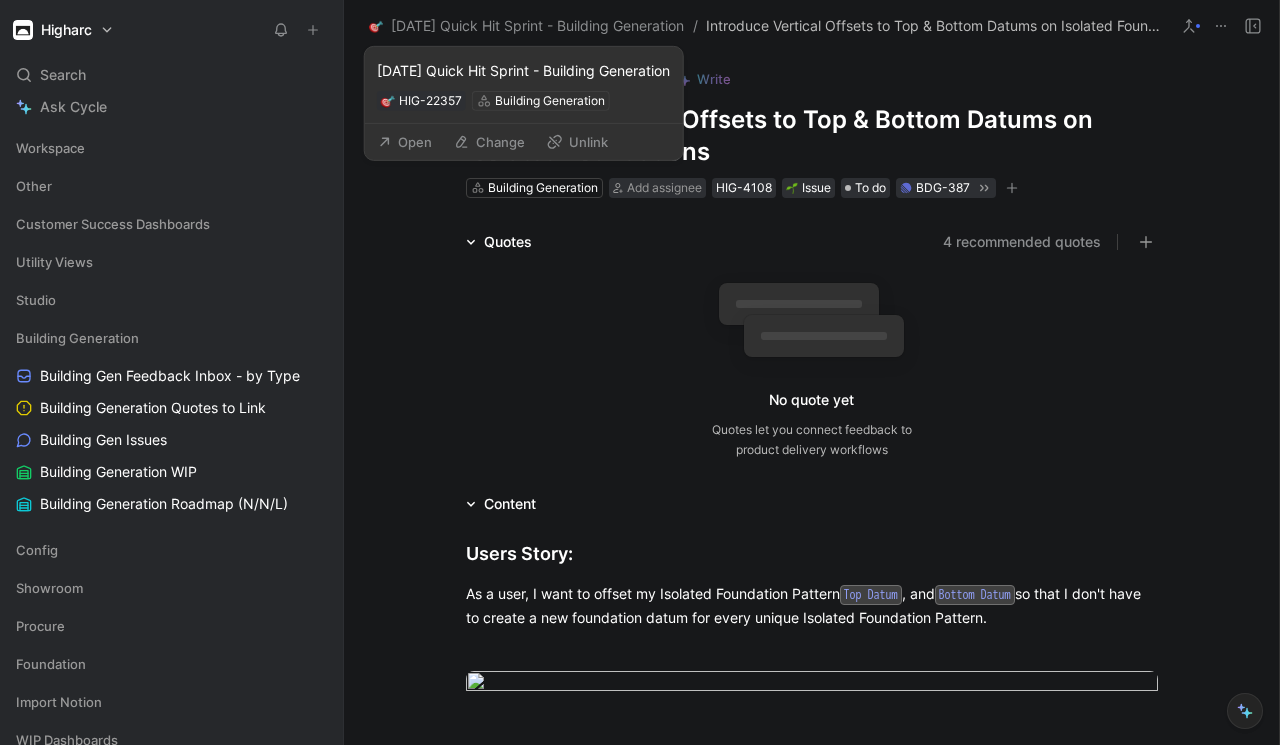 click on "Unlink" at bounding box center (577, 142) 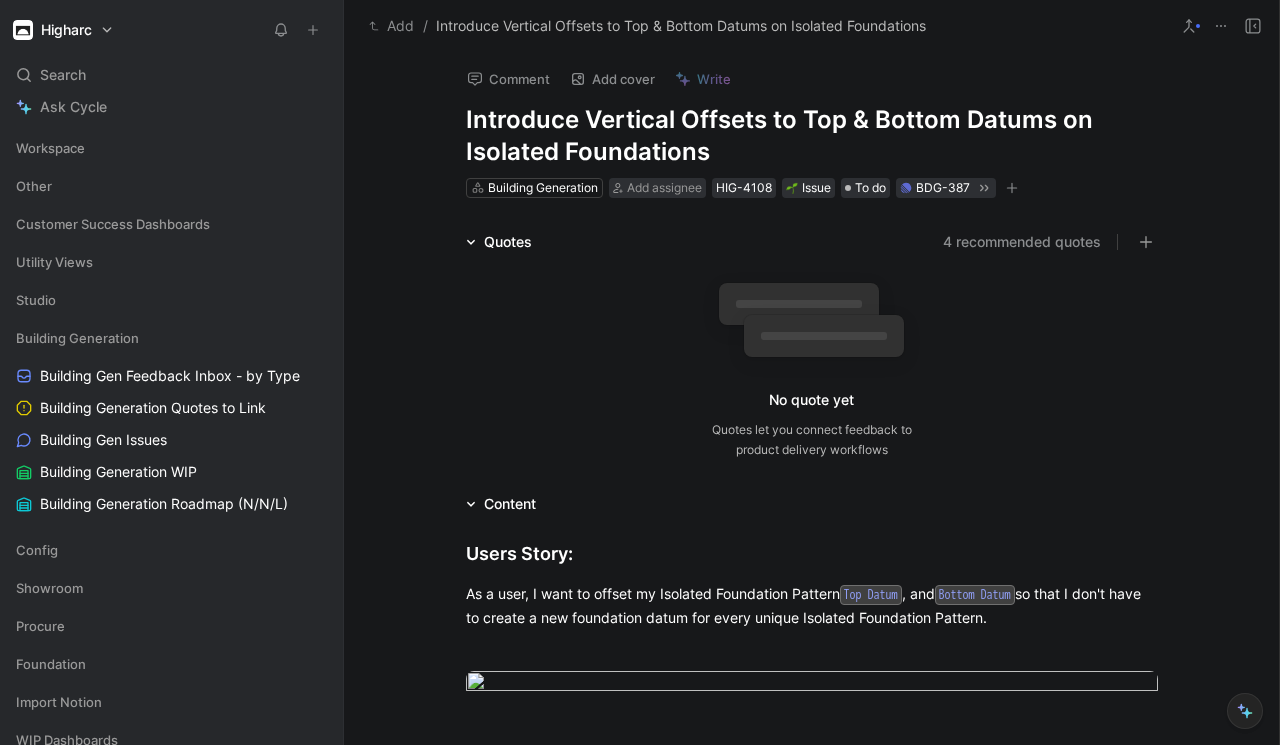 click on "Add" at bounding box center (391, 26) 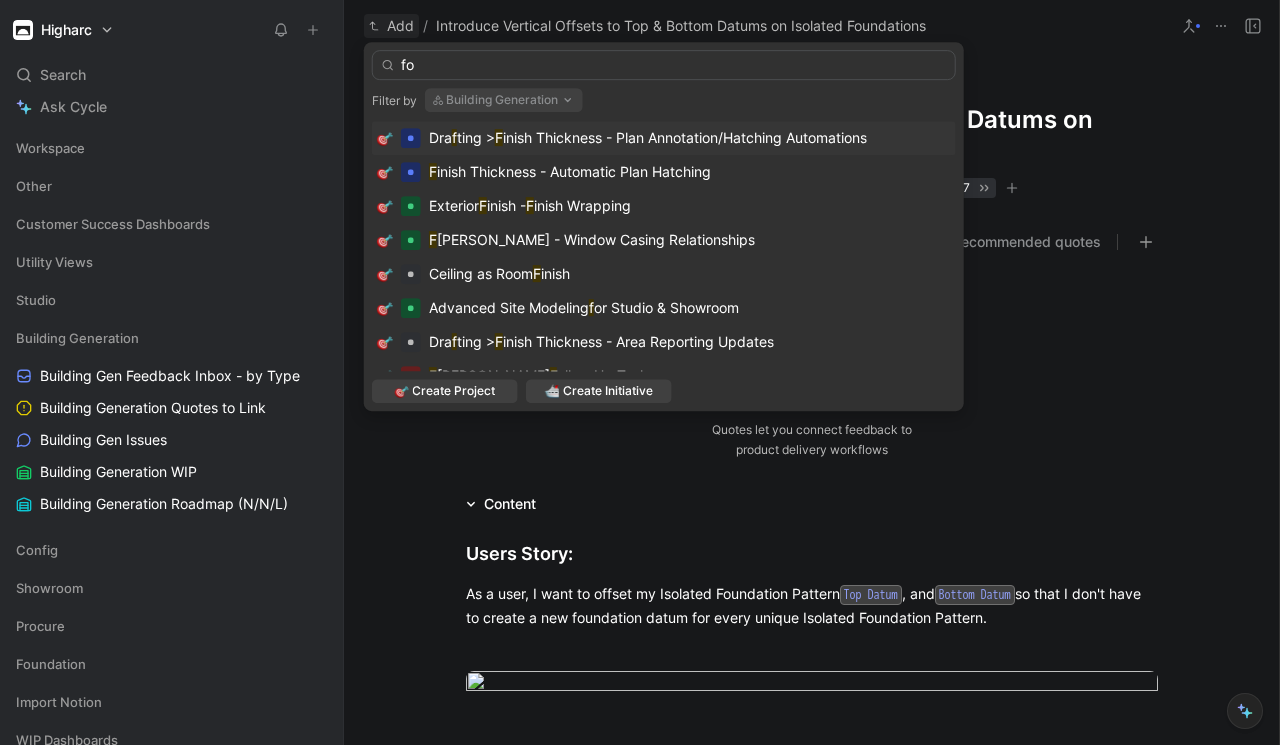type on "f" 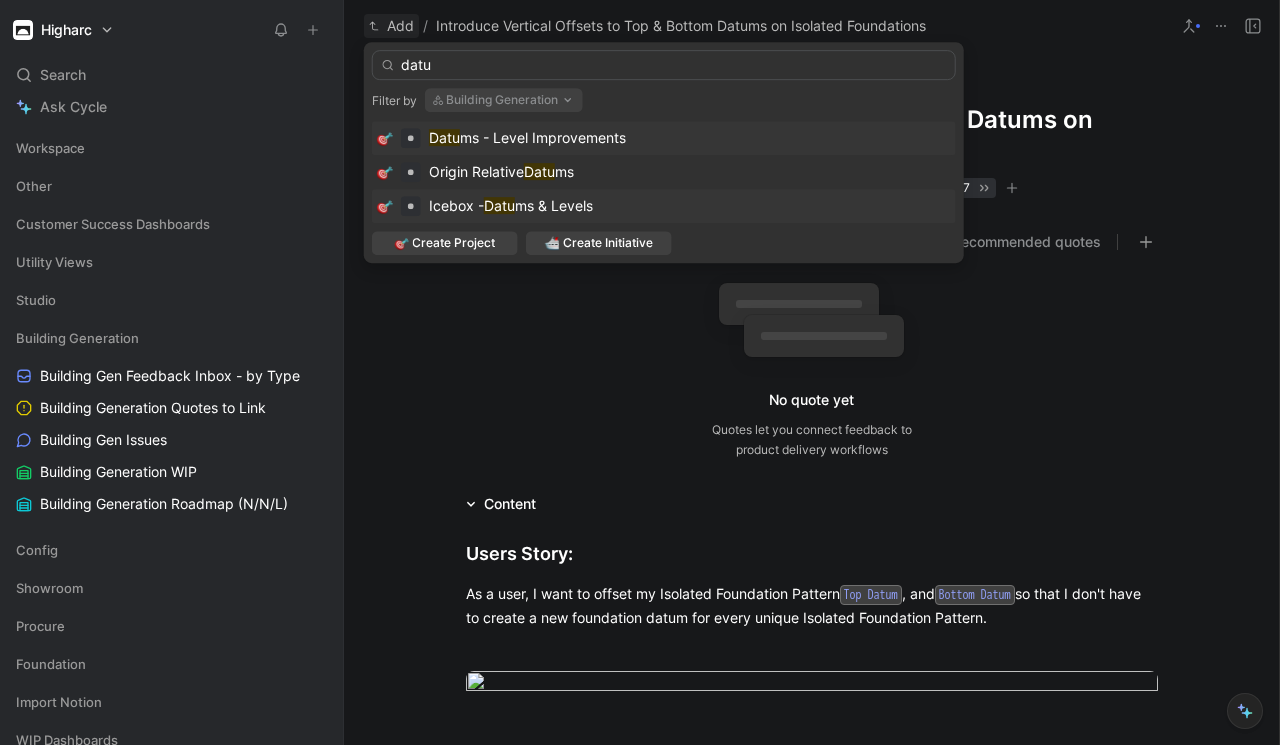 type on "datu" 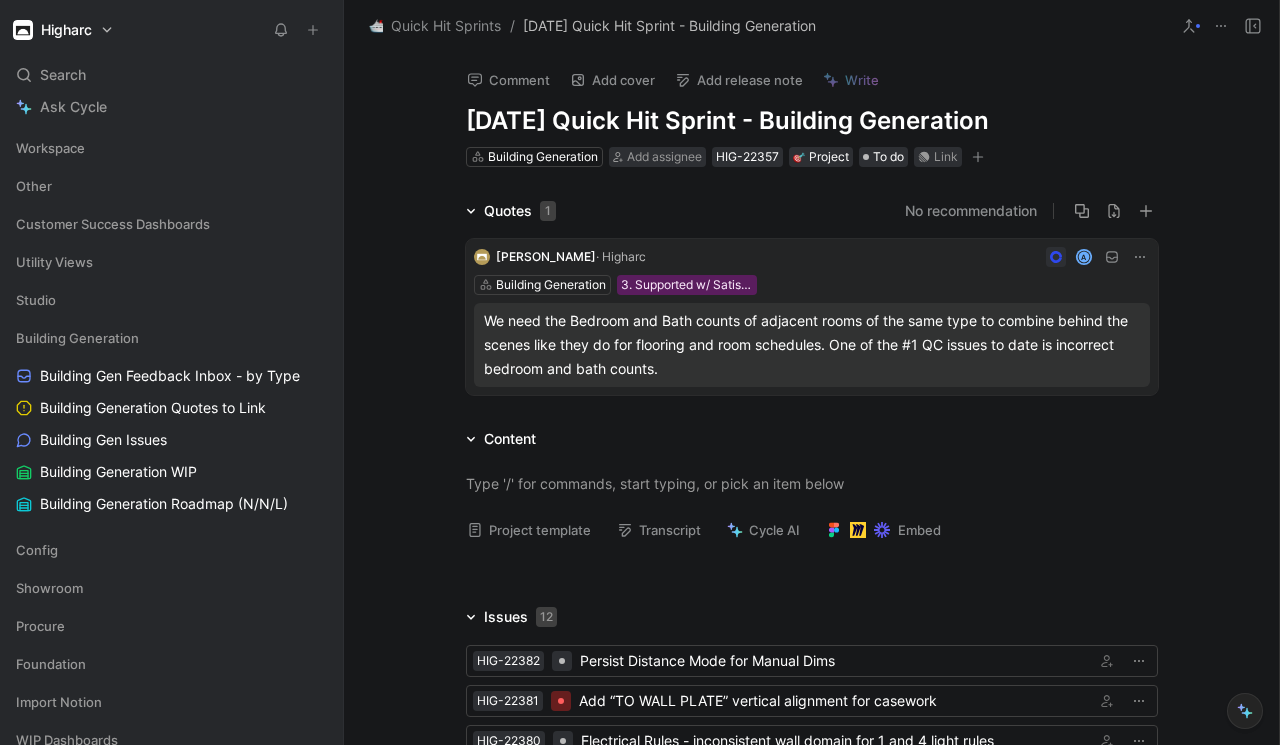 scroll, scrollTop: 400, scrollLeft: 0, axis: vertical 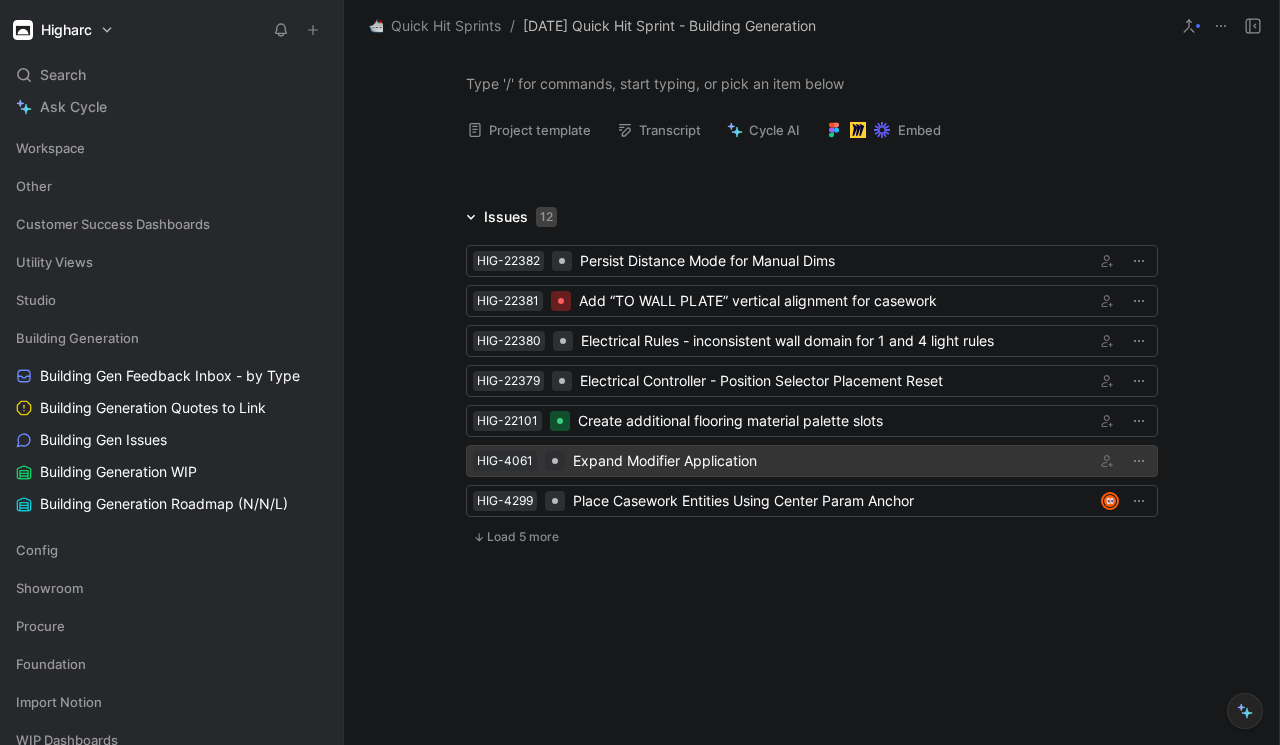 click on "Expand Modifier Application" at bounding box center [830, 461] 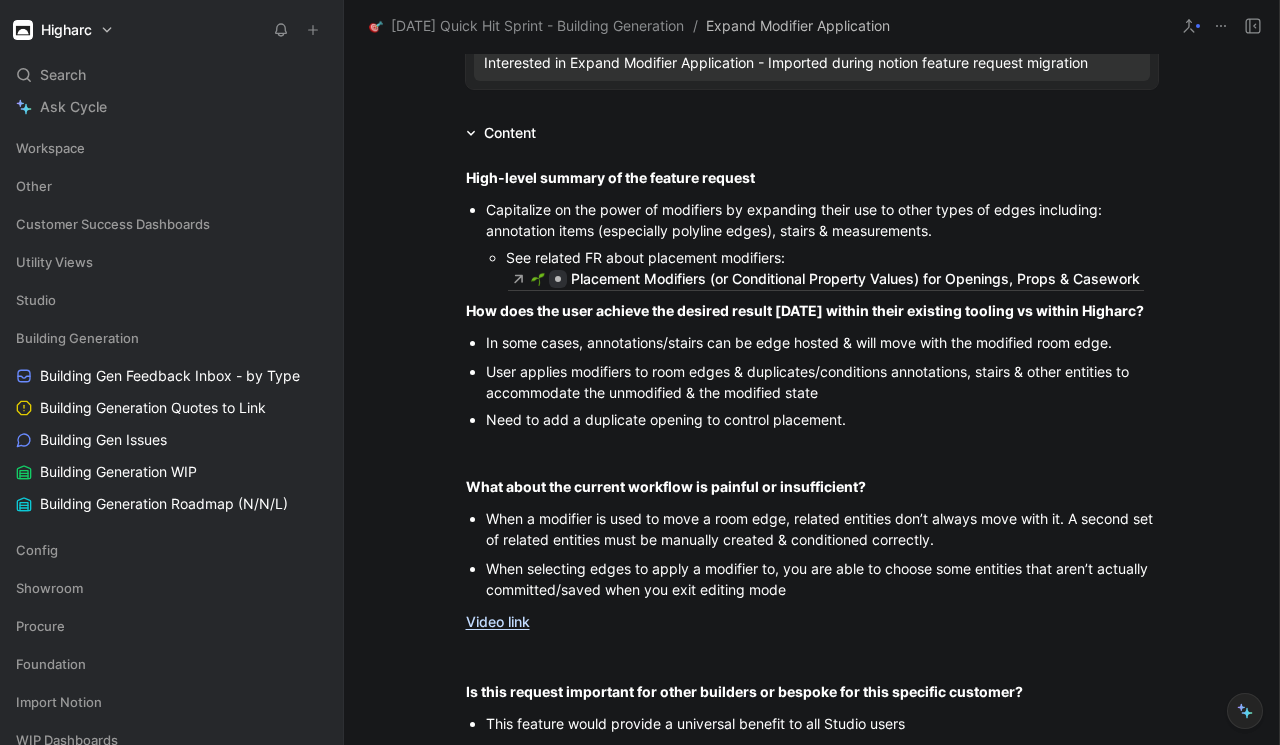 scroll, scrollTop: 0, scrollLeft: 0, axis: both 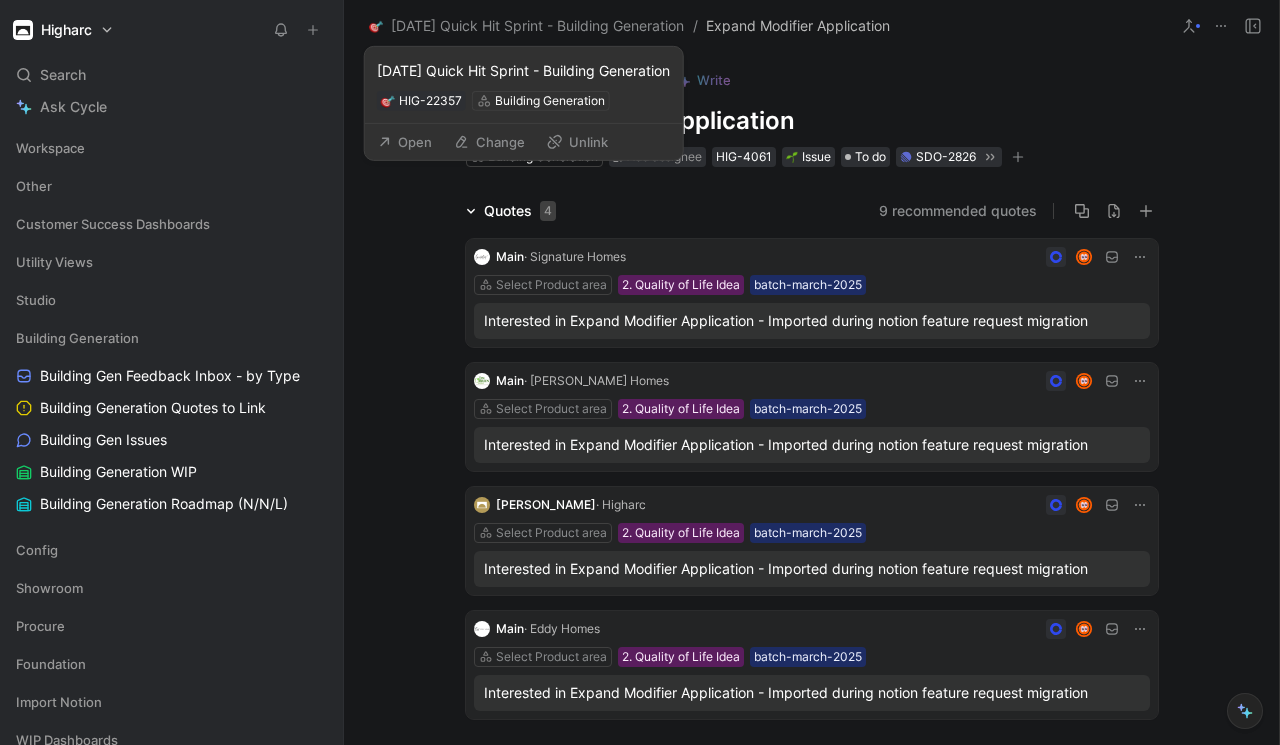 click on "Unlink" at bounding box center (577, 142) 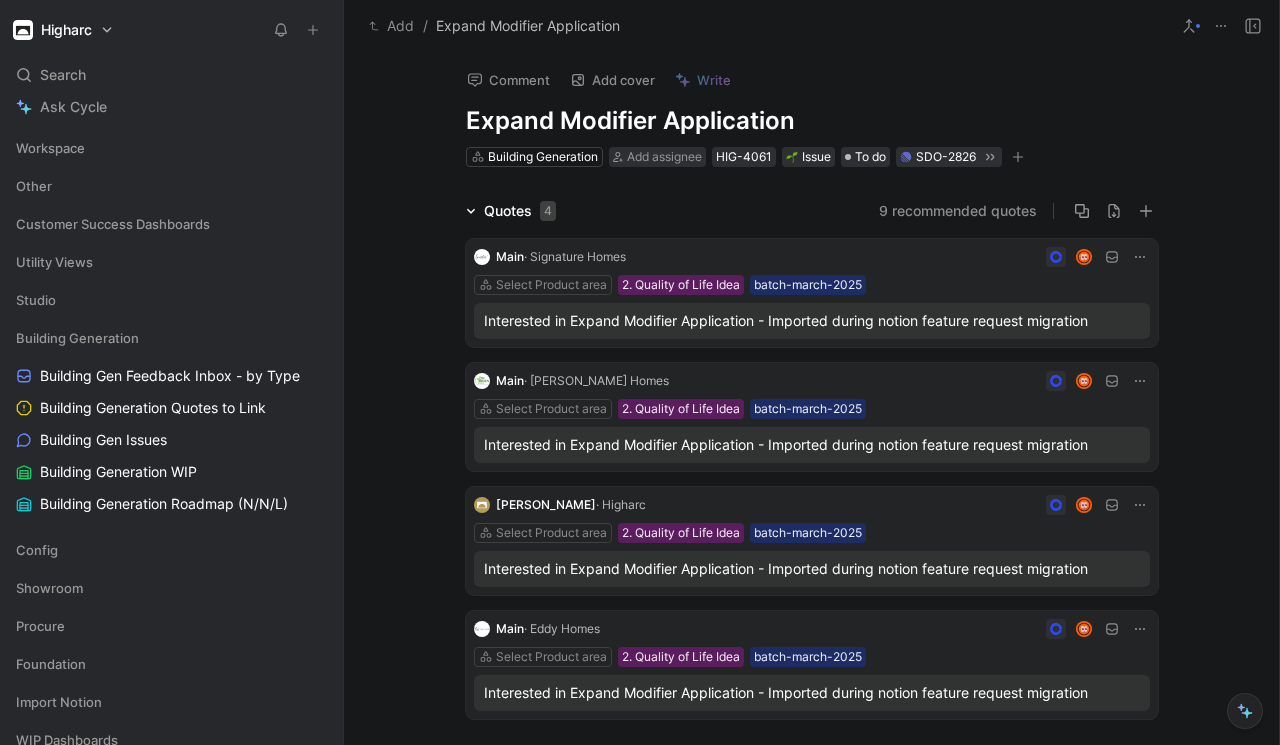 click on "Add" at bounding box center [391, 26] 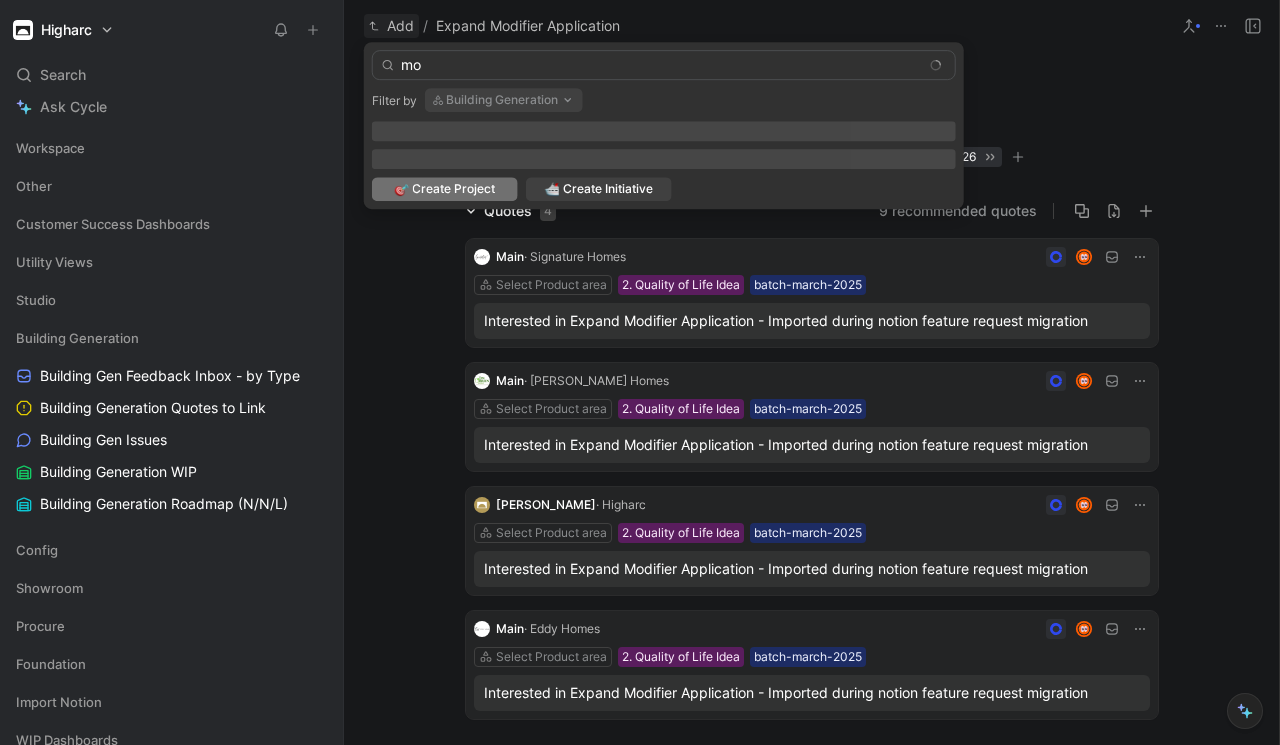 type on "m" 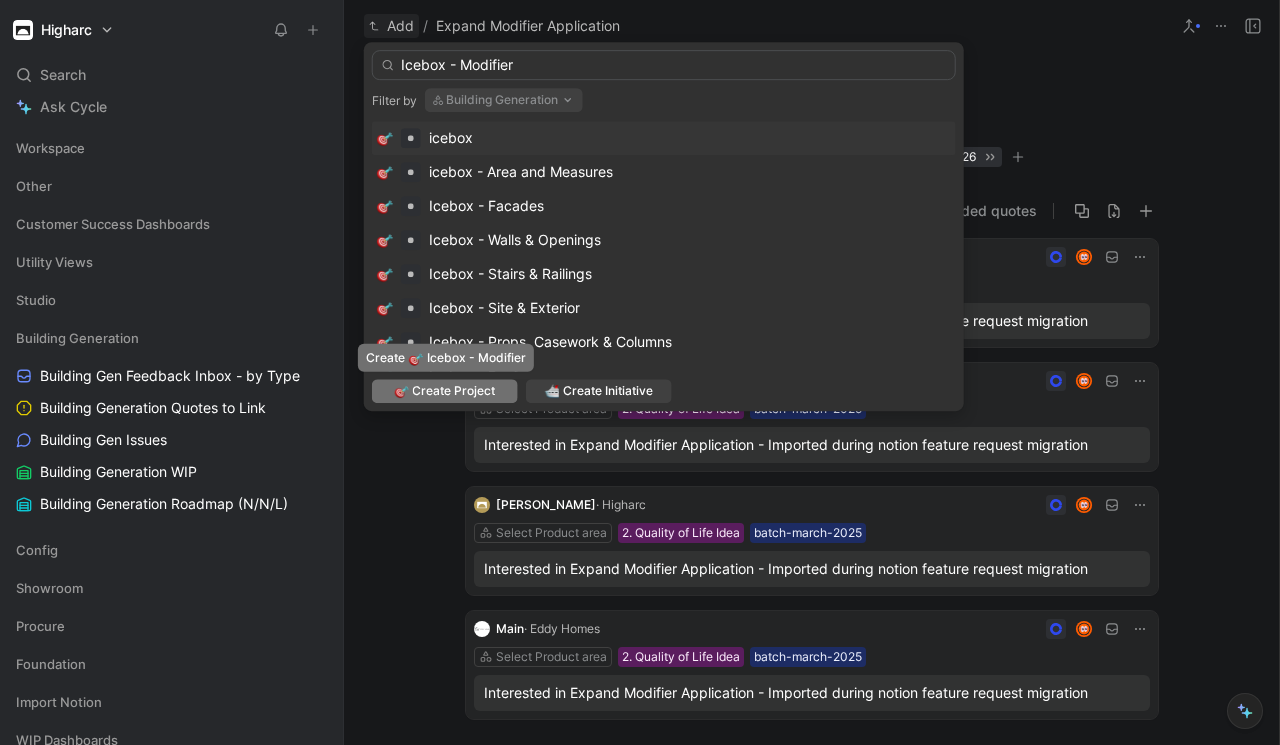 type on "Icebox - Modifier" 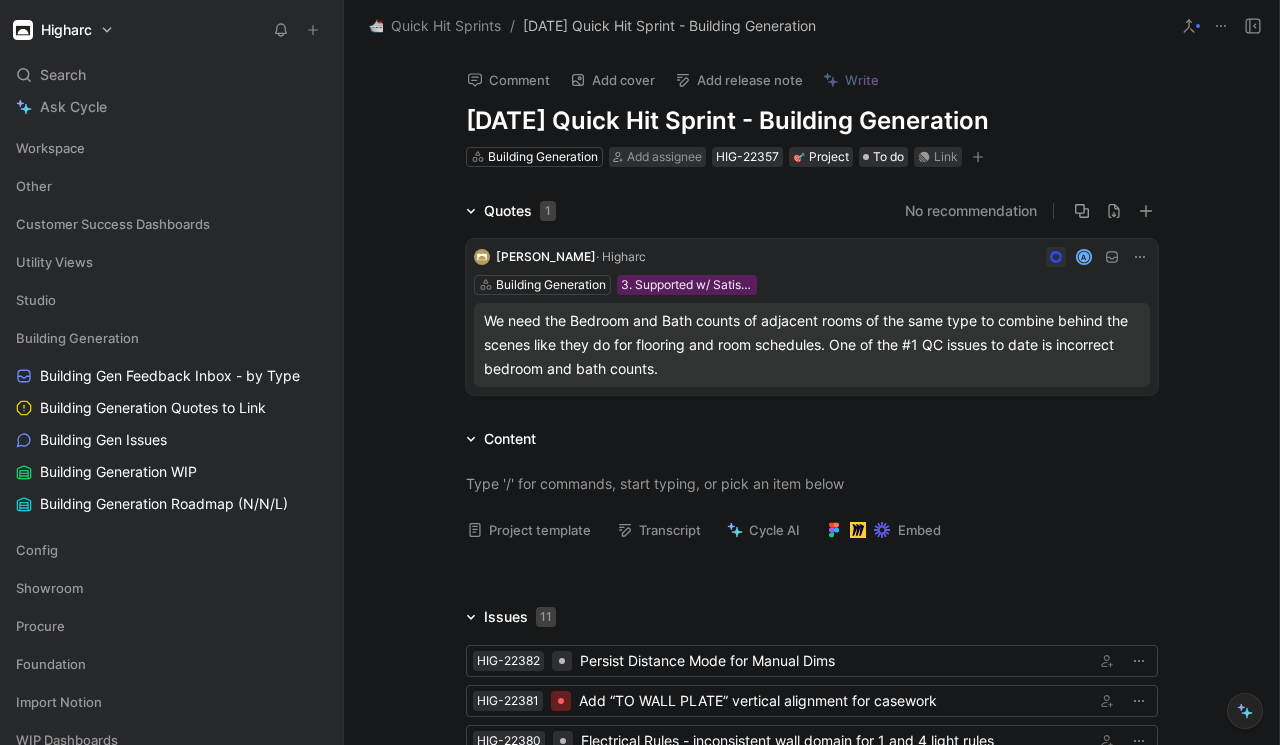 scroll, scrollTop: 360, scrollLeft: 0, axis: vertical 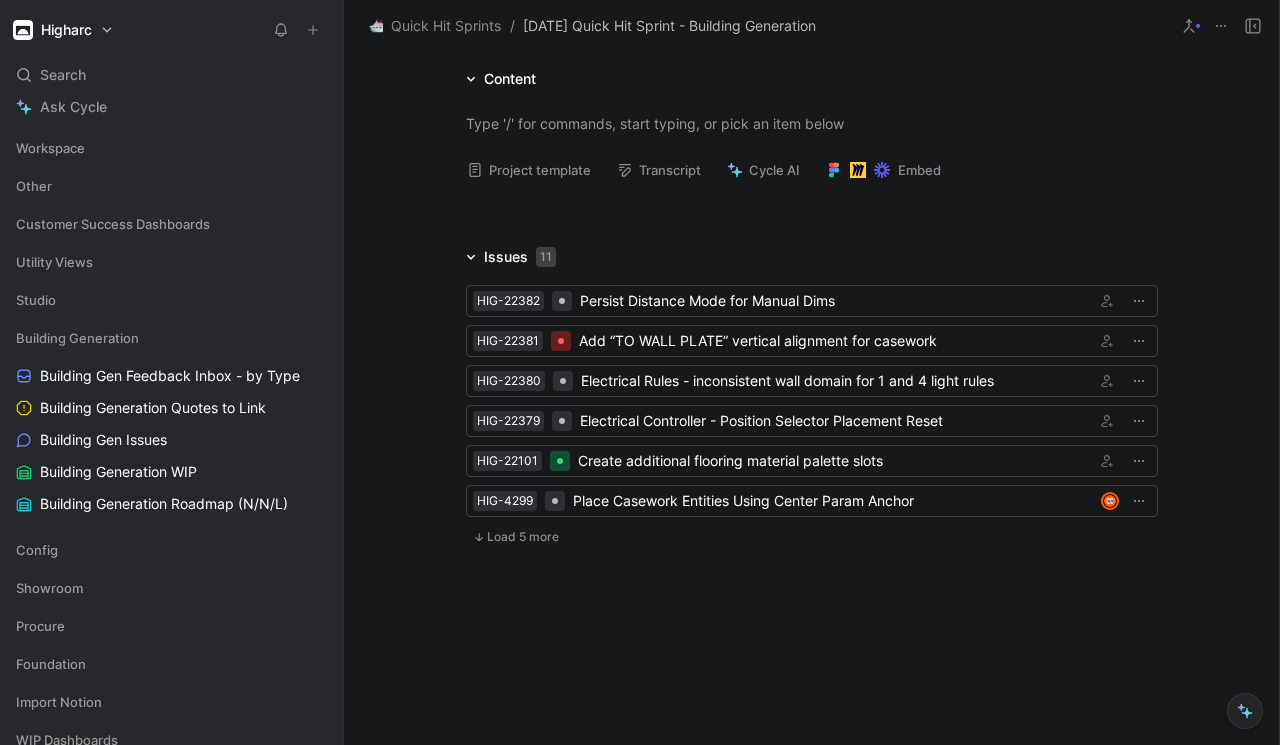 click on "Load 5 more" at bounding box center (523, 537) 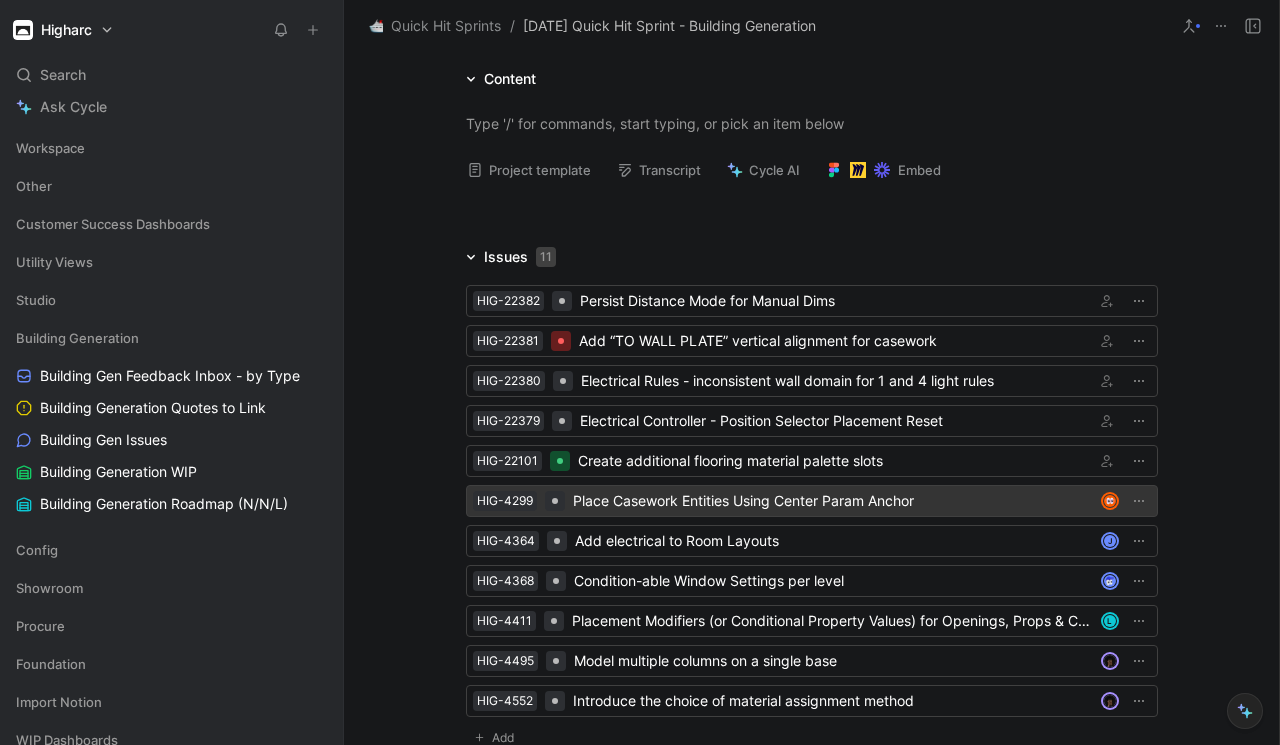 click on "Place Casework Entities Using Center Param Anchor" at bounding box center [833, 501] 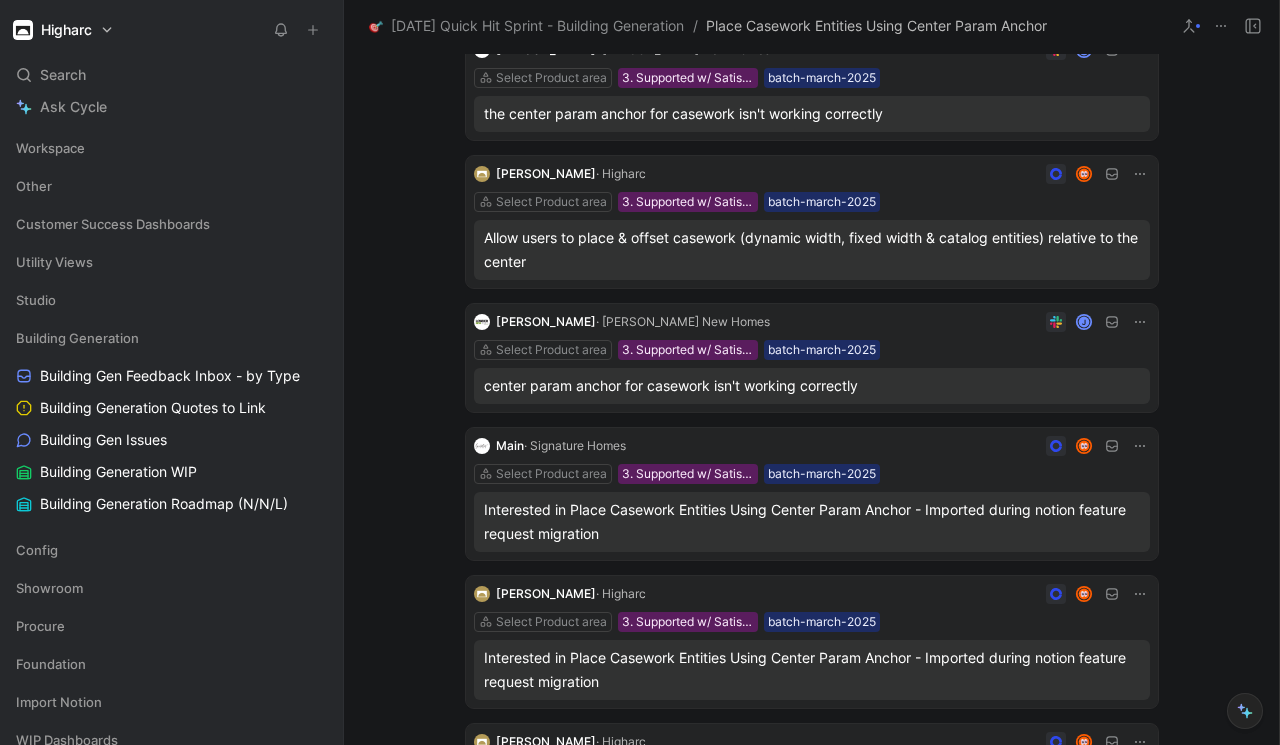 scroll, scrollTop: 0, scrollLeft: 0, axis: both 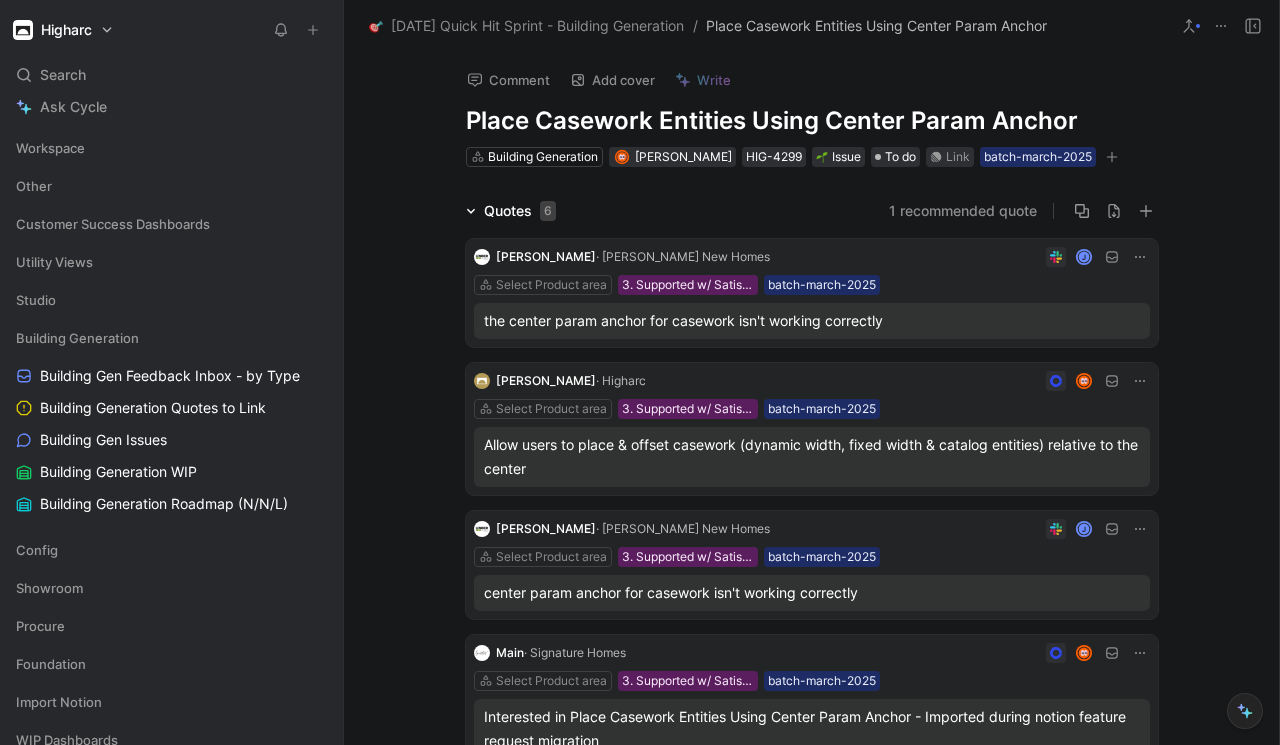 click on "Comment" at bounding box center [508, 80] 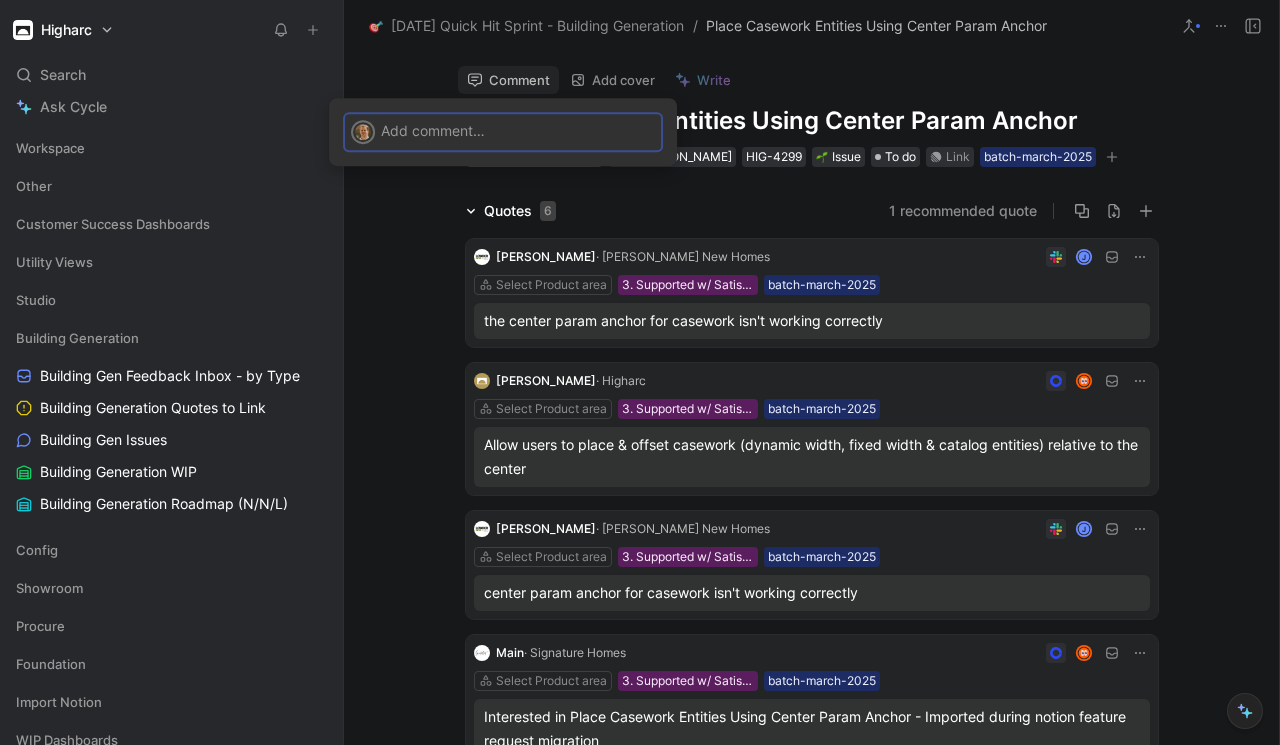 type 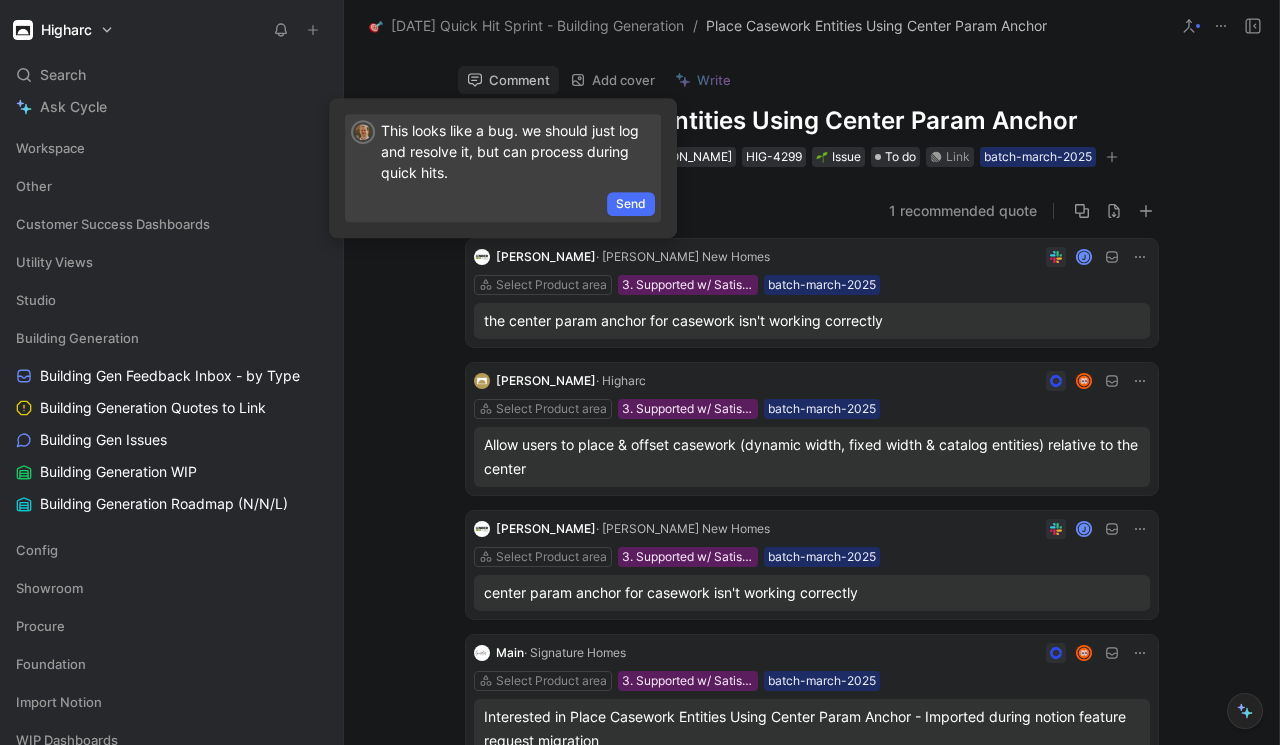 click on "Send" at bounding box center (503, 205) 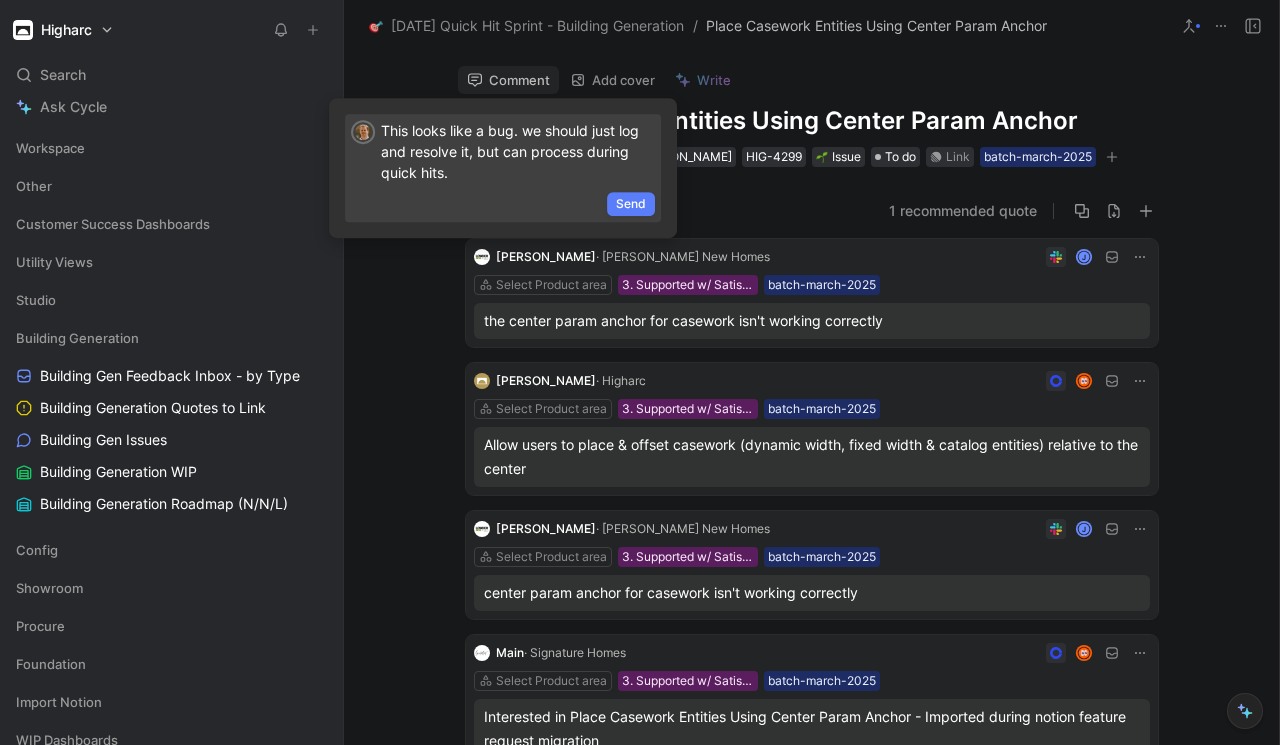 click on "Send" at bounding box center [631, 204] 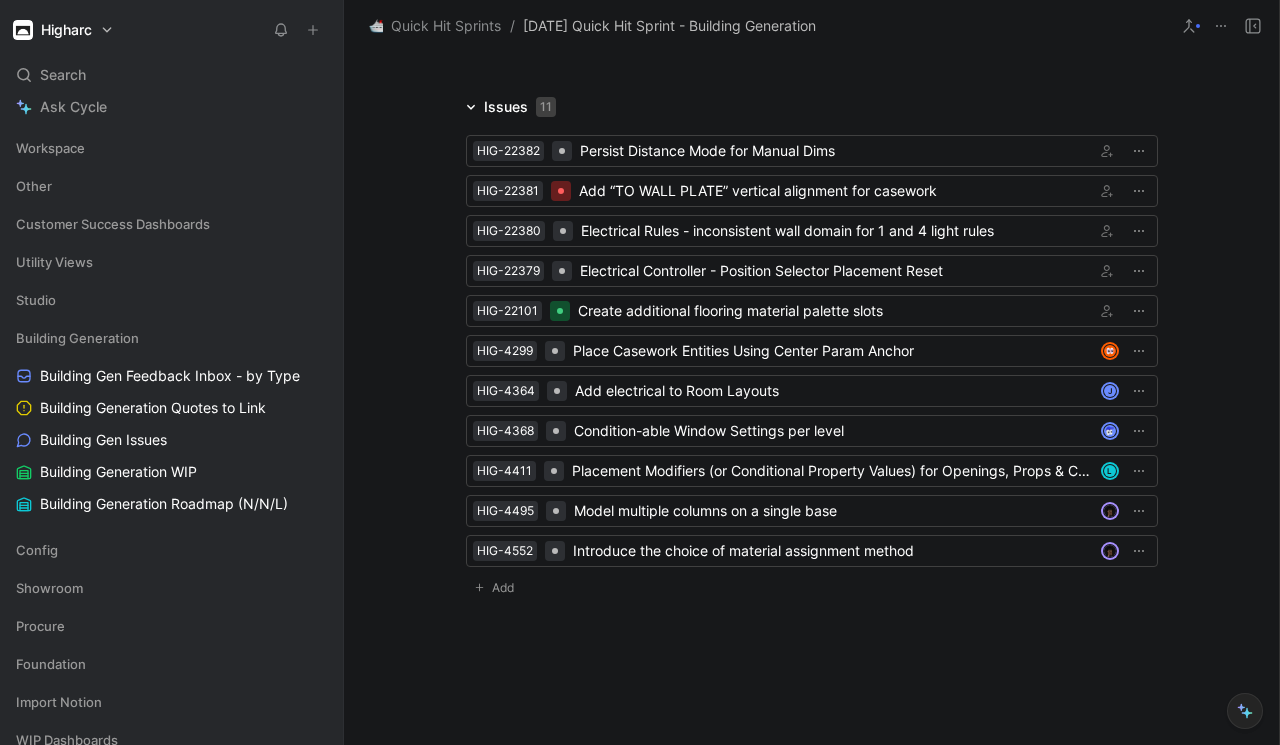 scroll, scrollTop: 551, scrollLeft: 0, axis: vertical 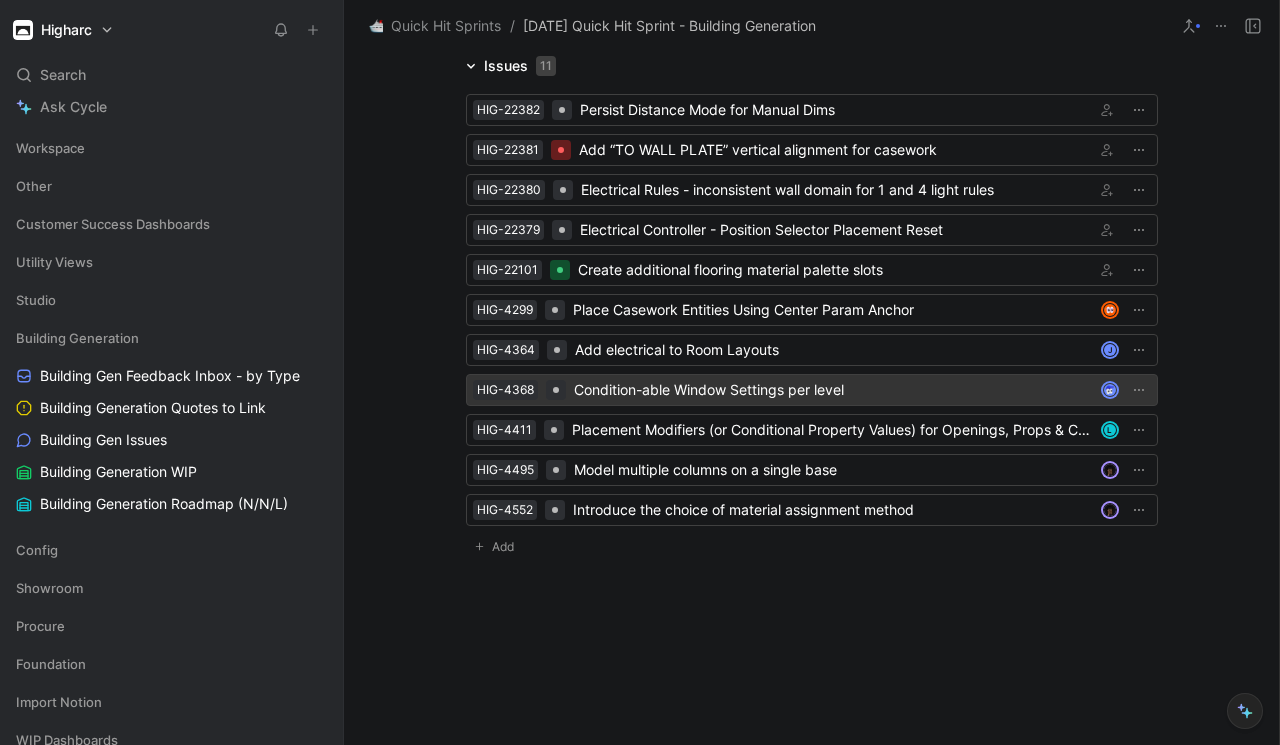 click on "Condition-able Window Settings per level" at bounding box center [833, 390] 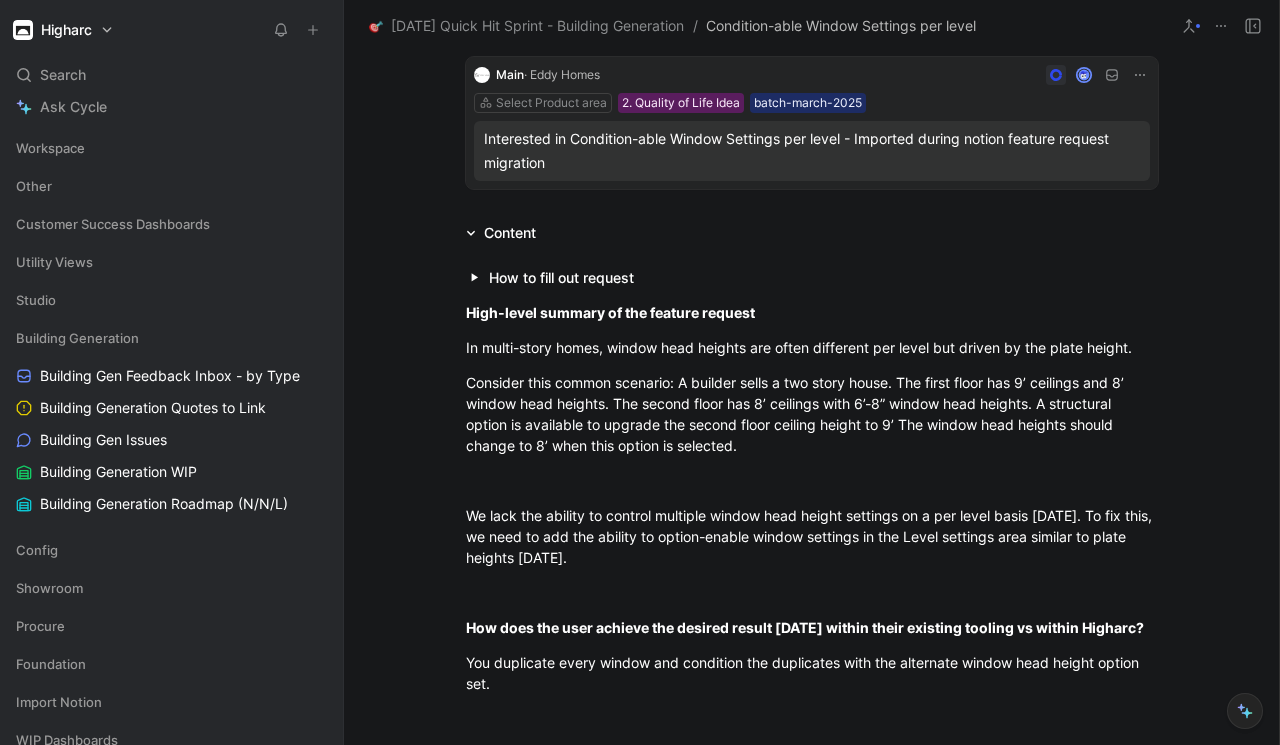 scroll, scrollTop: 0, scrollLeft: 0, axis: both 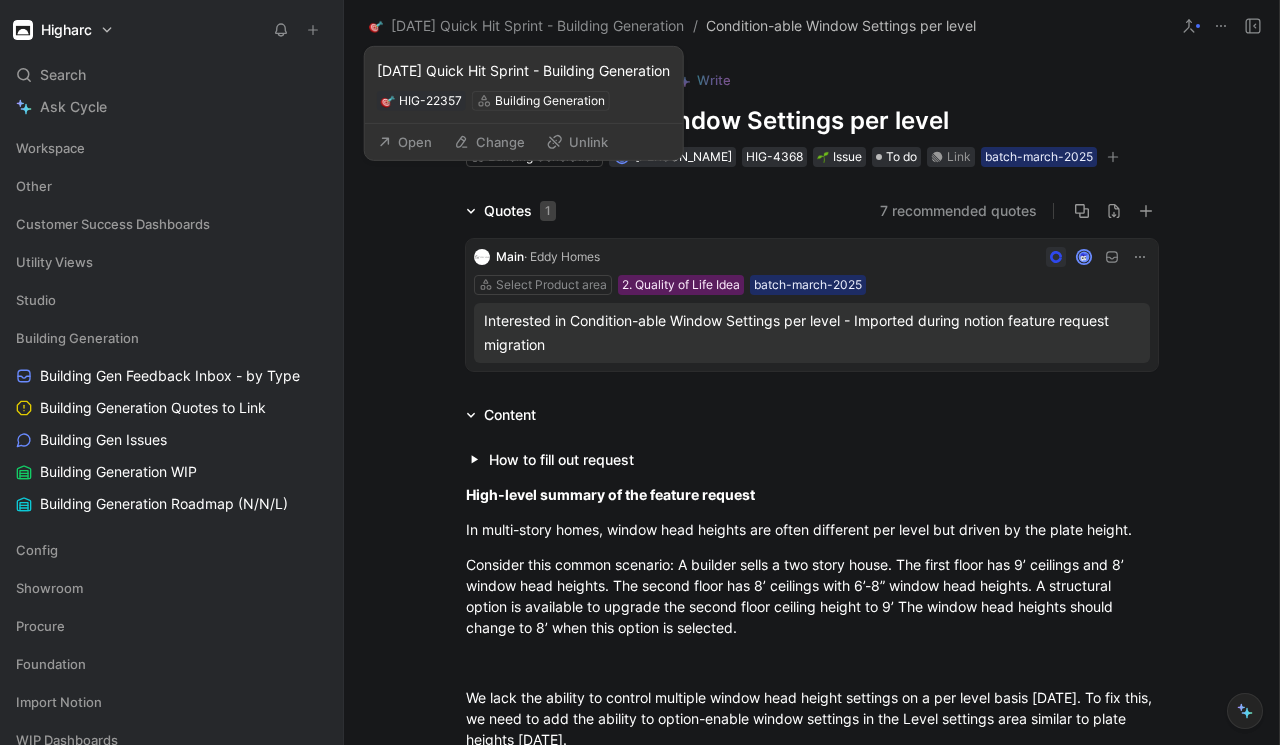 click on "Unlink" at bounding box center (577, 142) 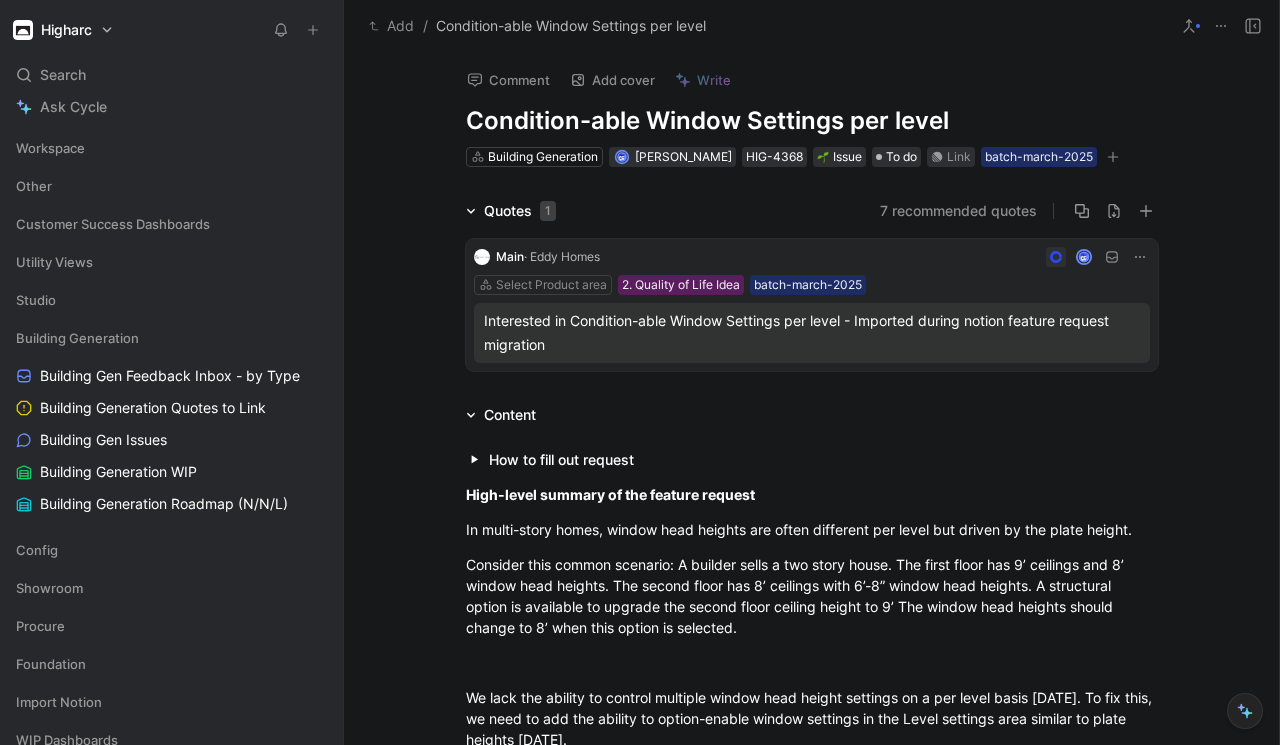 click on "Add" at bounding box center (391, 26) 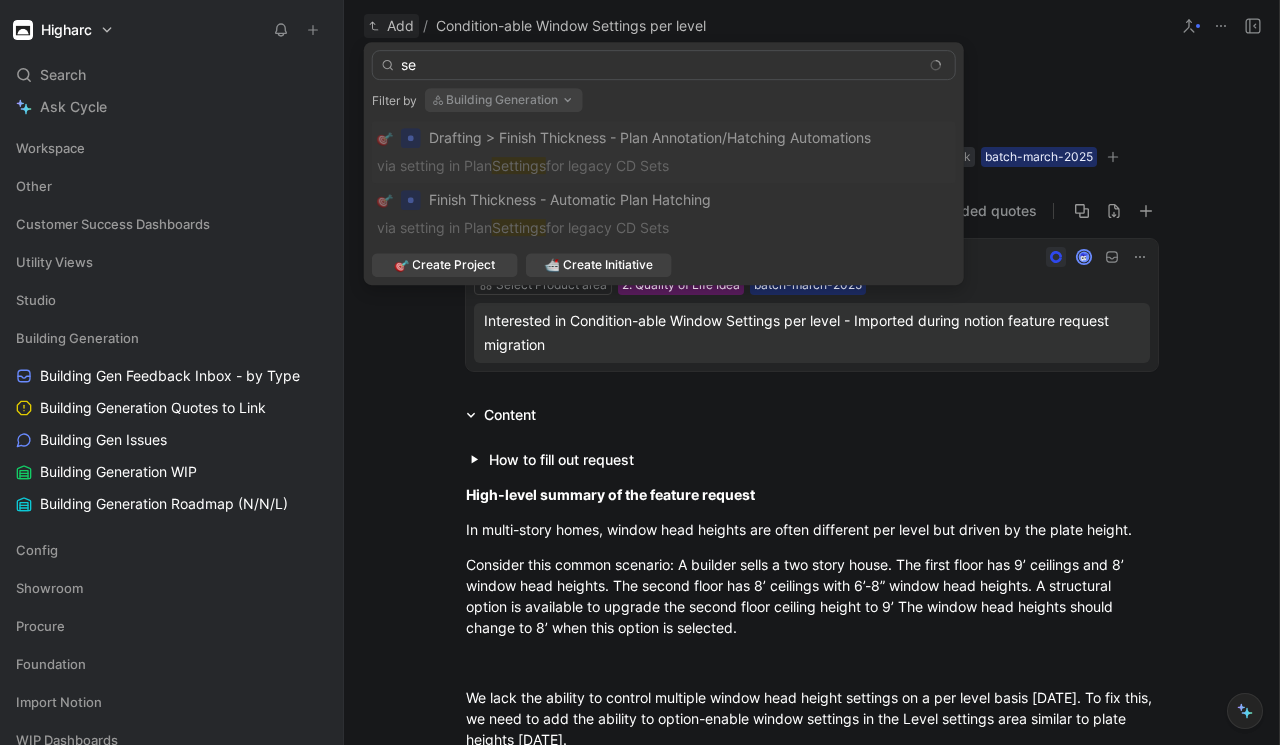 type on "s" 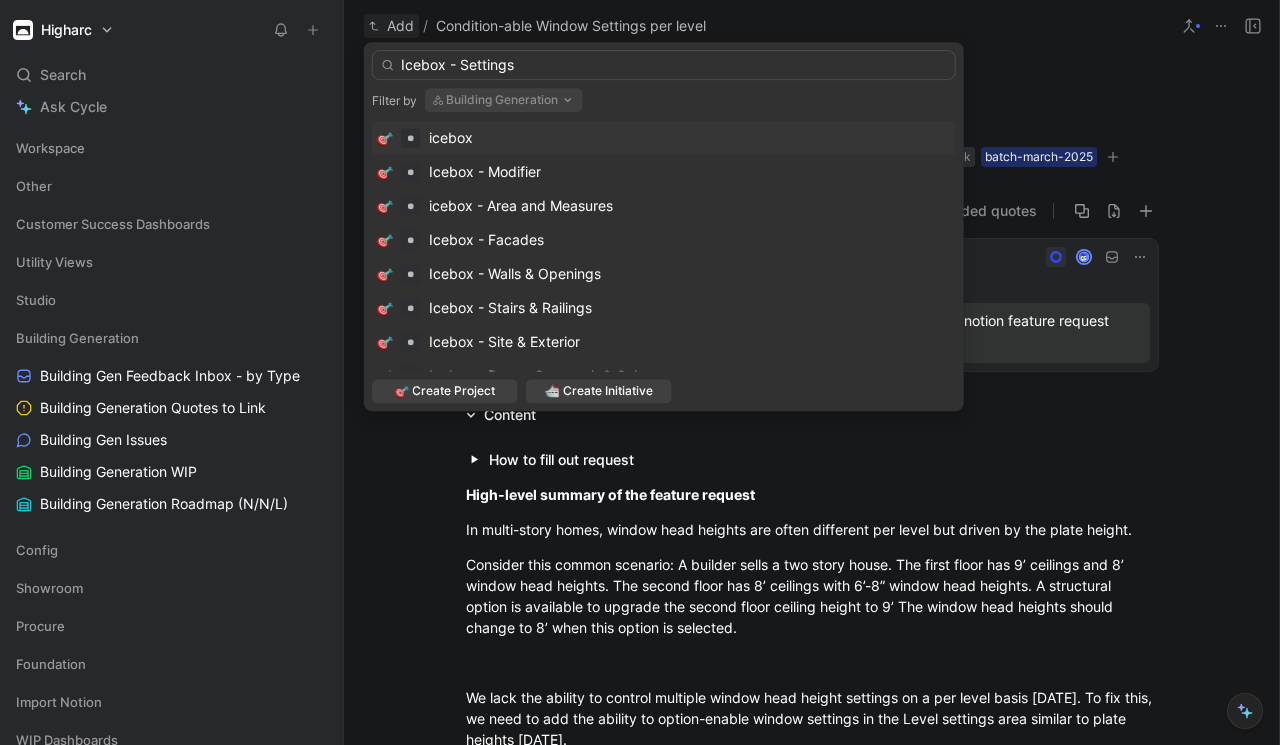 type on "Icebox - Settings" 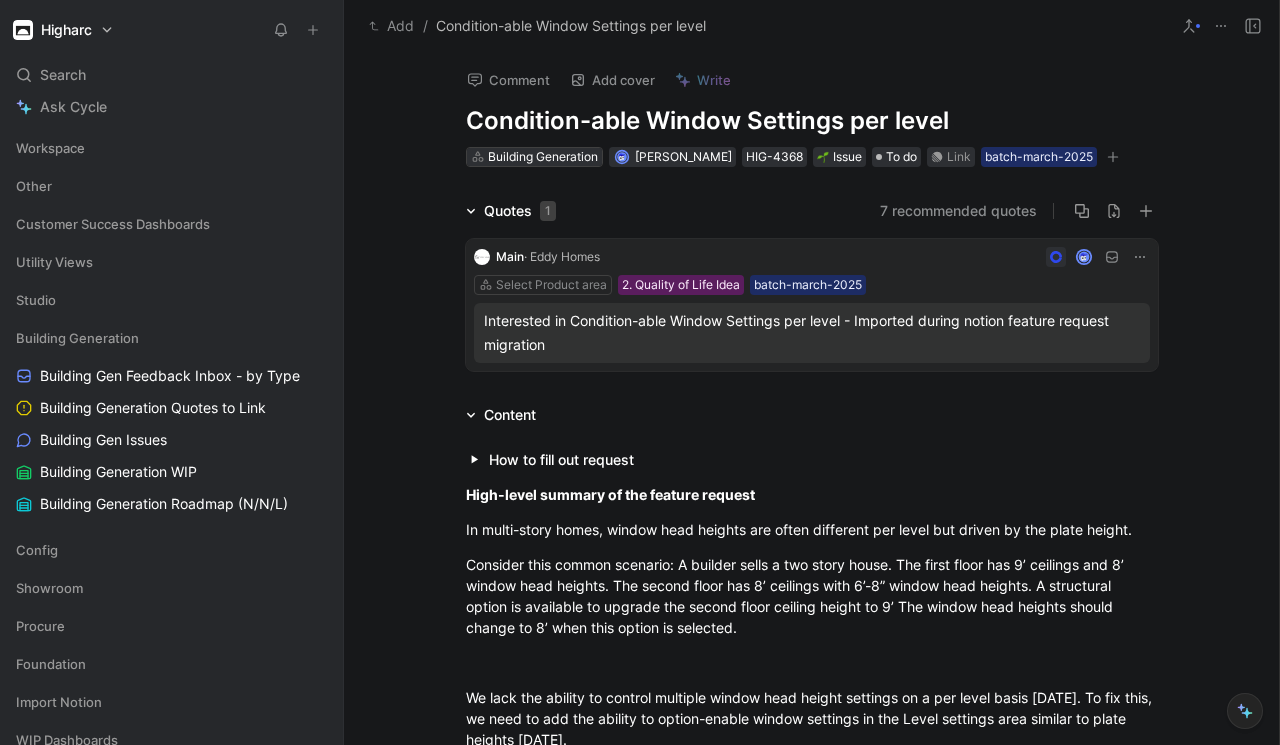 click on "Building Generation" at bounding box center (543, 157) 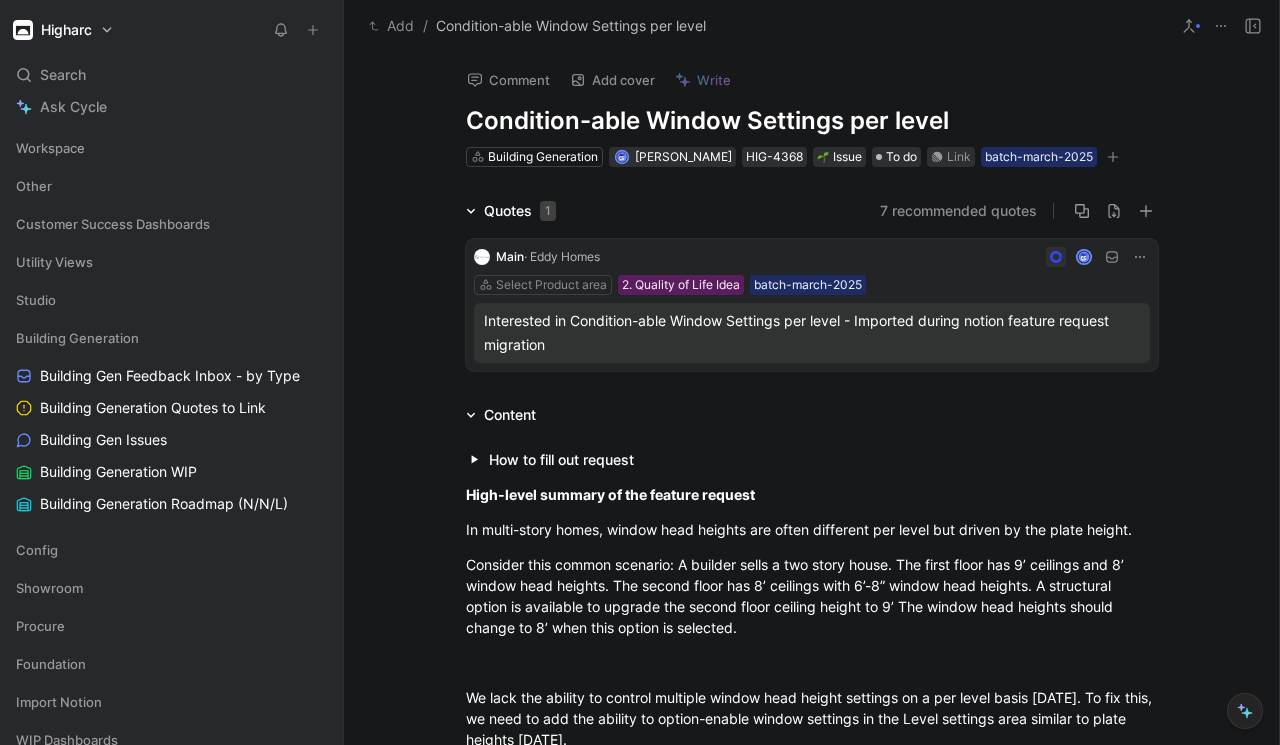 drag, startPoint x: 514, startPoint y: 216, endPoint x: 498, endPoint y: 173, distance: 45.88028 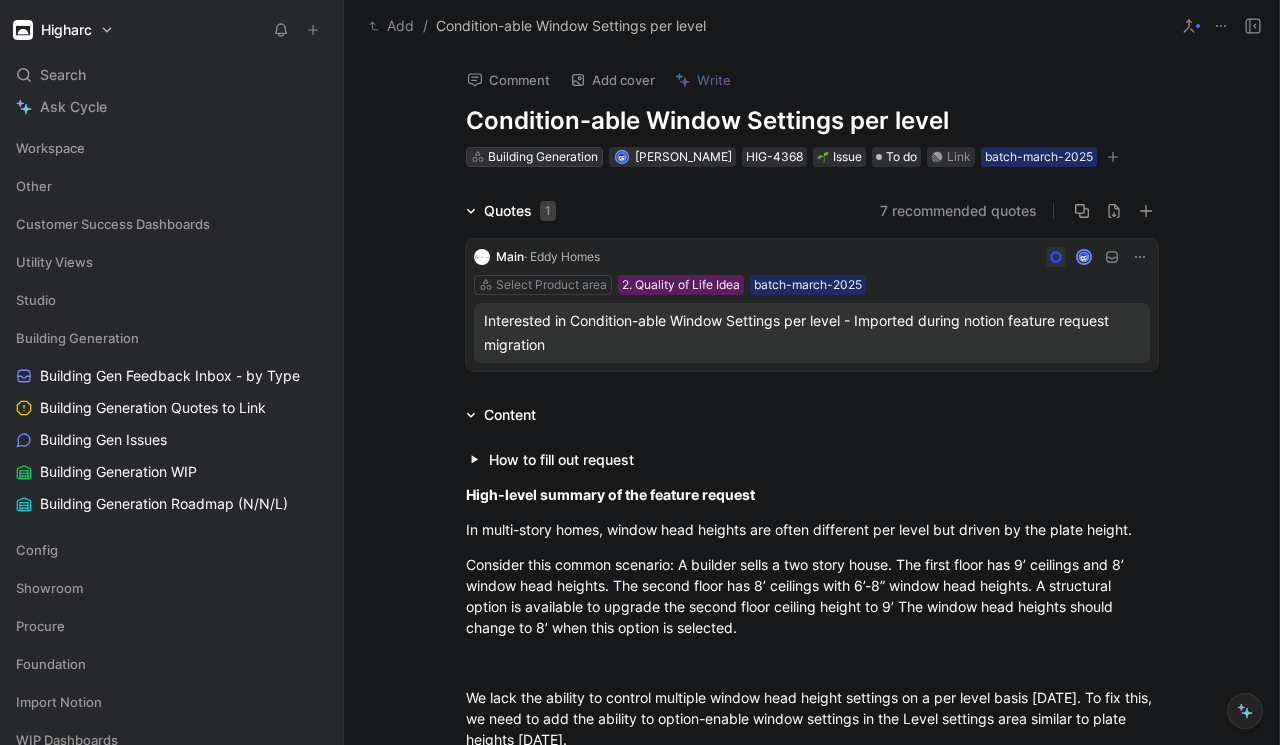 click on "Building Generation" at bounding box center [543, 157] 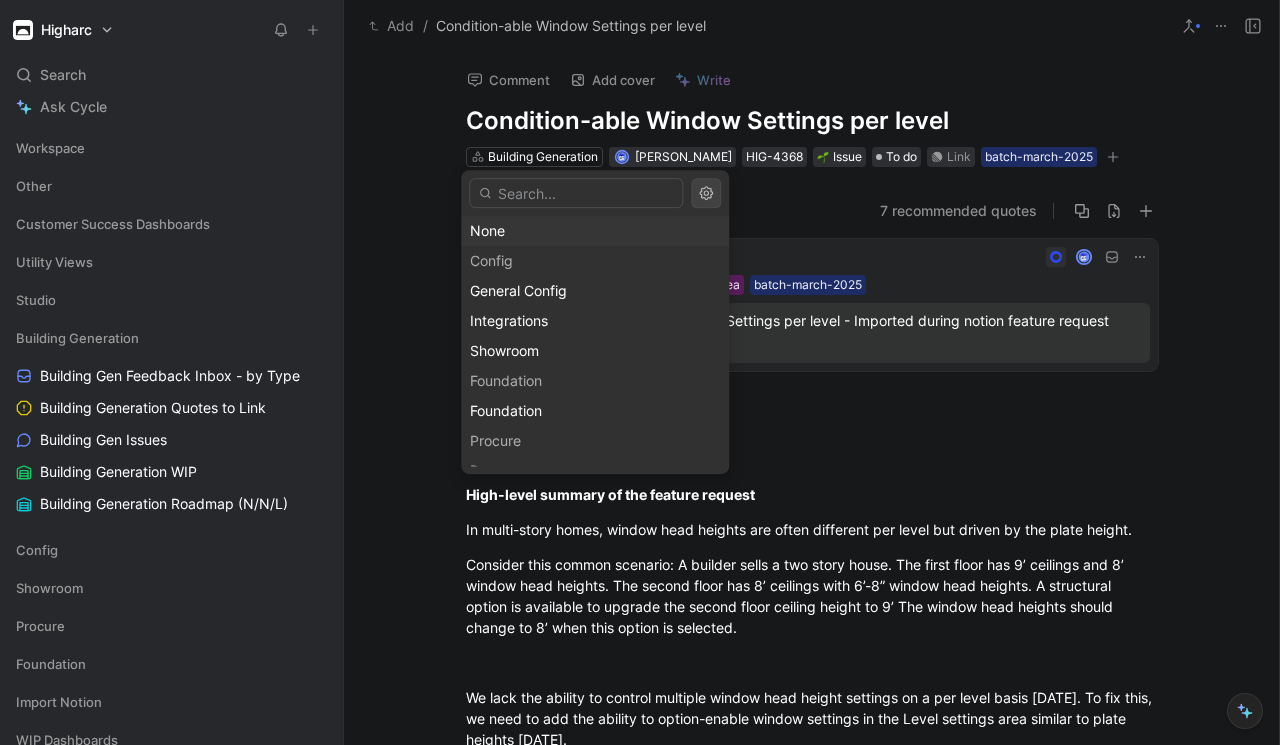 click on "None" at bounding box center (595, 231) 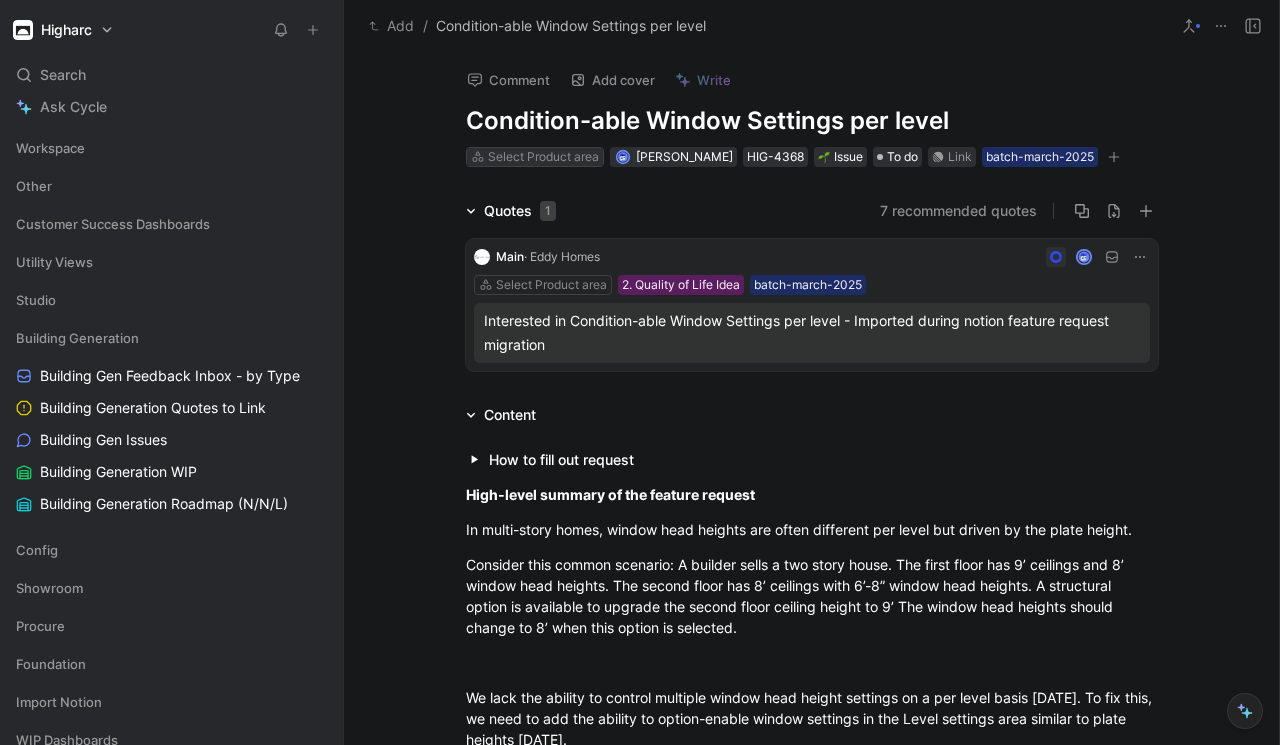 click on "Select Product area" at bounding box center (543, 157) 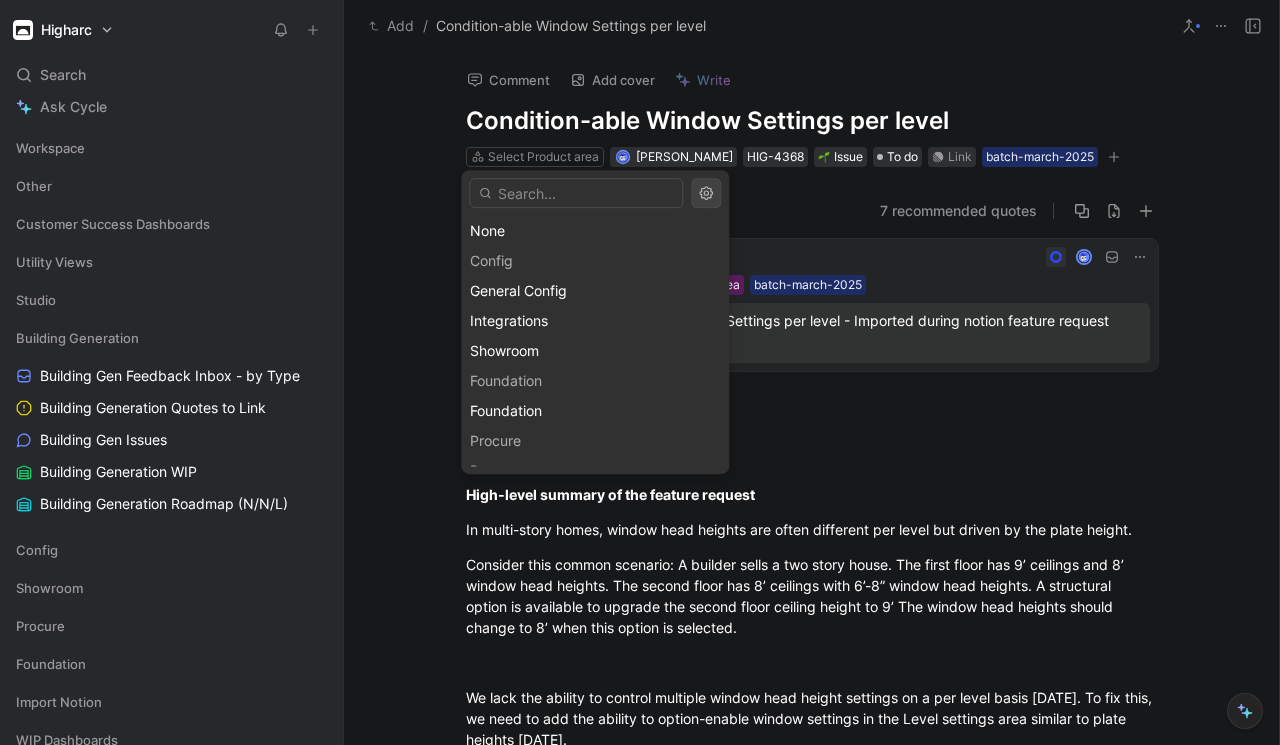 scroll, scrollTop: 170, scrollLeft: 0, axis: vertical 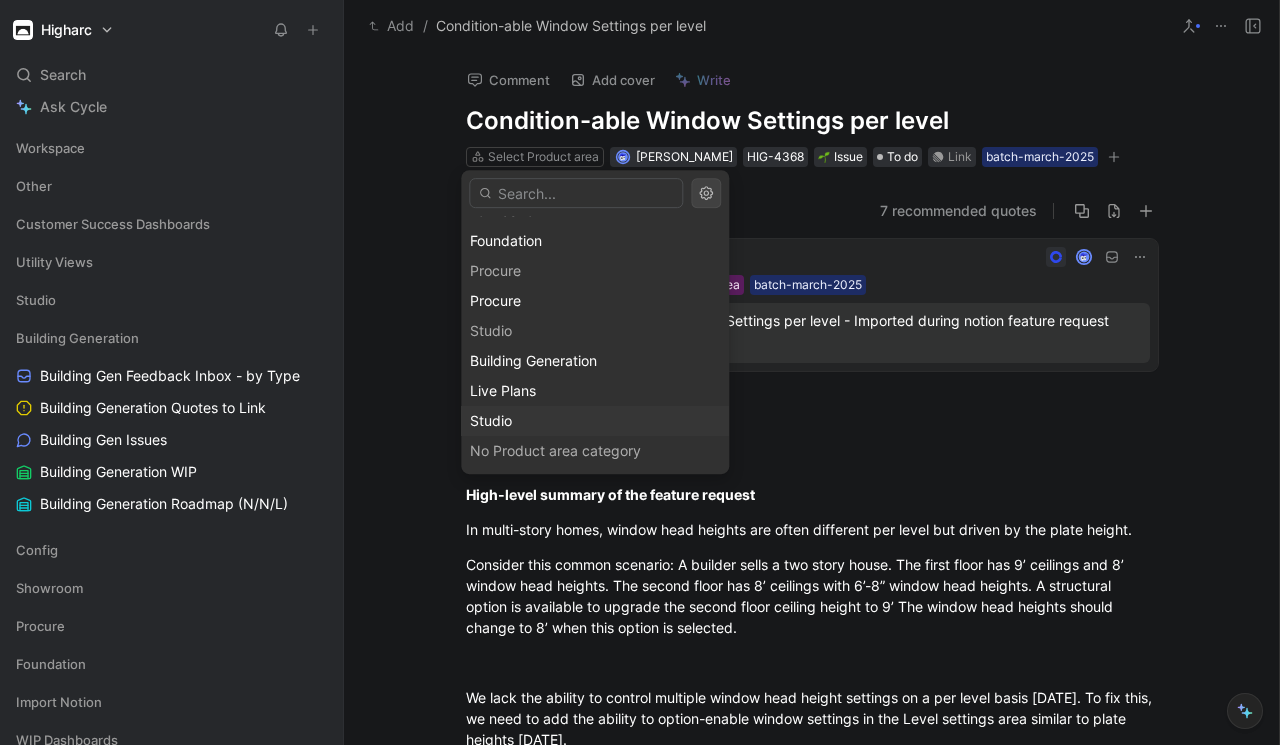 click on "Studio" at bounding box center [595, 421] 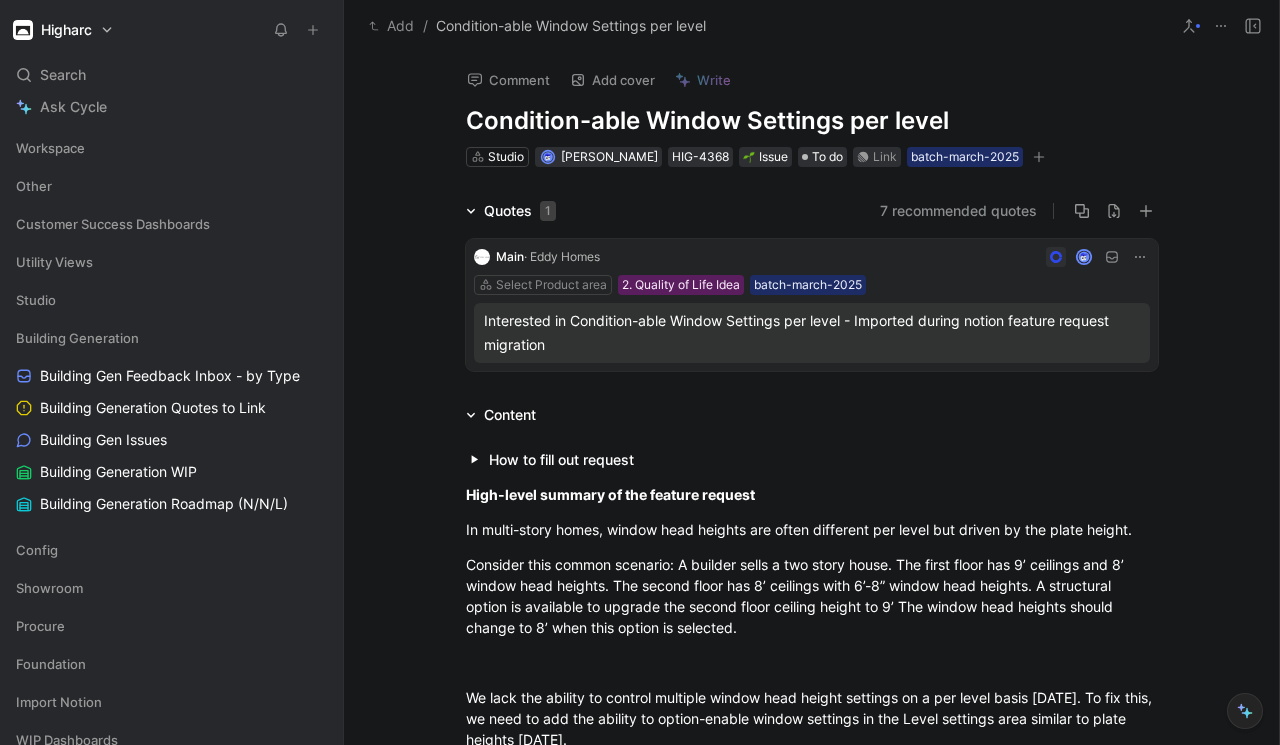 click on "Add" at bounding box center [391, 26] 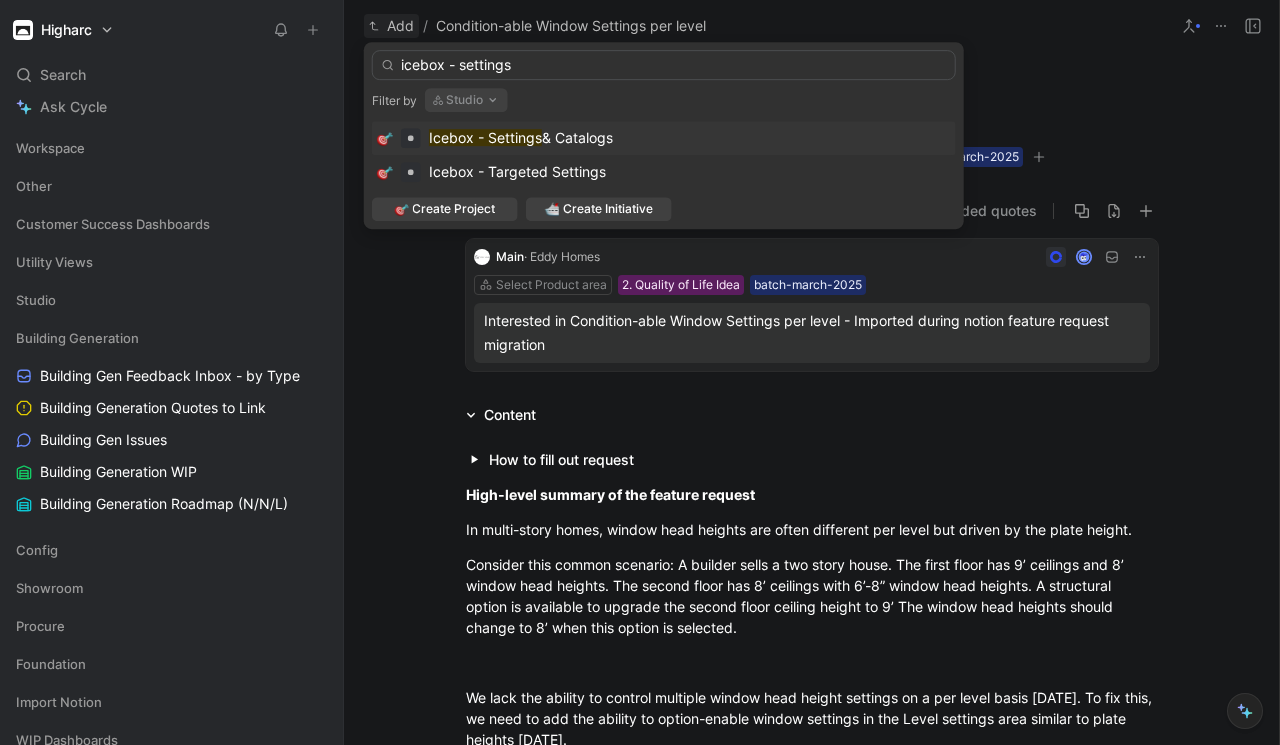 type on "icebox - settings" 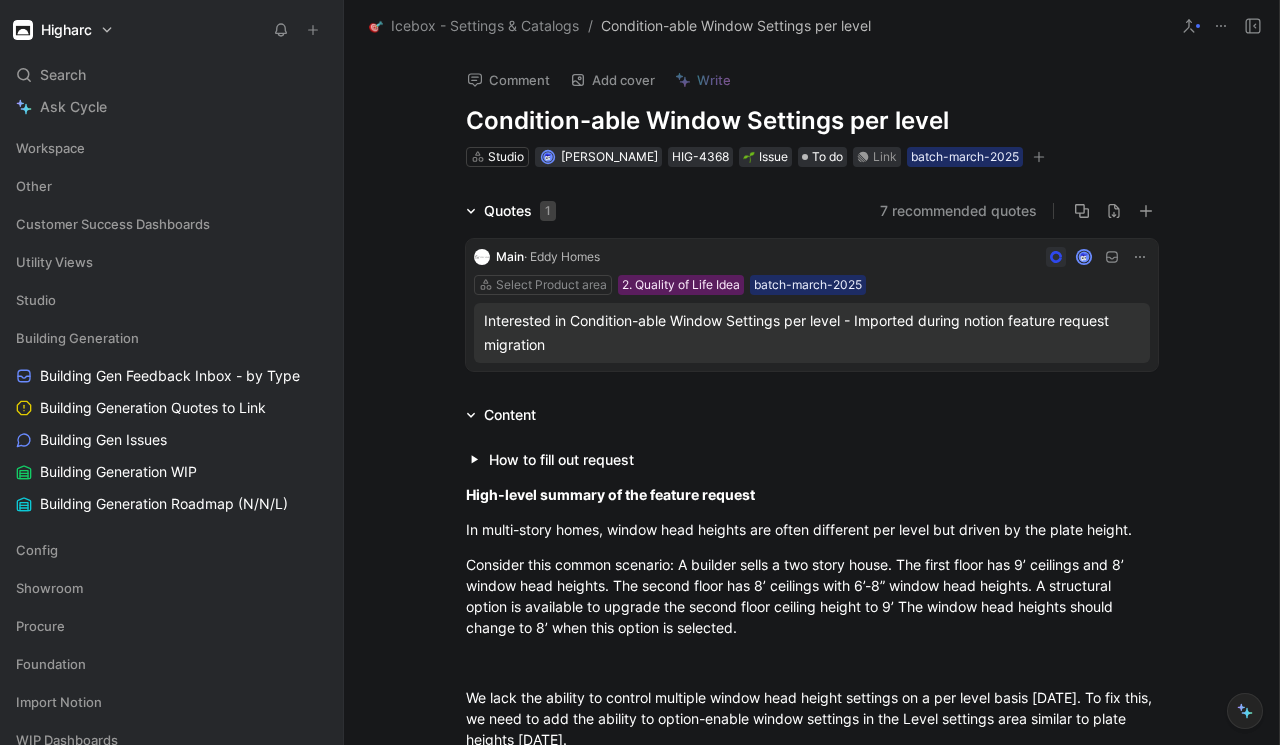 click on "Quotes 1 7 recommended quotes Main  · Eddy Homes Select Product area 2. Quality of Life Idea batch-march-2025 Interested in Condition-able Window Settings per level - Imported during notion feature request migration" at bounding box center (811, 289) 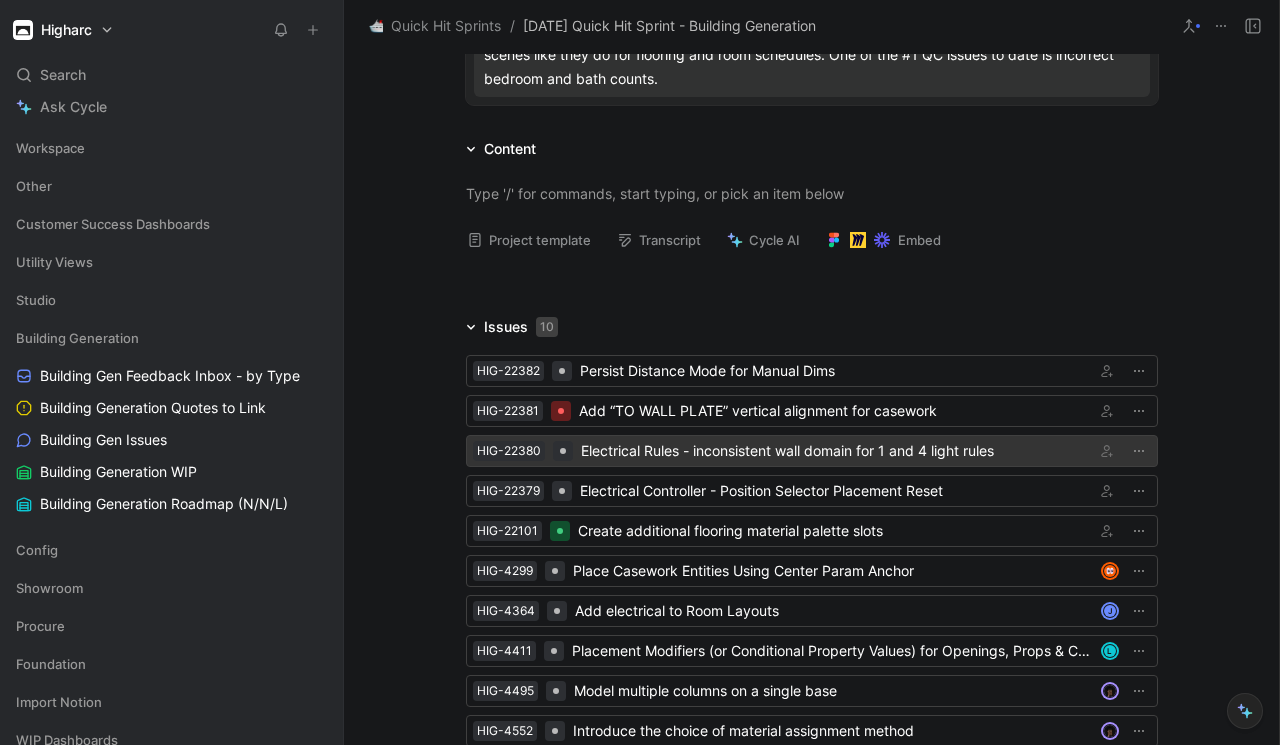 scroll, scrollTop: 314, scrollLeft: 0, axis: vertical 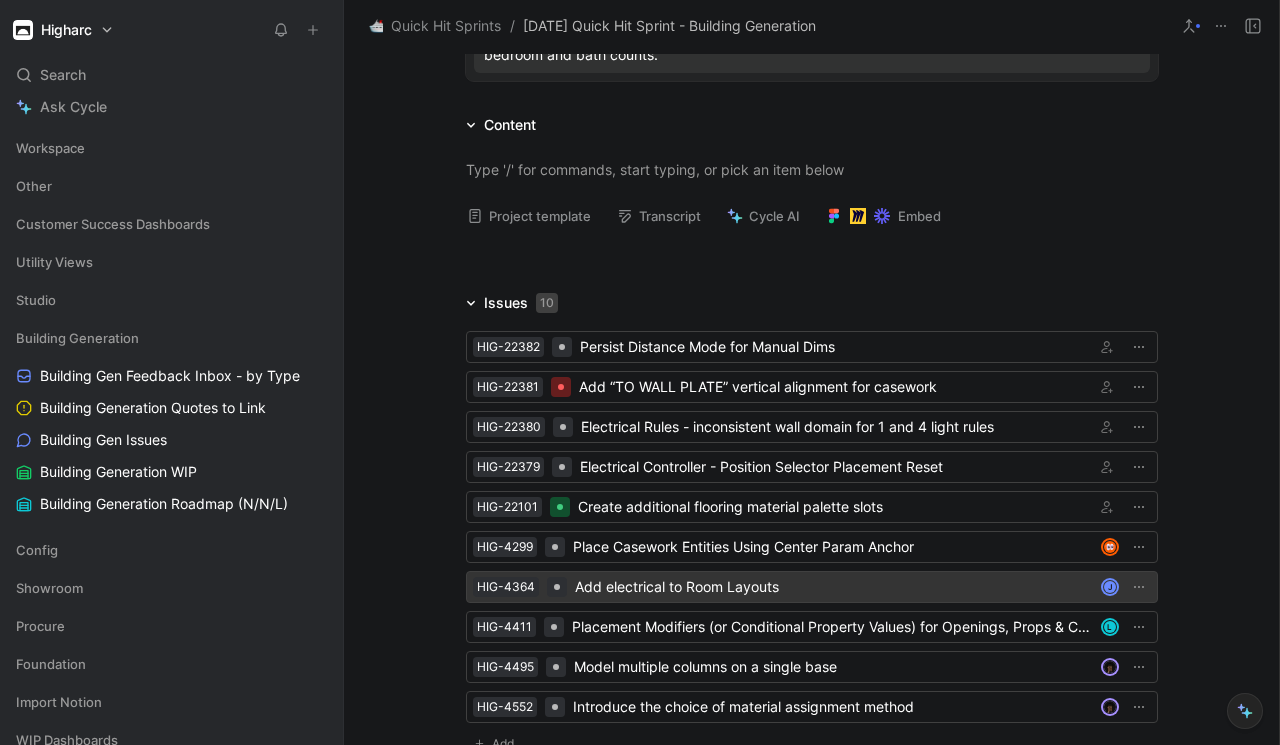 click on "HIG-4364 Add electrical to Room Layouts J" at bounding box center (812, 587) 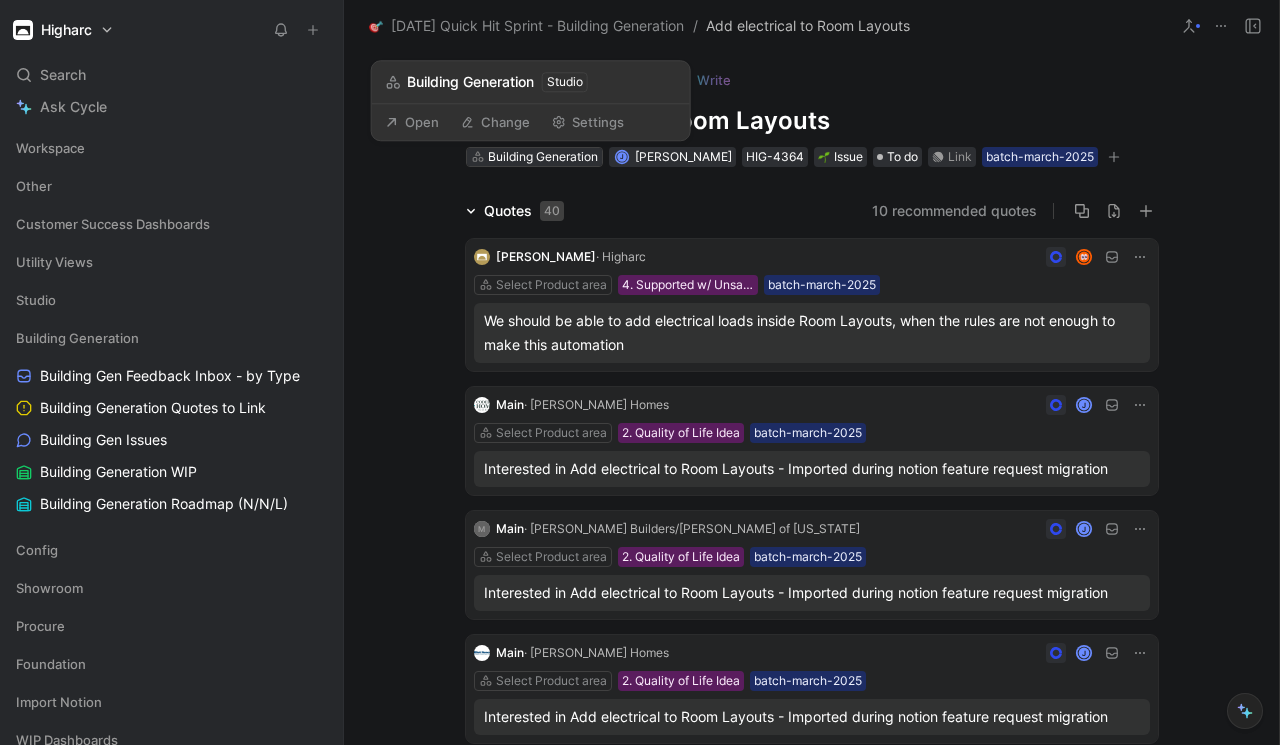 click on "Building Generation" at bounding box center (543, 157) 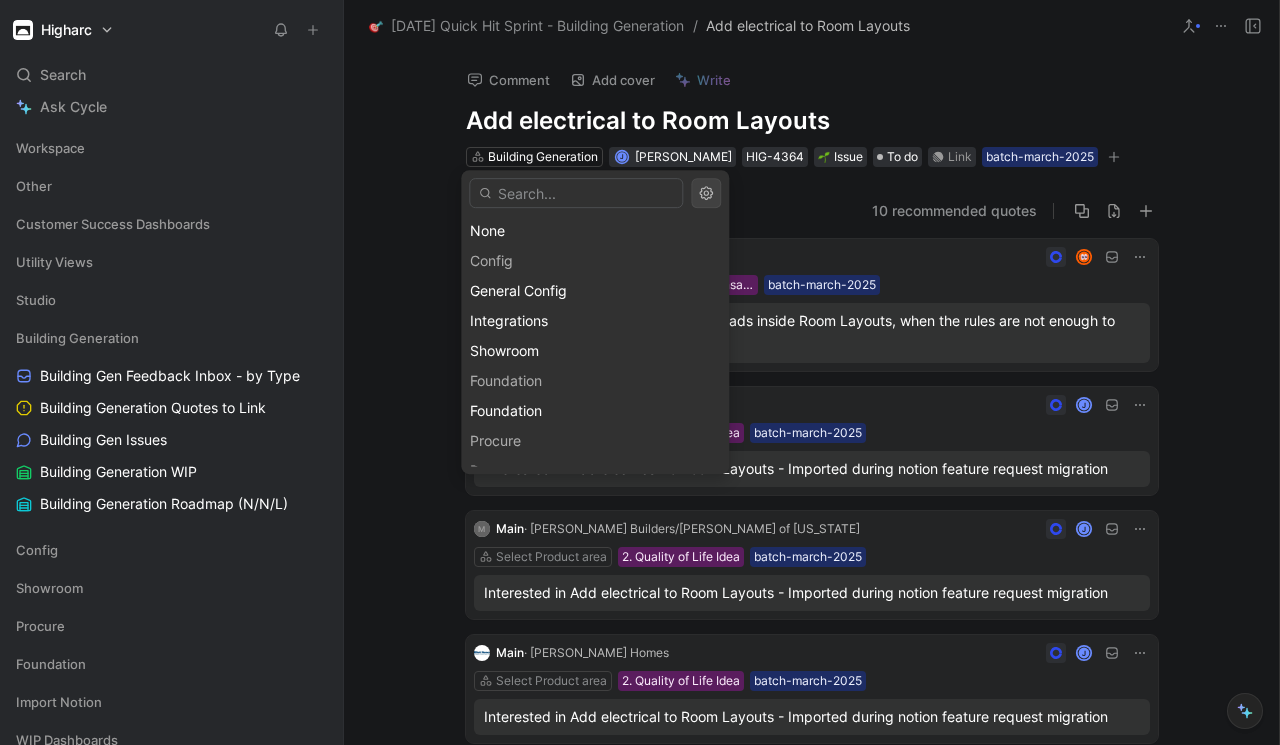 click at bounding box center (576, 193) 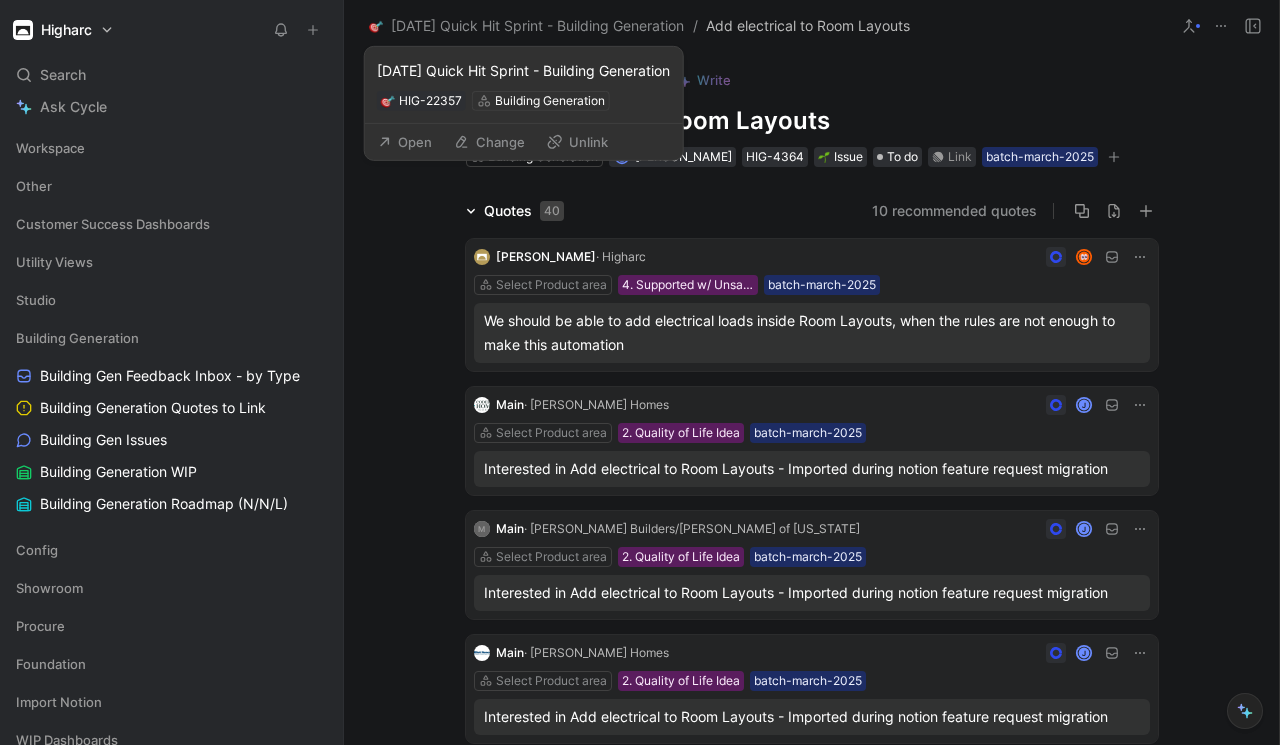 click on "Unlink" at bounding box center [577, 142] 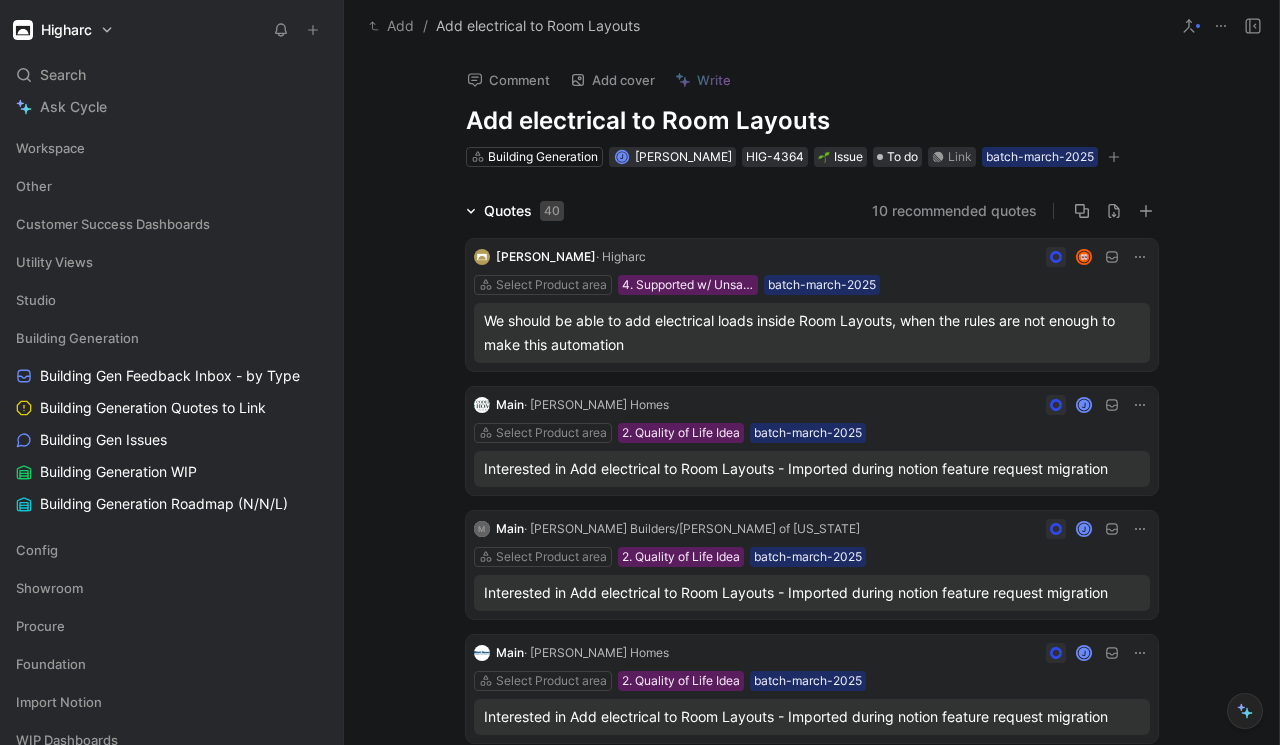 click on "Add" at bounding box center [391, 26] 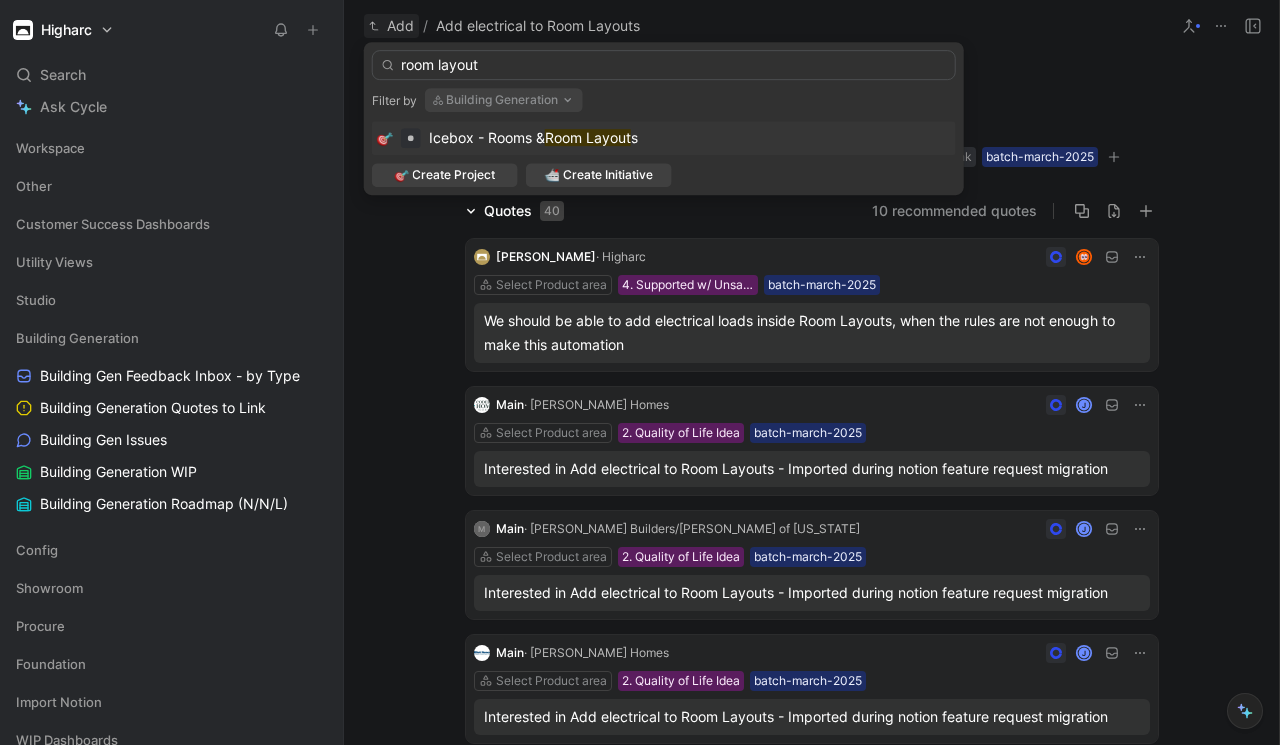type on "room layout" 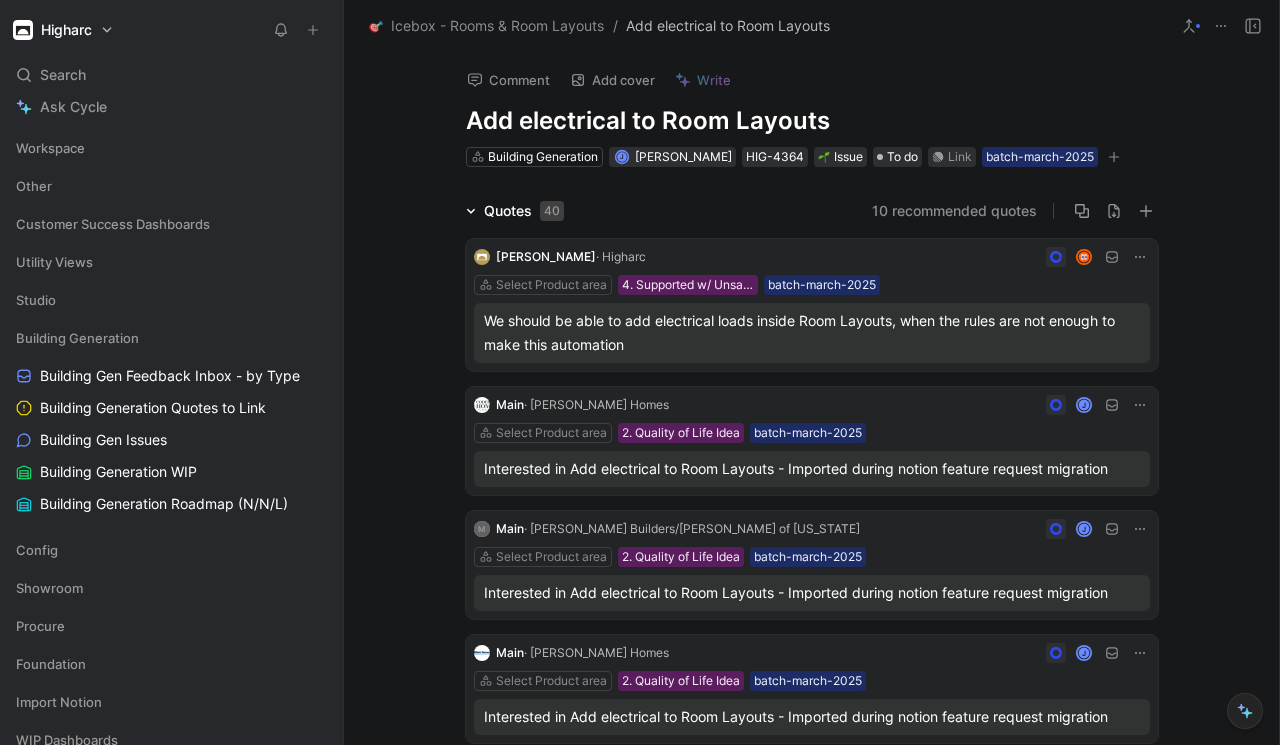 click on "Quotes 40 10 recommended quotes [PERSON_NAME]  · Higharc Select Product area 4. Supported w/ Unsatisfactory Workaround batch-march-2025 We should be able to add electrical loads inside Room Layouts, when the rules are not enough to make this automation Main  · [PERSON_NAME] Homes J Select Product area 2. Quality of Life Idea batch-march-2025 Interested in Add electrical to Room Layouts - Imported during notion feature request migration M Main  · [PERSON_NAME] Builders/[PERSON_NAME] of [US_STATE] J Select Product area 2. Quality of Life Idea batch-march-2025 Interested in Add electrical to Room Layouts - Imported during notion feature request migration Main  · [PERSON_NAME] Homes J Select Product area 2. Quality of Life Idea batch-march-2025 Interested in Add electrical to Room Layouts - Imported during notion feature request migration Main  · Kiella Homebuilders J Select Product area 2. Quality of Life Idea batch-march-2025 Main  · Lexar Homes J Select Product area 2. Quality of Life Idea batch-march-2025 [PERSON_NAME] Main J" at bounding box center (811, 867) 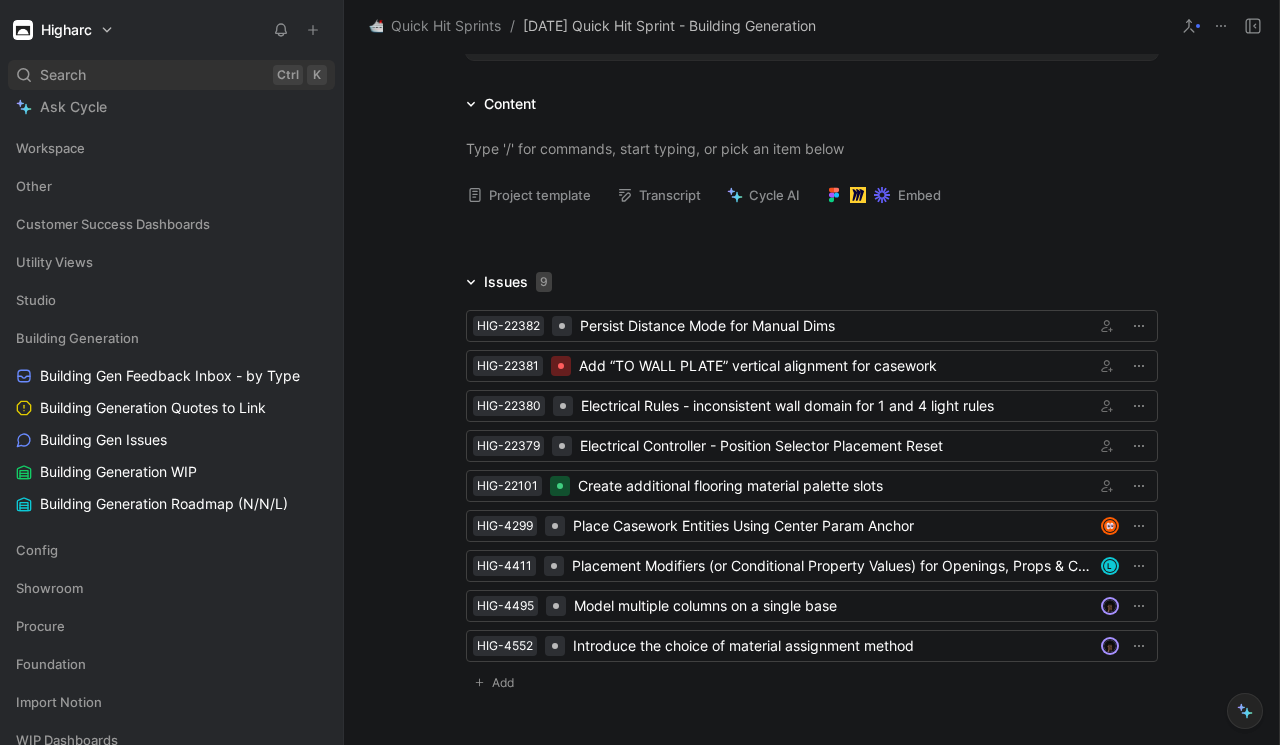 scroll, scrollTop: 336, scrollLeft: 0, axis: vertical 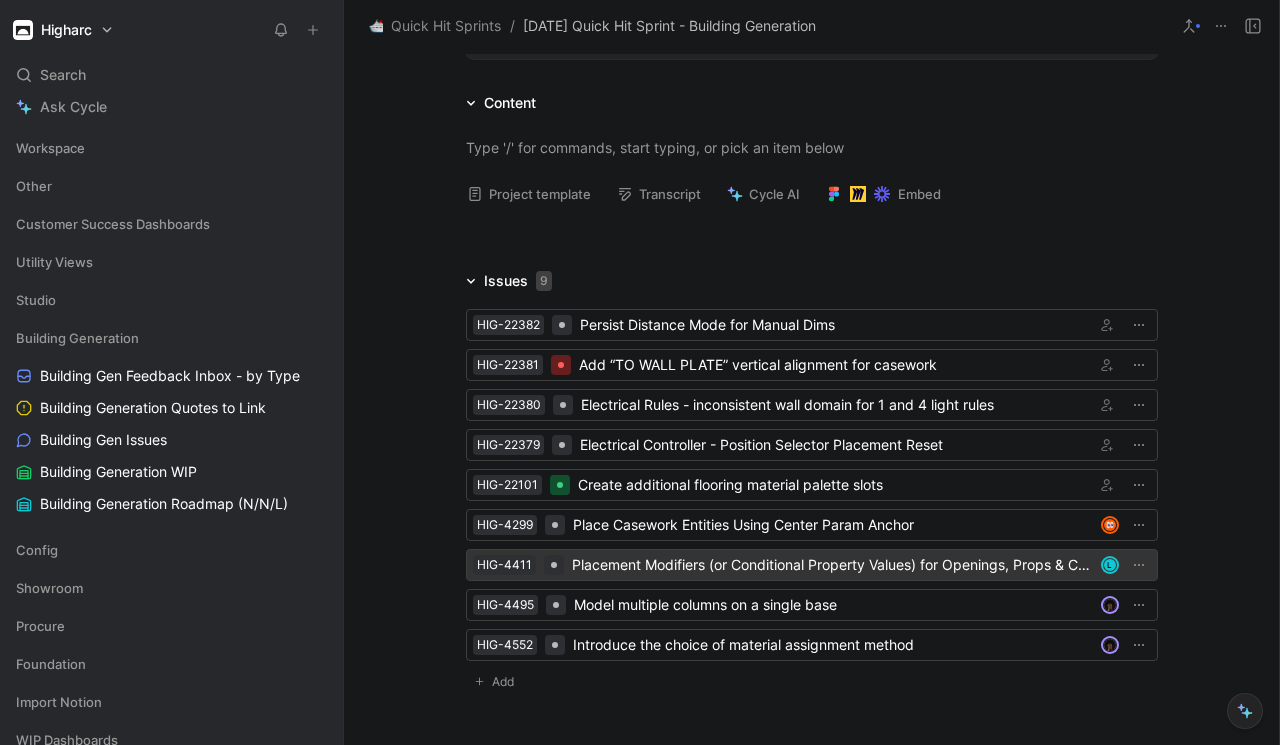 click on "Placement Modifiers (or Conditional Property Values) for Openings, Props & Casework" at bounding box center (832, 565) 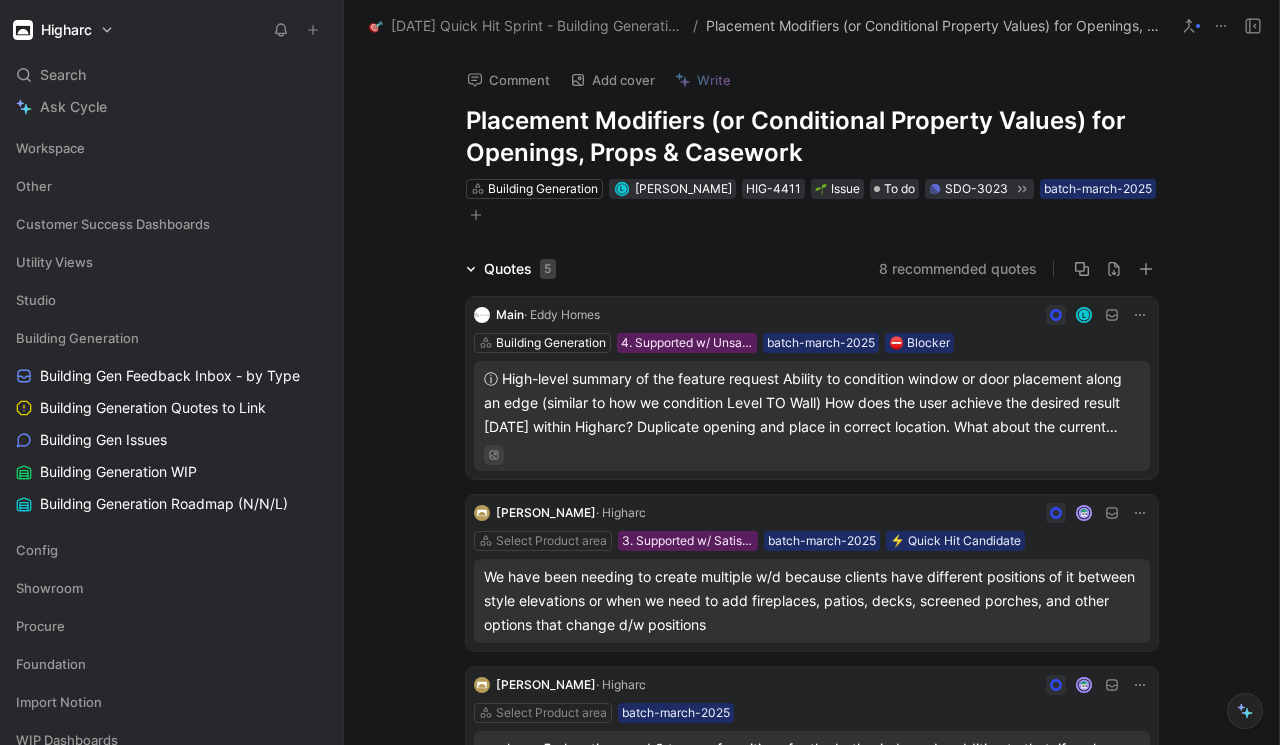 click on "Placement Modifiers (or Conditional Property Values) for Openings, Props & Casework" at bounding box center [812, 137] 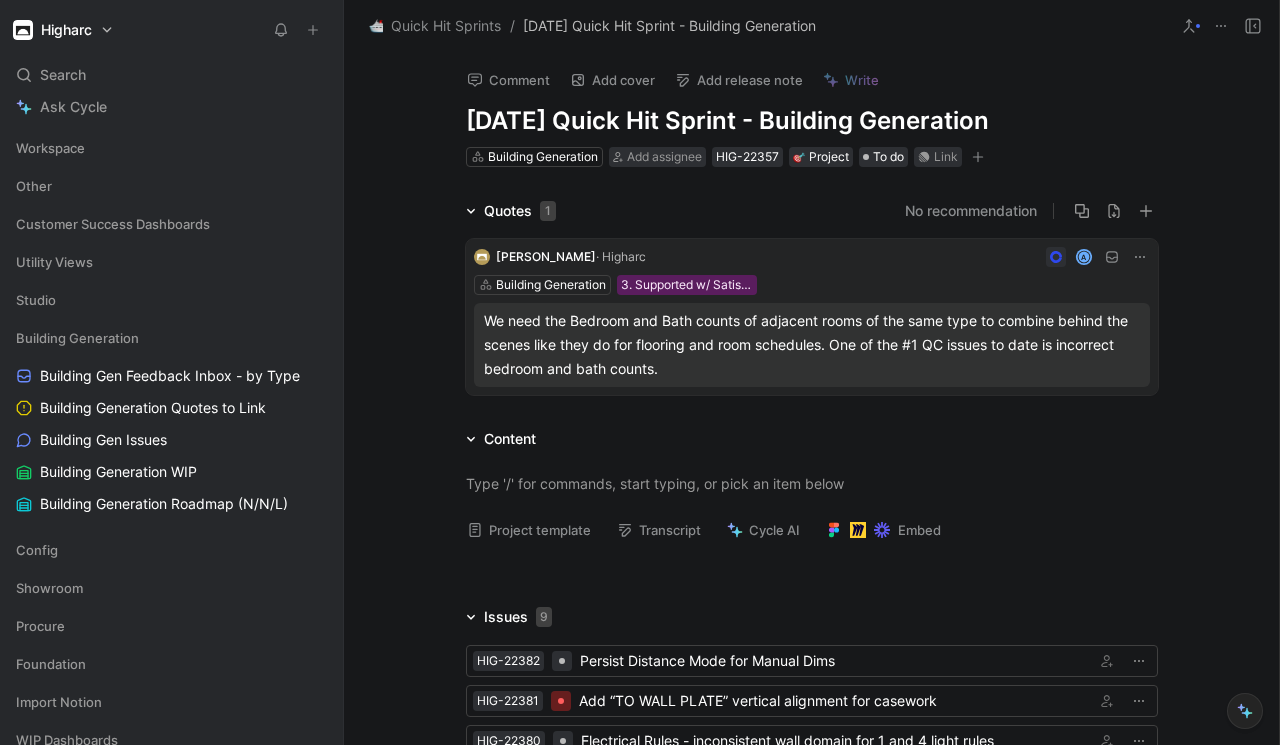 scroll, scrollTop: 482, scrollLeft: 0, axis: vertical 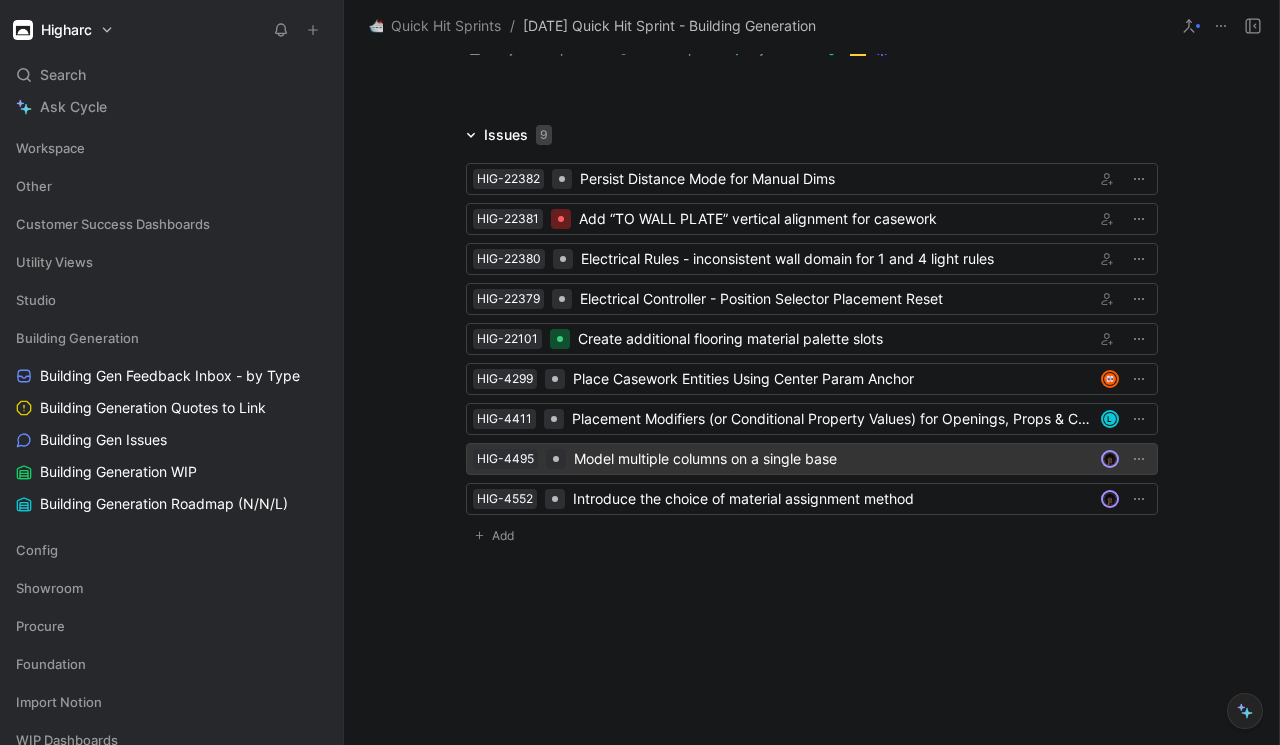 click on "Model multiple columns on a single base" at bounding box center [833, 459] 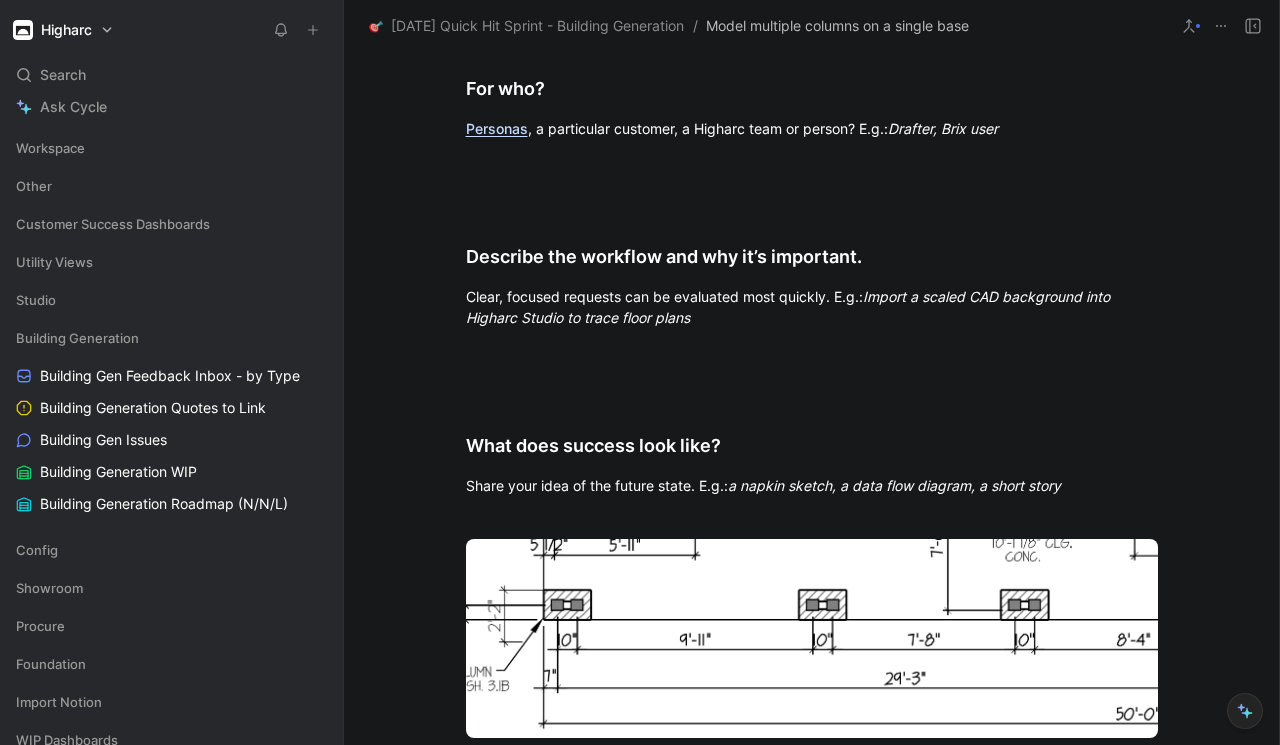 scroll, scrollTop: 1233, scrollLeft: 0, axis: vertical 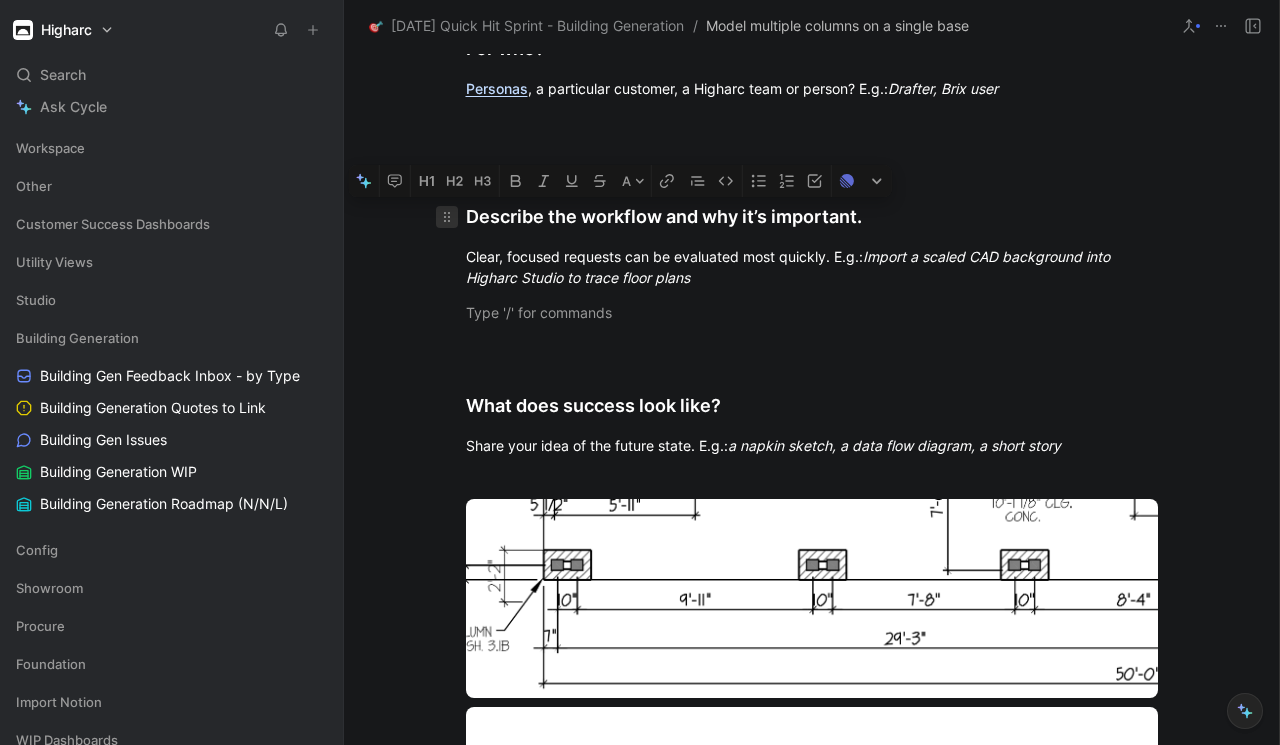 drag, startPoint x: 796, startPoint y: 303, endPoint x: 434, endPoint y: 204, distance: 375.2932 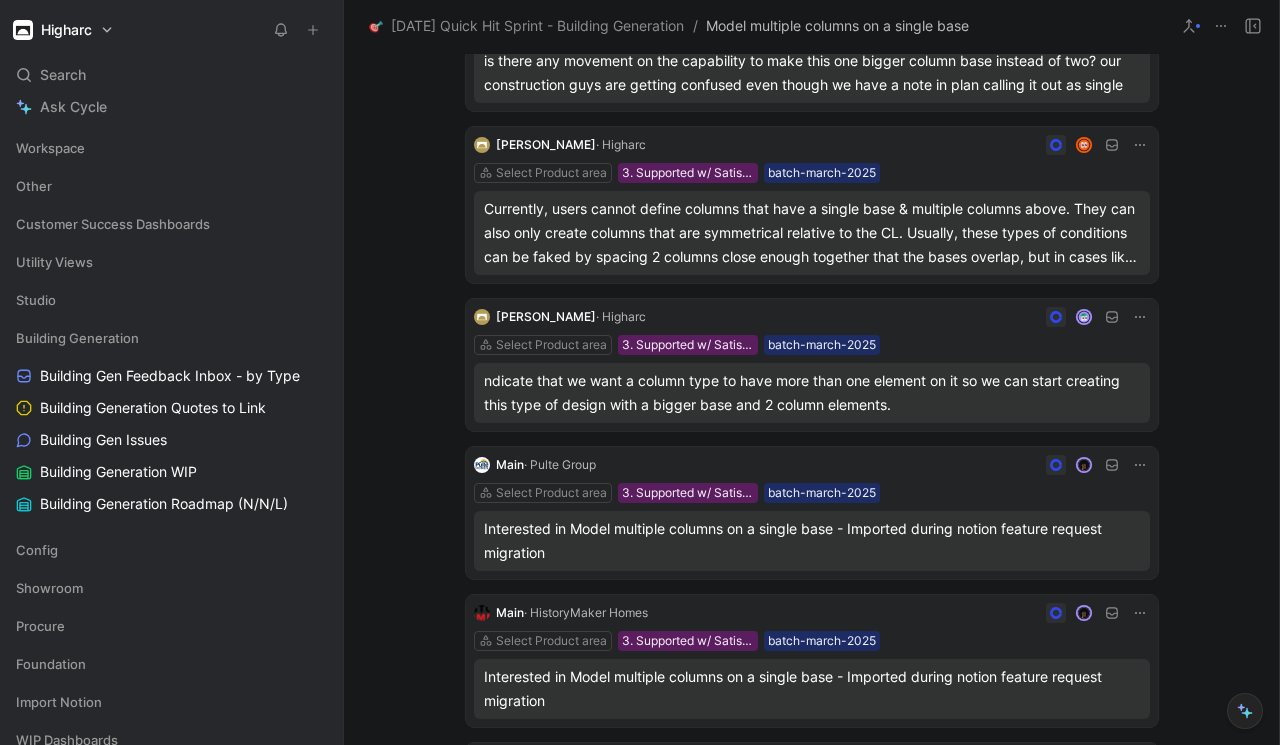 scroll, scrollTop: 0, scrollLeft: 0, axis: both 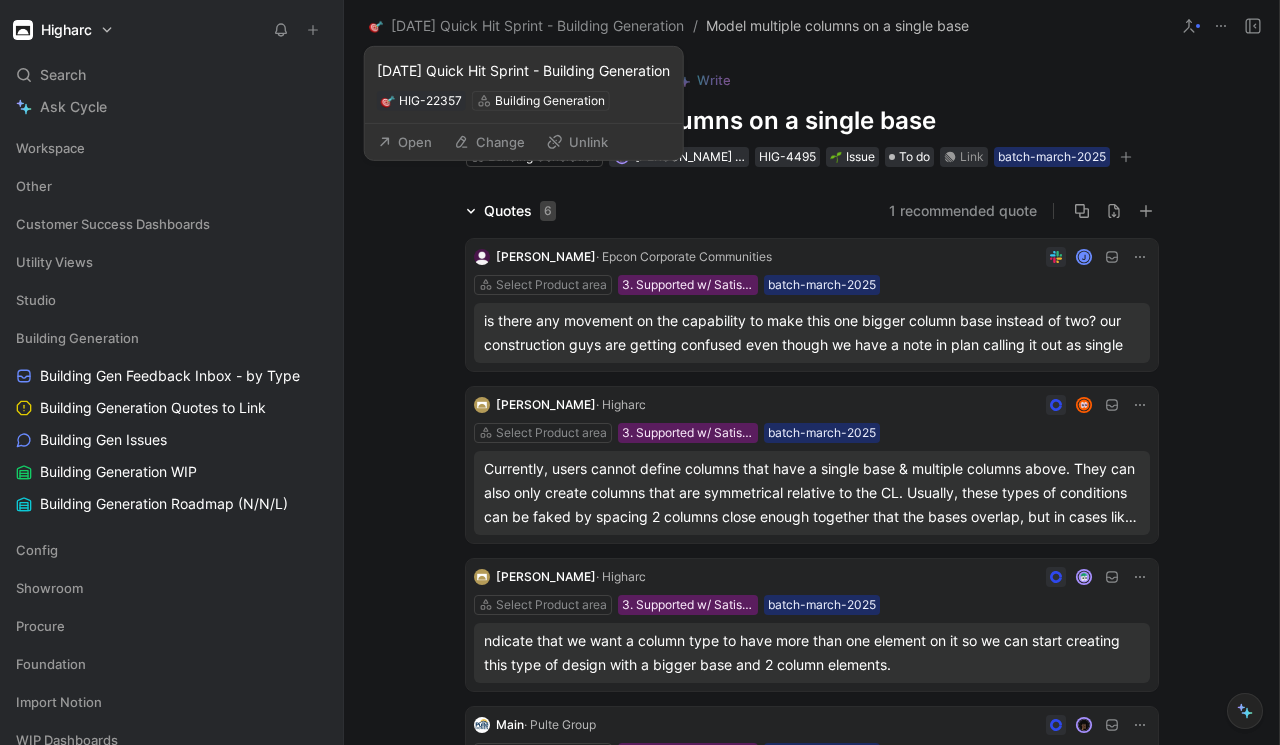 click on "Unlink" at bounding box center [577, 142] 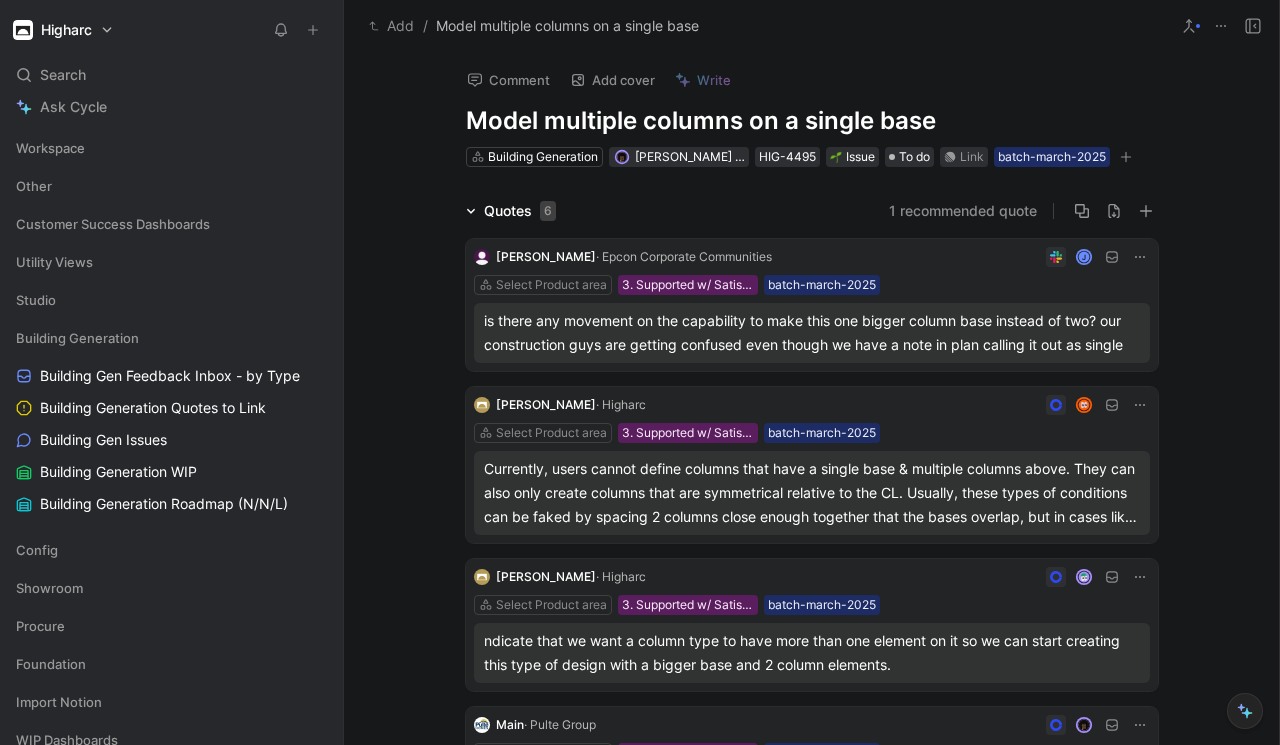 click on "Add" at bounding box center (391, 26) 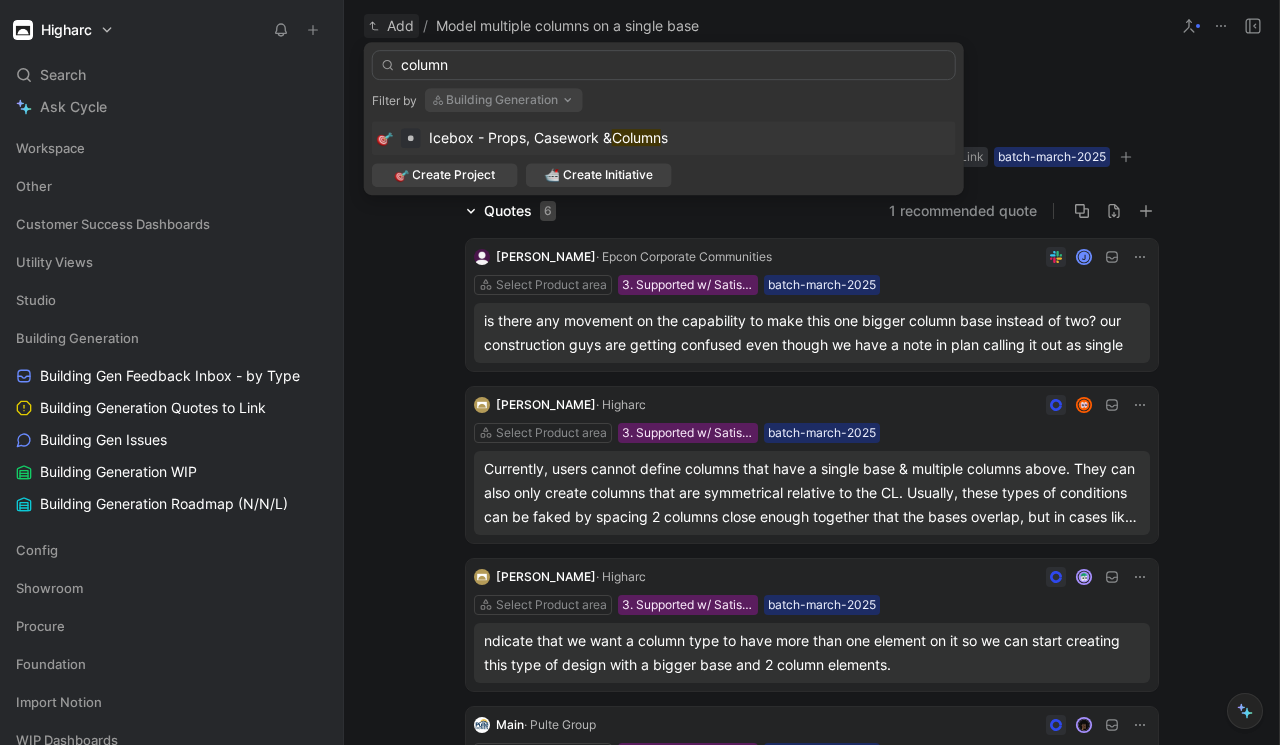 type on "column" 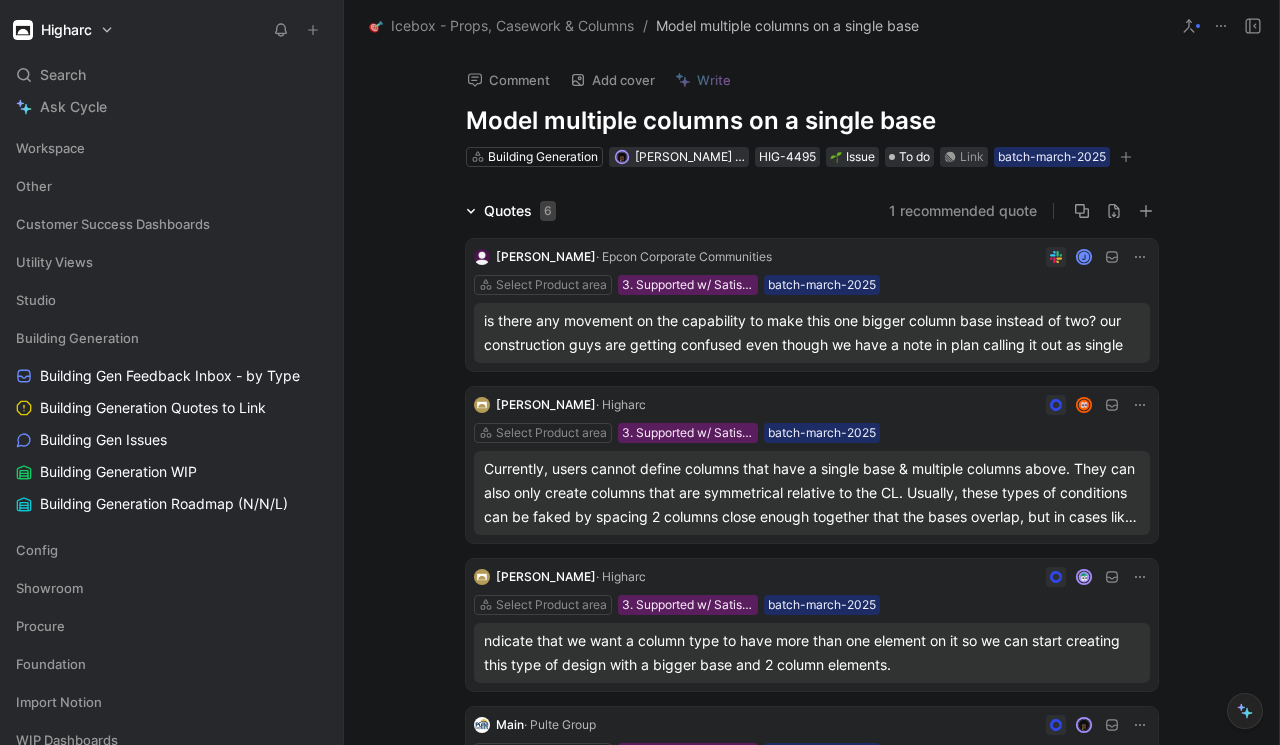 click on "Quotes 6 1 recommended quote [PERSON_NAME]  · Epcon Corporate Communities J Select Product area 3. Supported w/ Satisfactory Workaround batch-march-2025  is there any movement on the capability to make this one bigger column base instead of two? our construction guys are getting confused even though we have a note in plan calling it out as single [PERSON_NAME]  · Higharc Select Product area 3. Supported w/ Satisfactory Workaround batch-march-2025 Currently, users cannot define columns that have a single base & multiple columns above. They can also only create columns that are symmetrical relative to the CL. Usually, these types of conditions can be faked by spacing 2 columns close enough together that the bases overlap, but in cases like the one in this Slack thread, there is no way to achieve the desired column base dimension & upper column spacing with the existing column toolset [PERSON_NAME]  · Higharc Select Product area 3. Supported w/ Satisfactory Workaround batch-march-2025 Main  · Pulte Group" at bounding box center (811, 671) 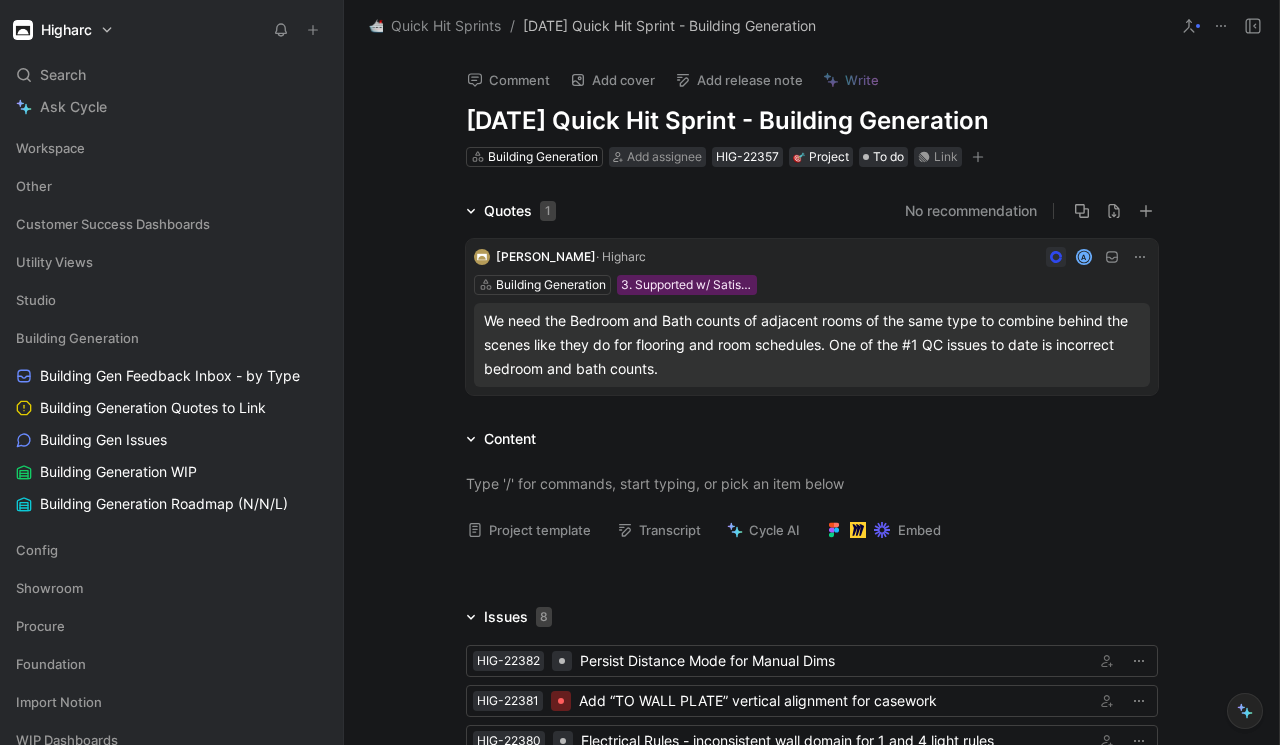 scroll, scrollTop: 442, scrollLeft: 0, axis: vertical 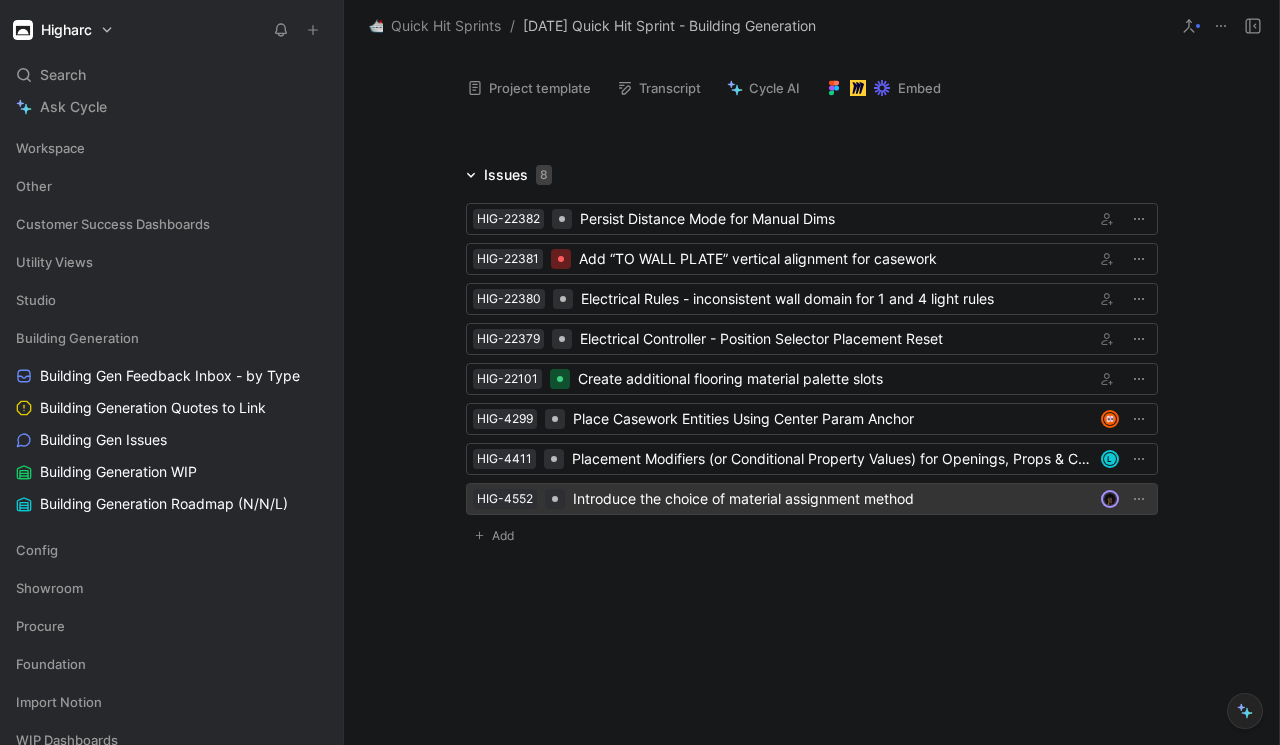 click on "Introduce the choice of material assignment method" at bounding box center [833, 499] 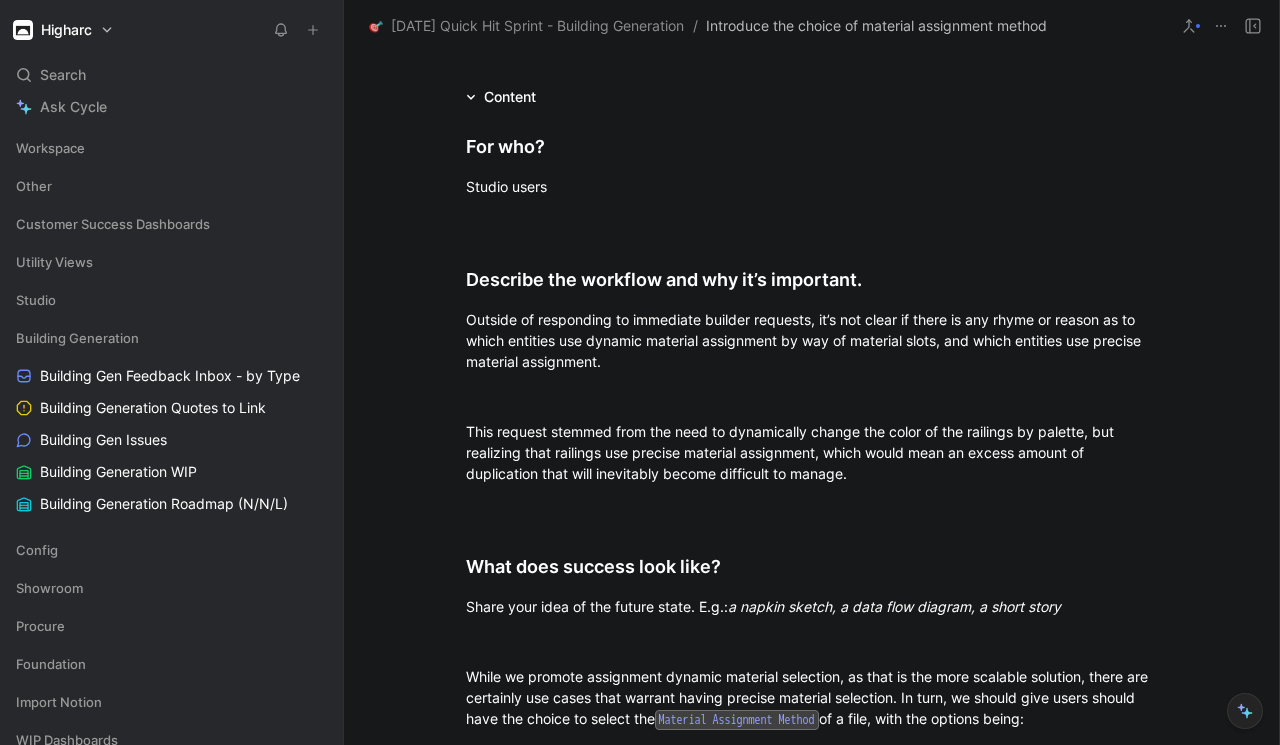 scroll, scrollTop: 1652, scrollLeft: 0, axis: vertical 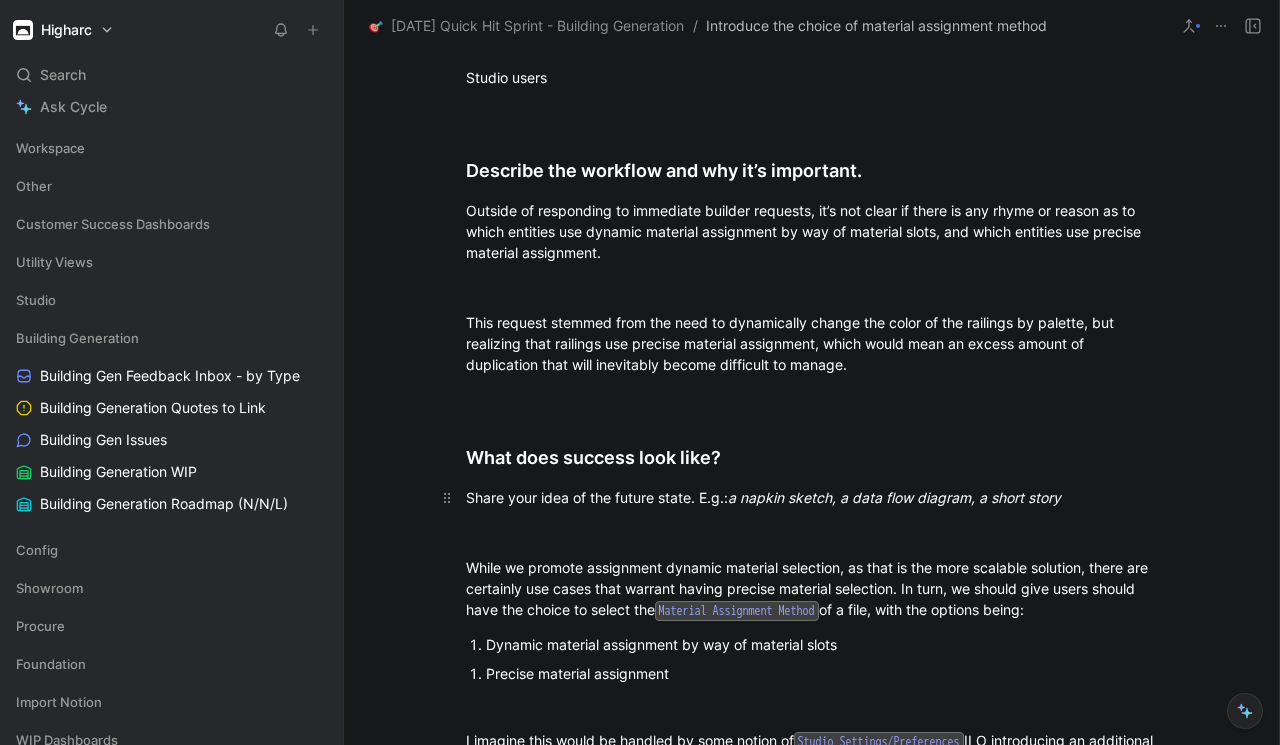 click on "Share your idea of the future state. E.g.:  a napkin sketch, a data flow diagram, a short story" at bounding box center [812, 497] 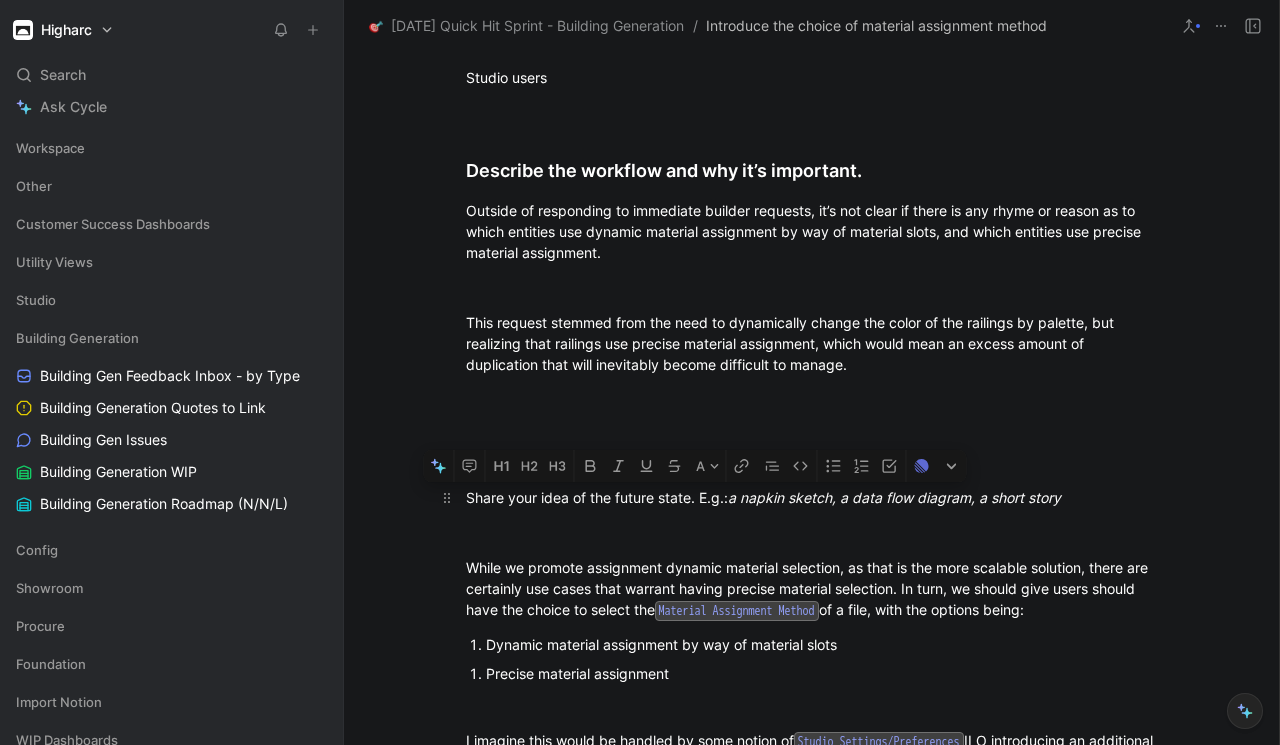 click on "Share your idea of the future state. E.g.:  a napkin sketch, a data flow diagram, a short story" at bounding box center (812, 497) 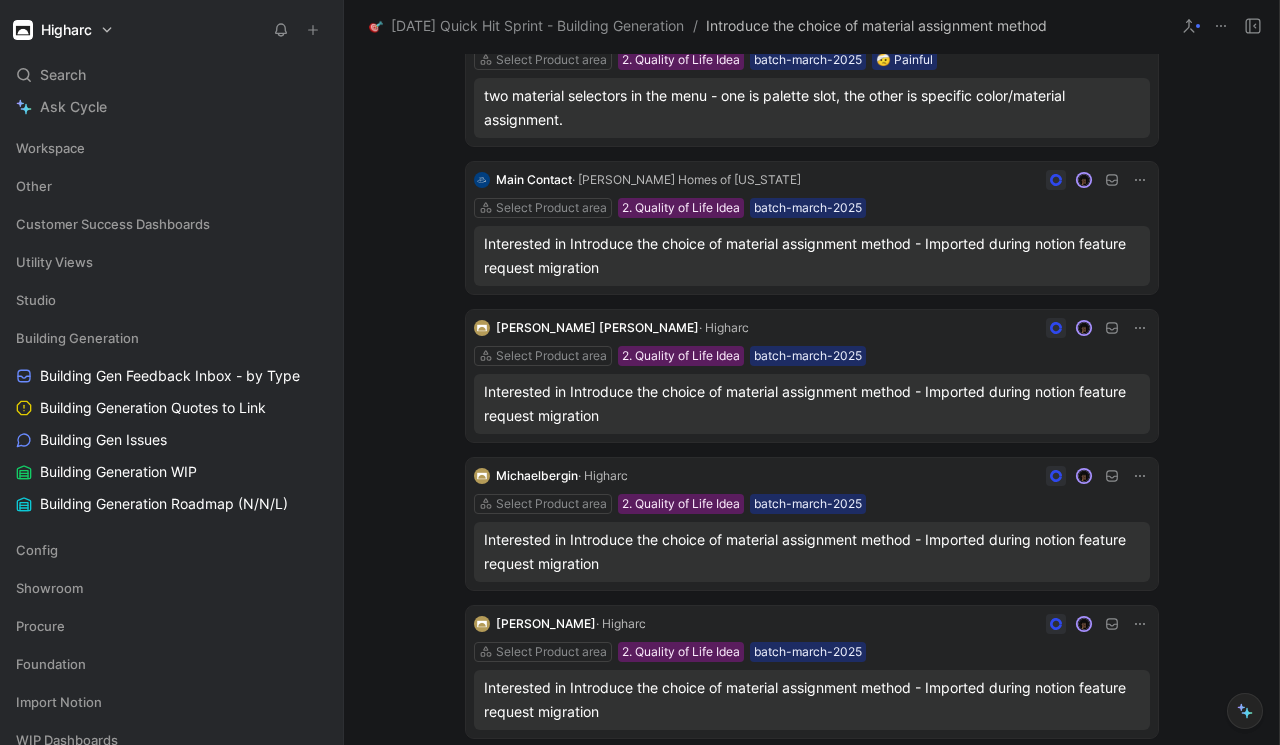 scroll, scrollTop: 0, scrollLeft: 0, axis: both 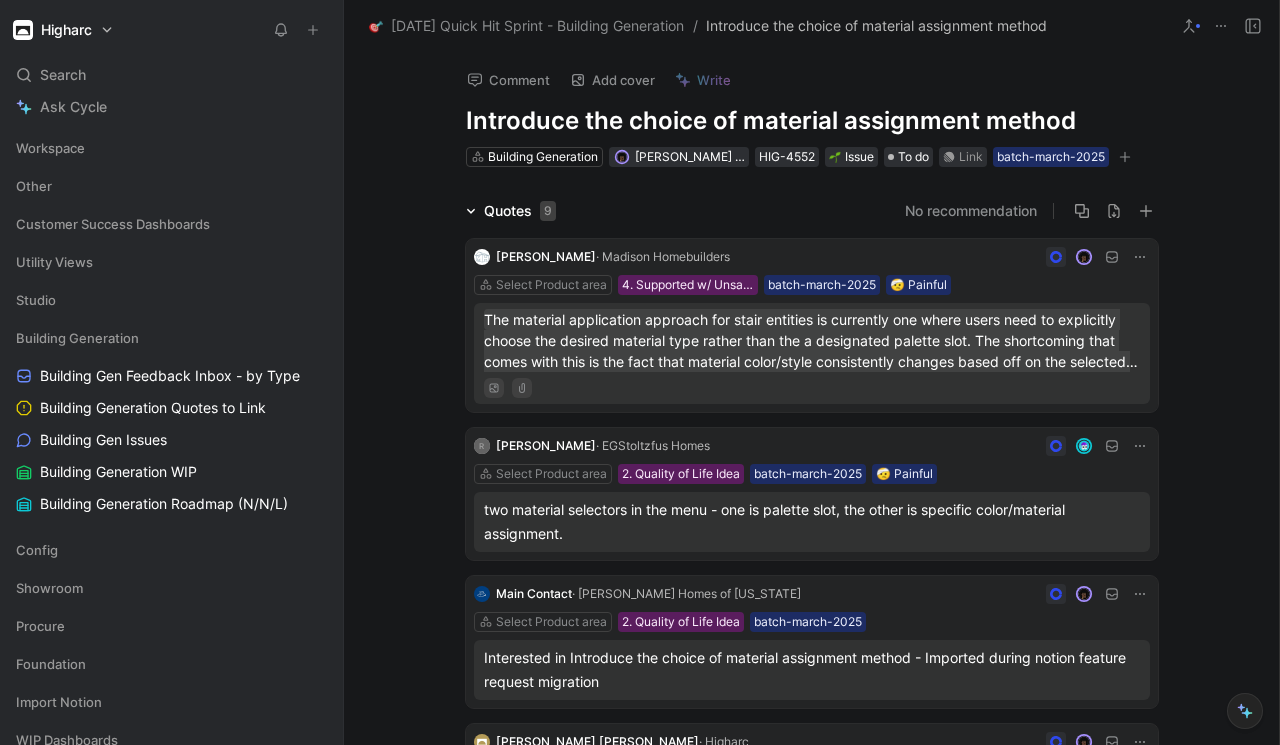 click on "Comment" at bounding box center [508, 80] 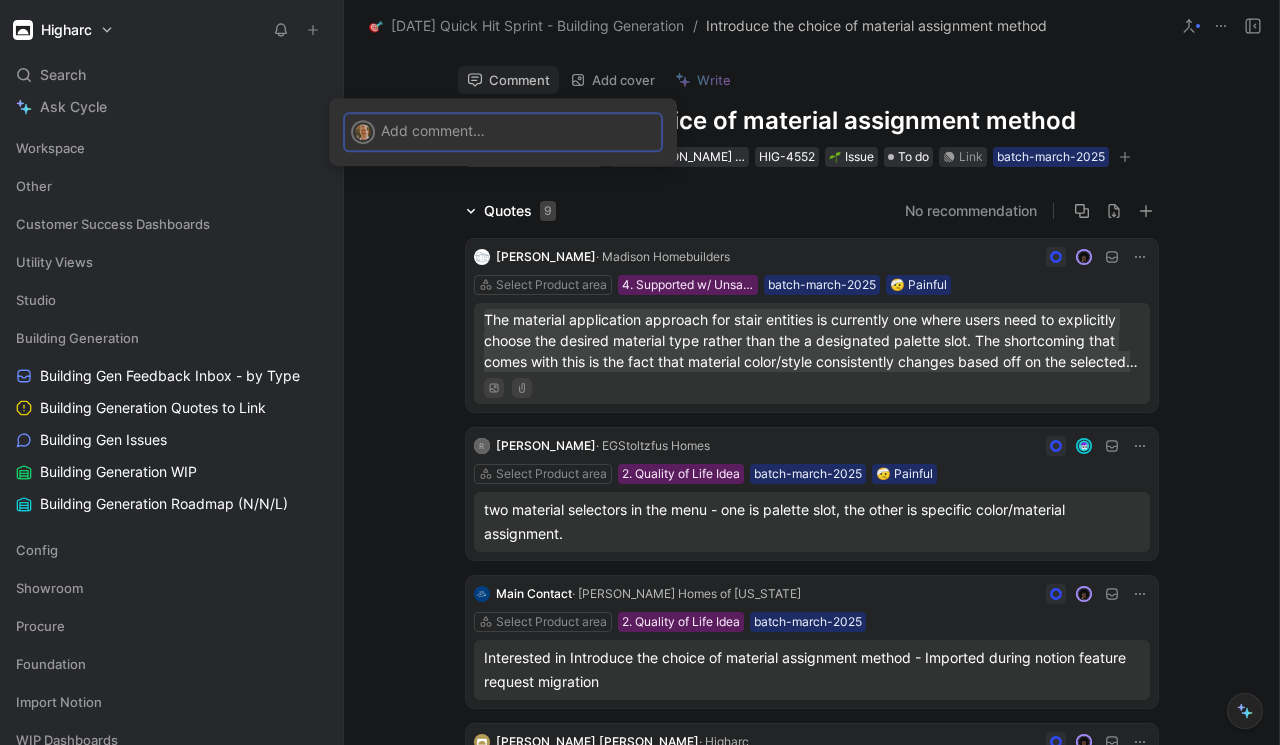 type 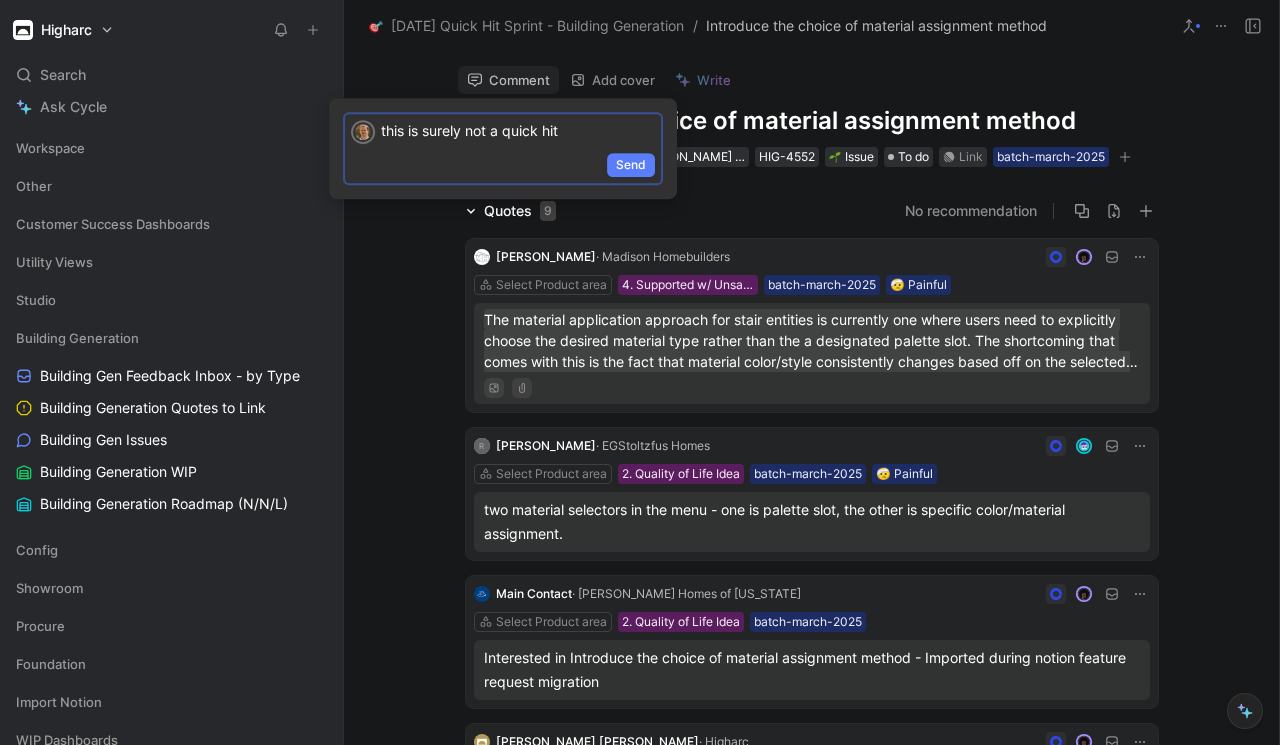 click on "Send" at bounding box center [631, 165] 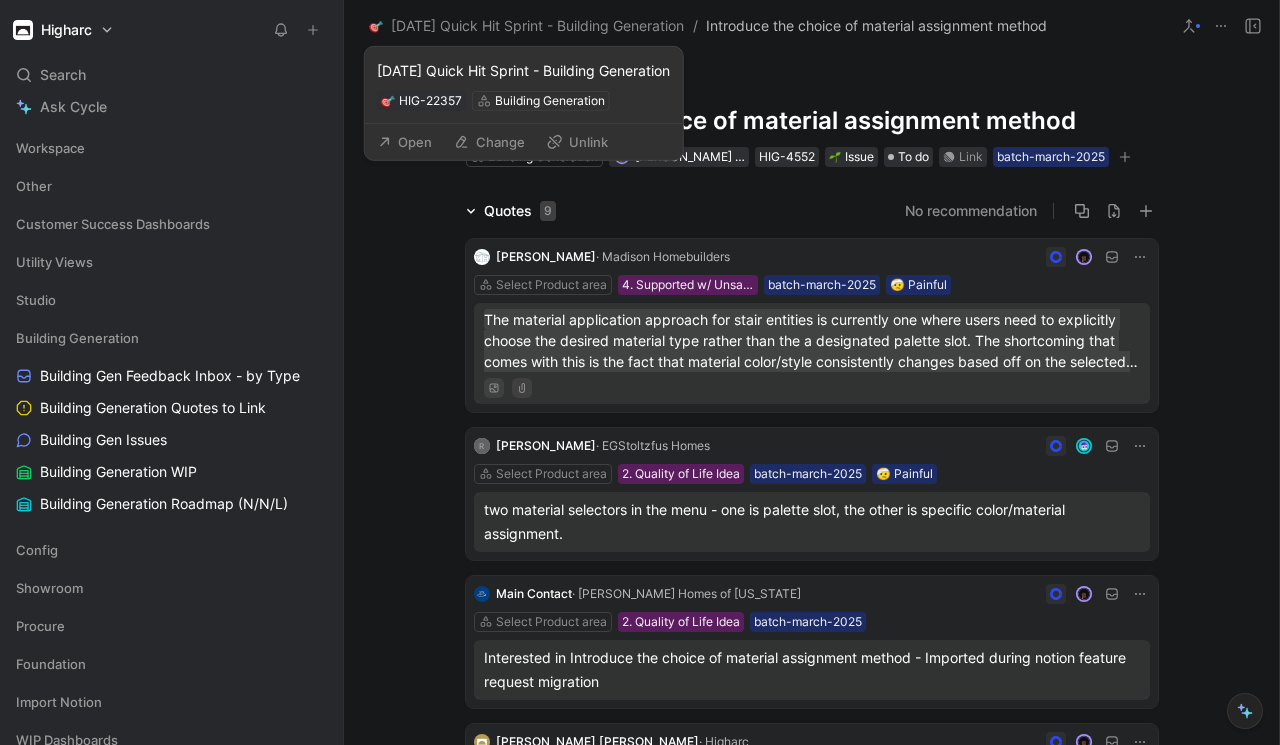 click 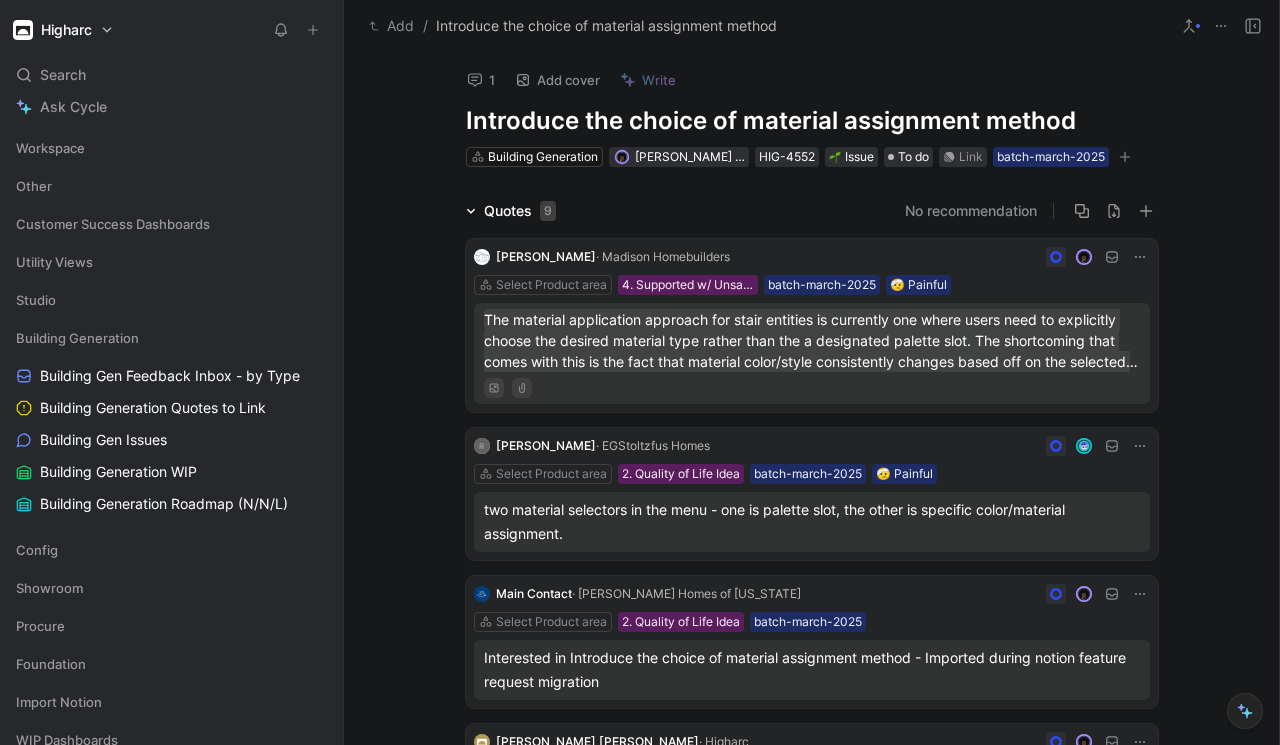 click on "Add" at bounding box center [391, 26] 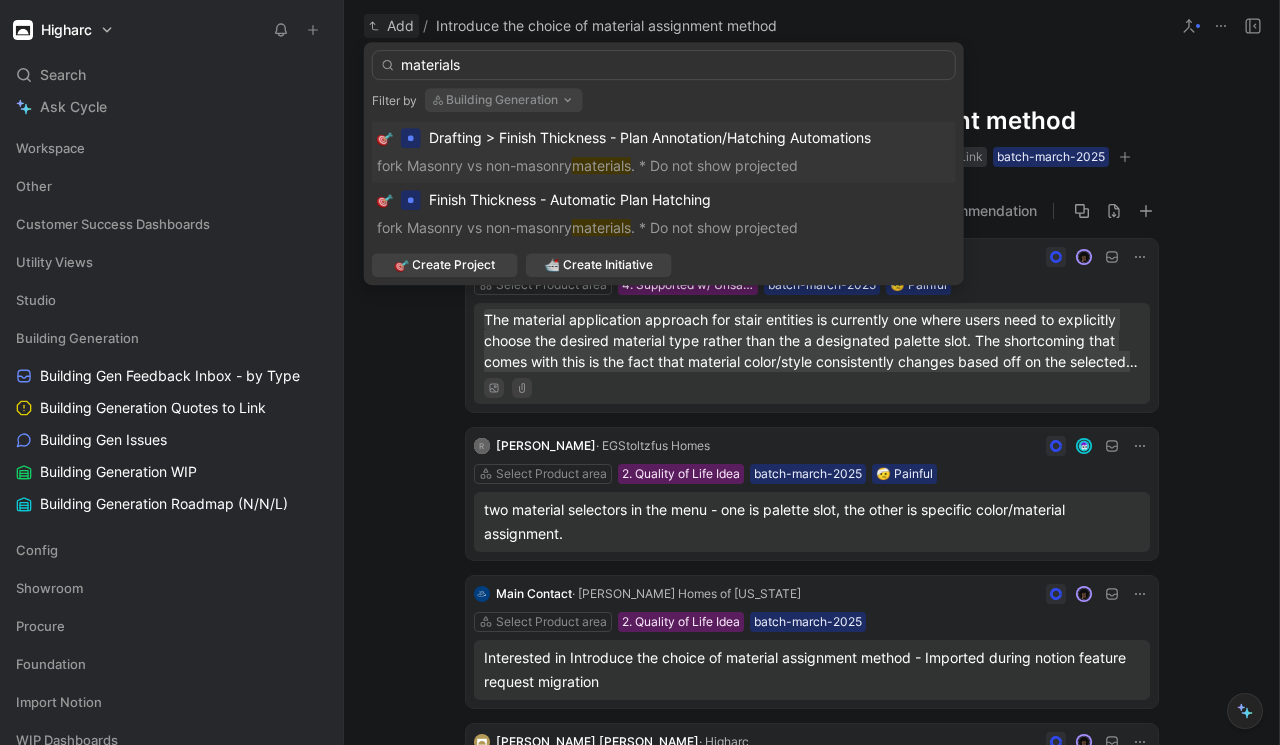 type on "materials" 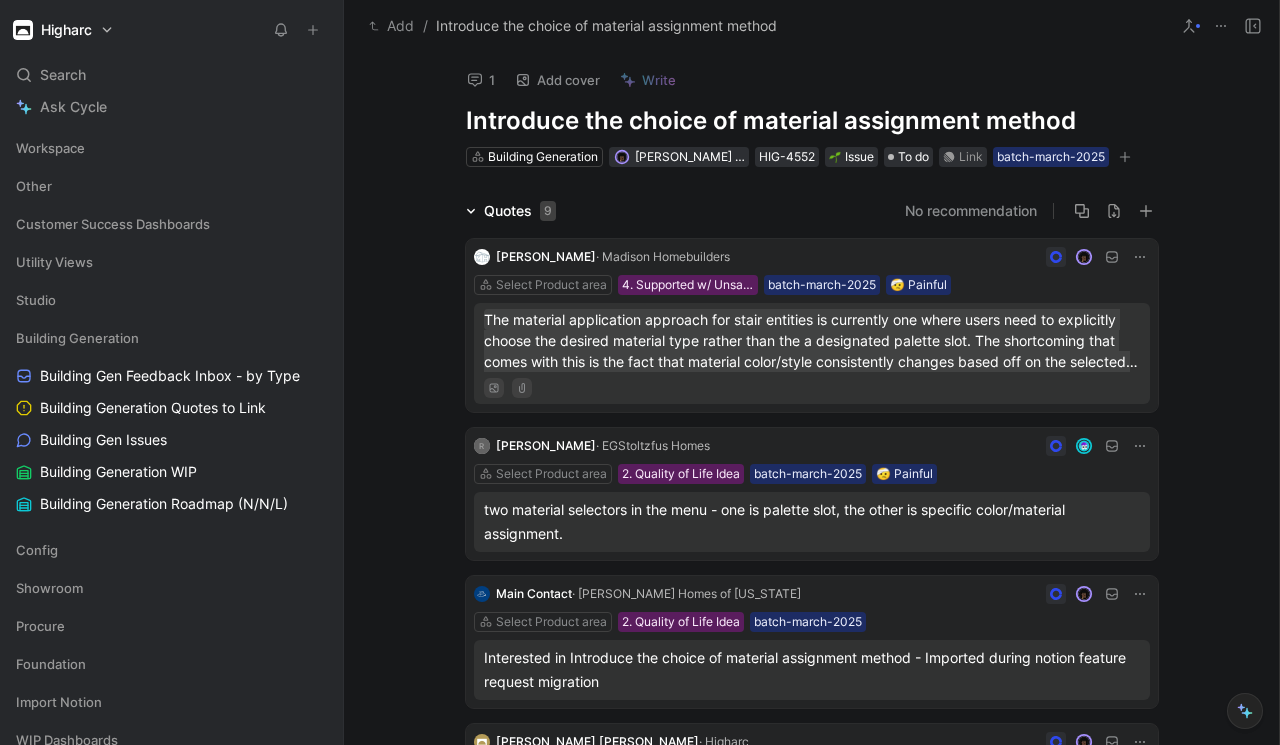 click on "Building Generation" at bounding box center [535, 157] 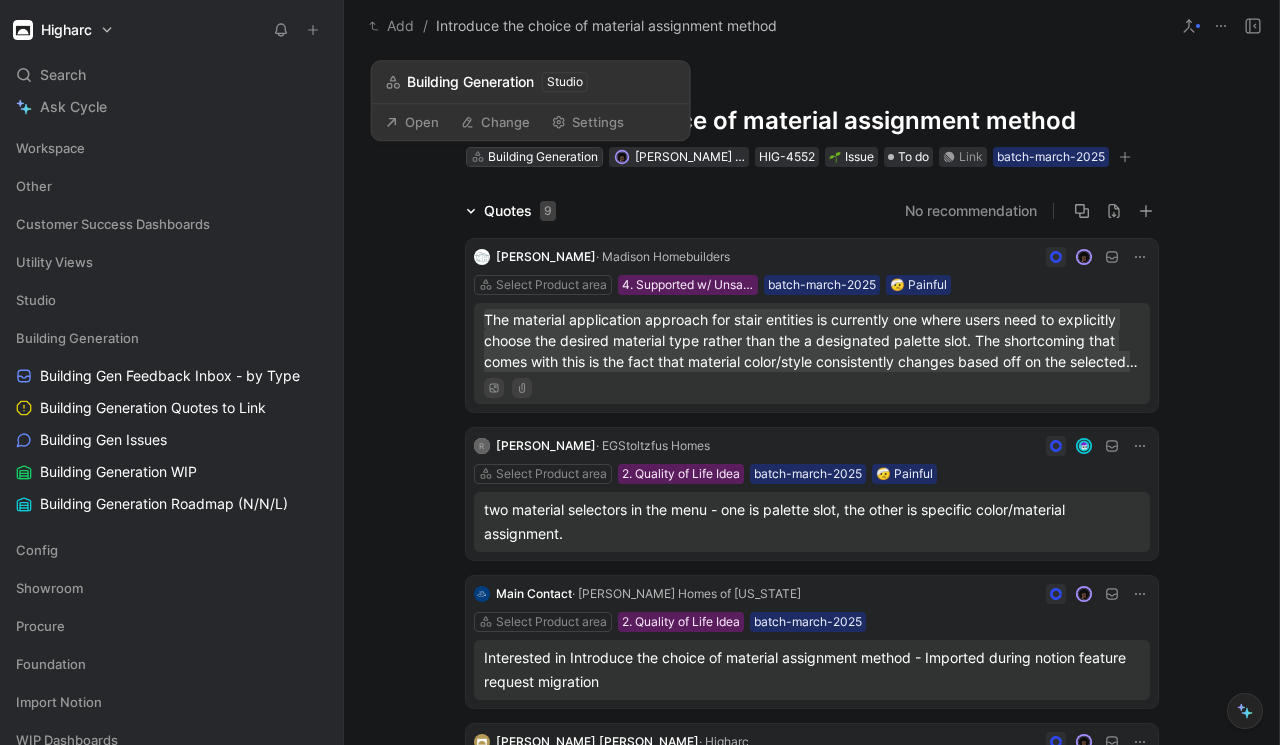 click on "Building Generation" at bounding box center (543, 157) 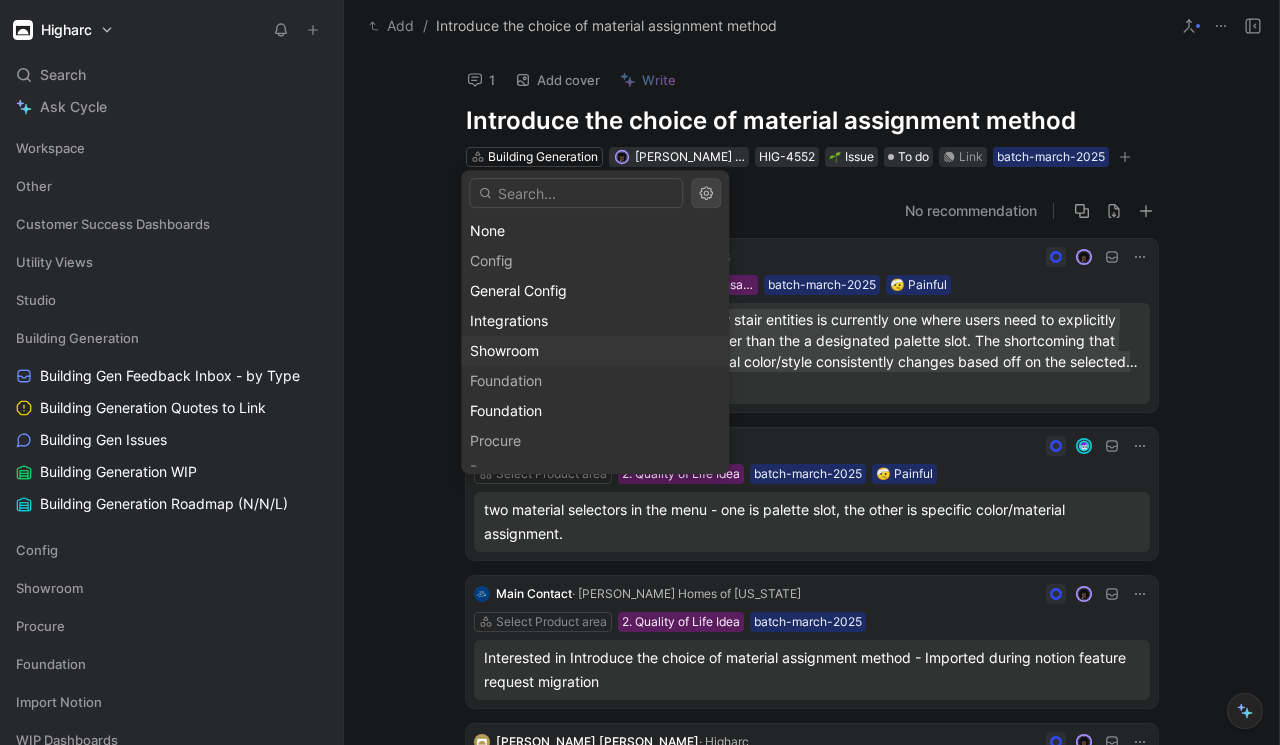 scroll, scrollTop: 170, scrollLeft: 0, axis: vertical 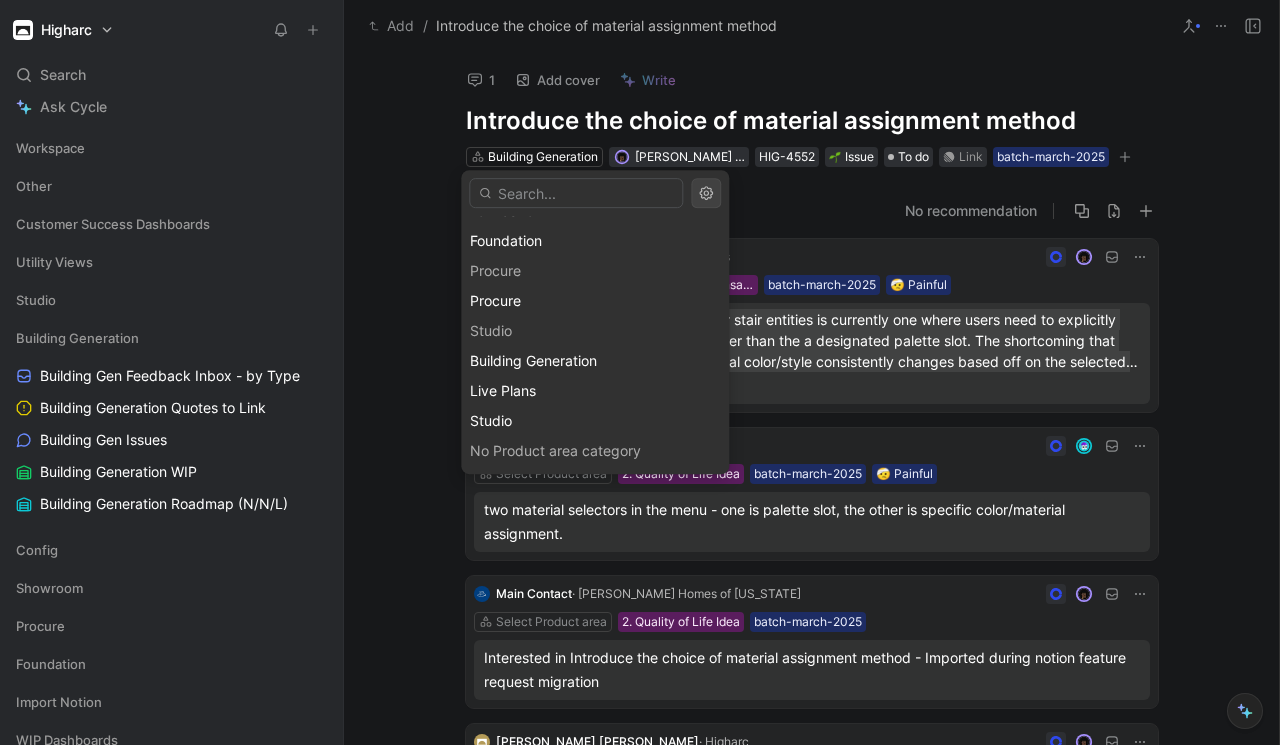 click on "Studio" at bounding box center (595, 331) 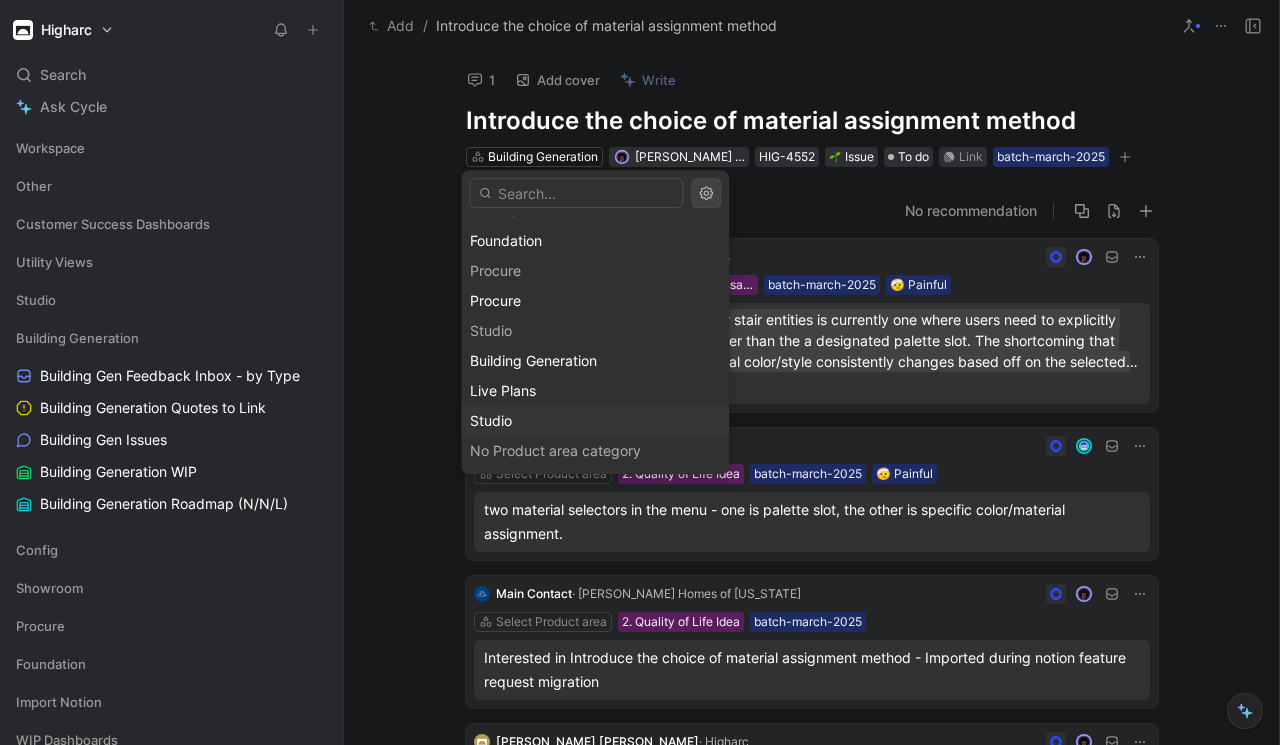 click on "Studio" at bounding box center [491, 420] 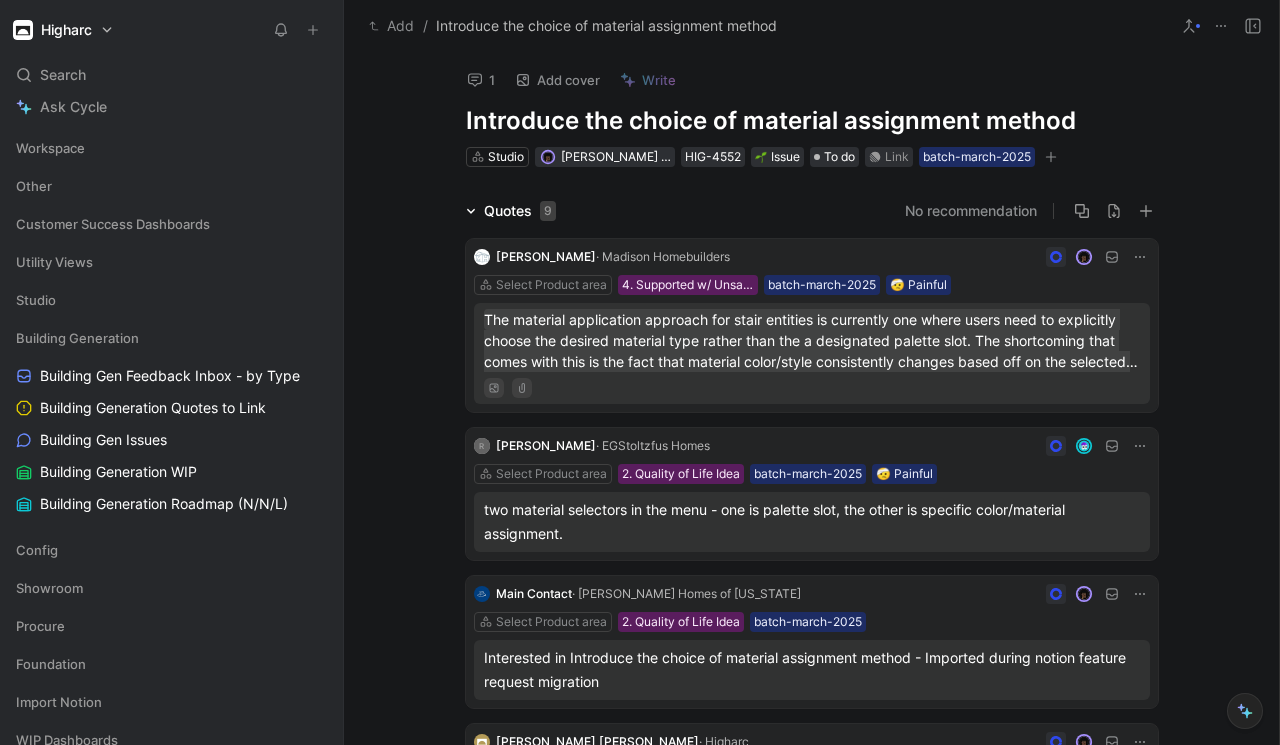 click on "Add" at bounding box center [391, 26] 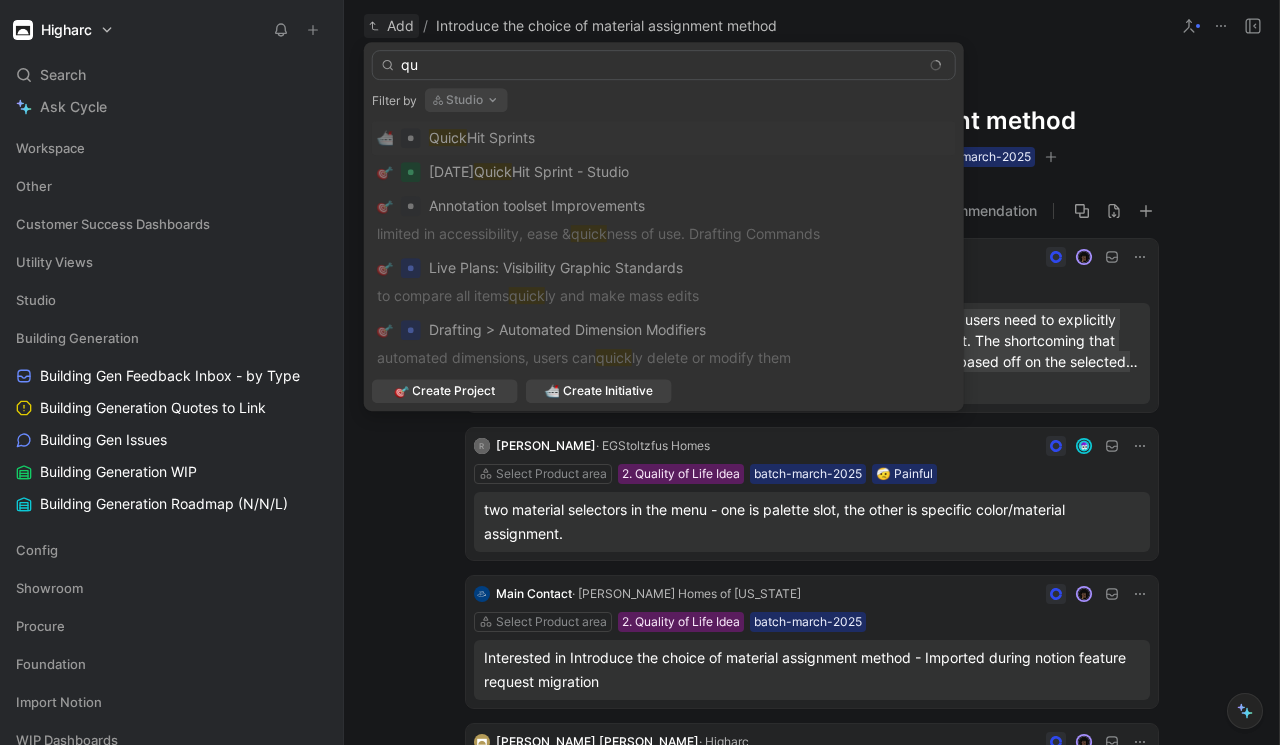 type on "q" 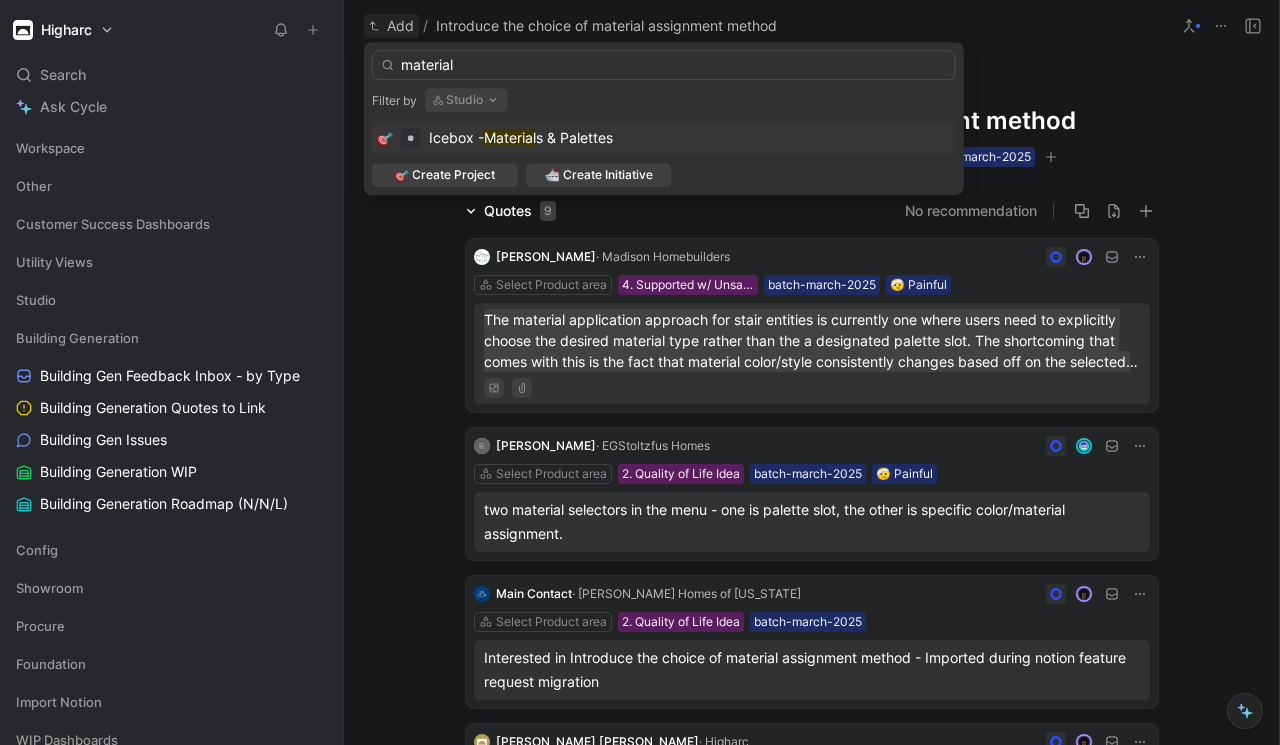 type on "material" 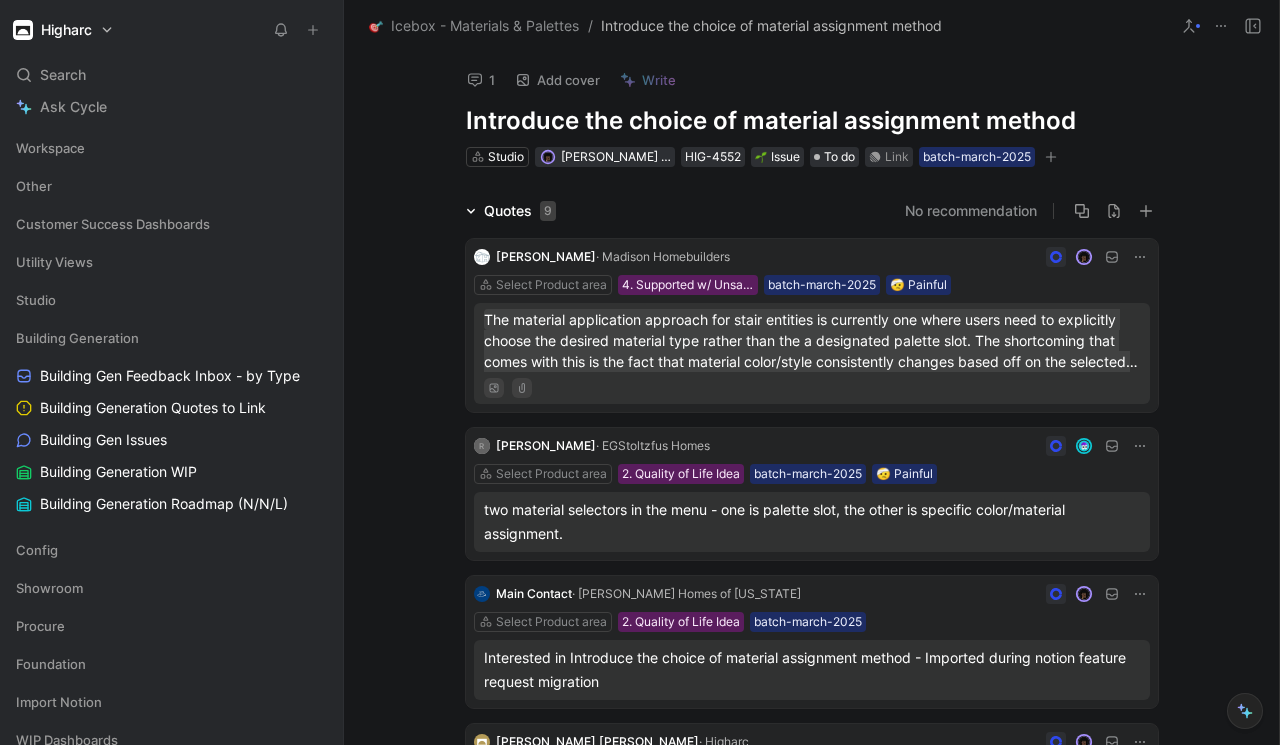 click on "Quotes 9 No recommendation [PERSON_NAME]  · Madison Homebuilders Select Product area 4. Supported w/ Unsatisfactory Workaround batch-march-2025 🤕 Painful The material application approach for stair entities is currently one where users need to explicitly choose the desired material type rather than the a designated palette slot. The shortcoming that comes with this is the fact that material color/style consistently changes based off on the selected palettes, and the only way to accommodate all of said changes is to have duplicate versions of the same stair just to change the material used. R [PERSON_NAME]  · EGStoltzfus Homes Select Product area 2. Quality of Life Idea batch-march-2025 🤕 Painful two material selectors in the menu - one is palette slot, the other is specific color/material assignment. Main Contact  · [PERSON_NAME] Homes of [US_STATE] Select Product area 2. Quality of Life Idea batch-march-2025 [PERSON_NAME] [PERSON_NAME]  · Higharc Select Product area 2. Quality of Life Idea batch-march-2025 [PERSON_NAME]" at bounding box center [811, 901] 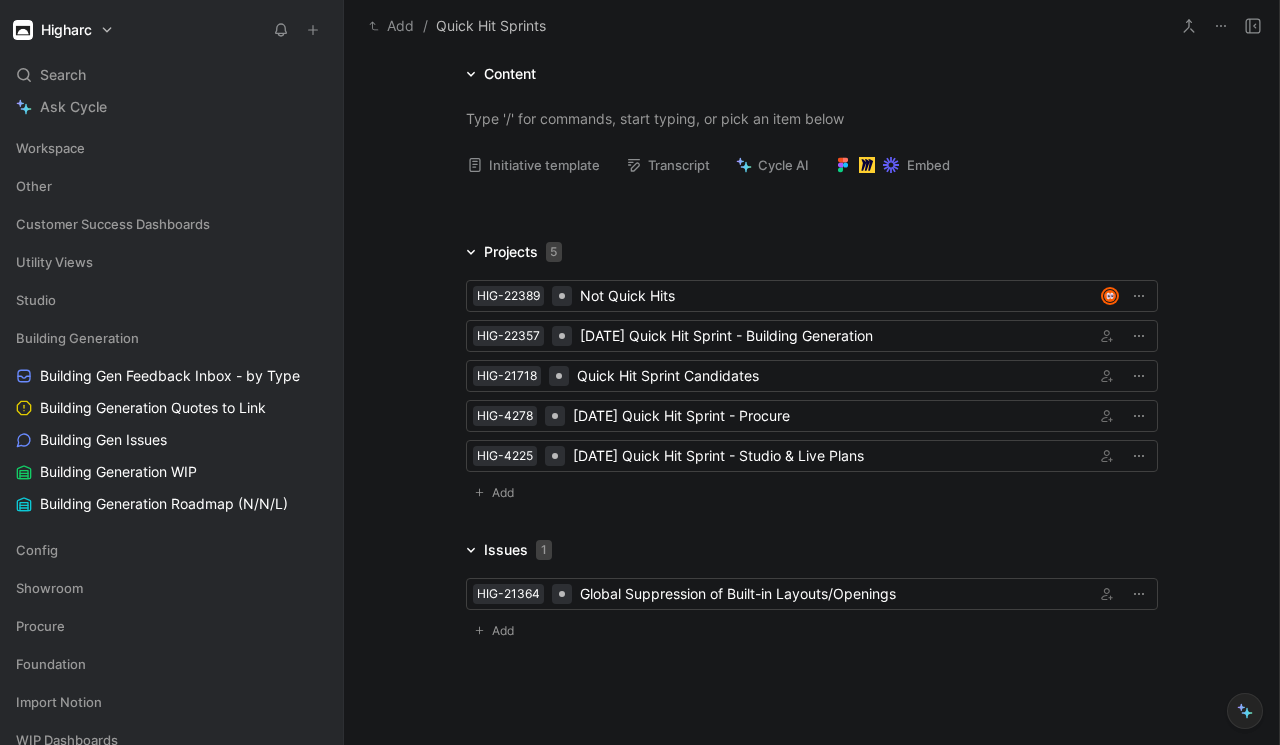 scroll, scrollTop: 401, scrollLeft: 0, axis: vertical 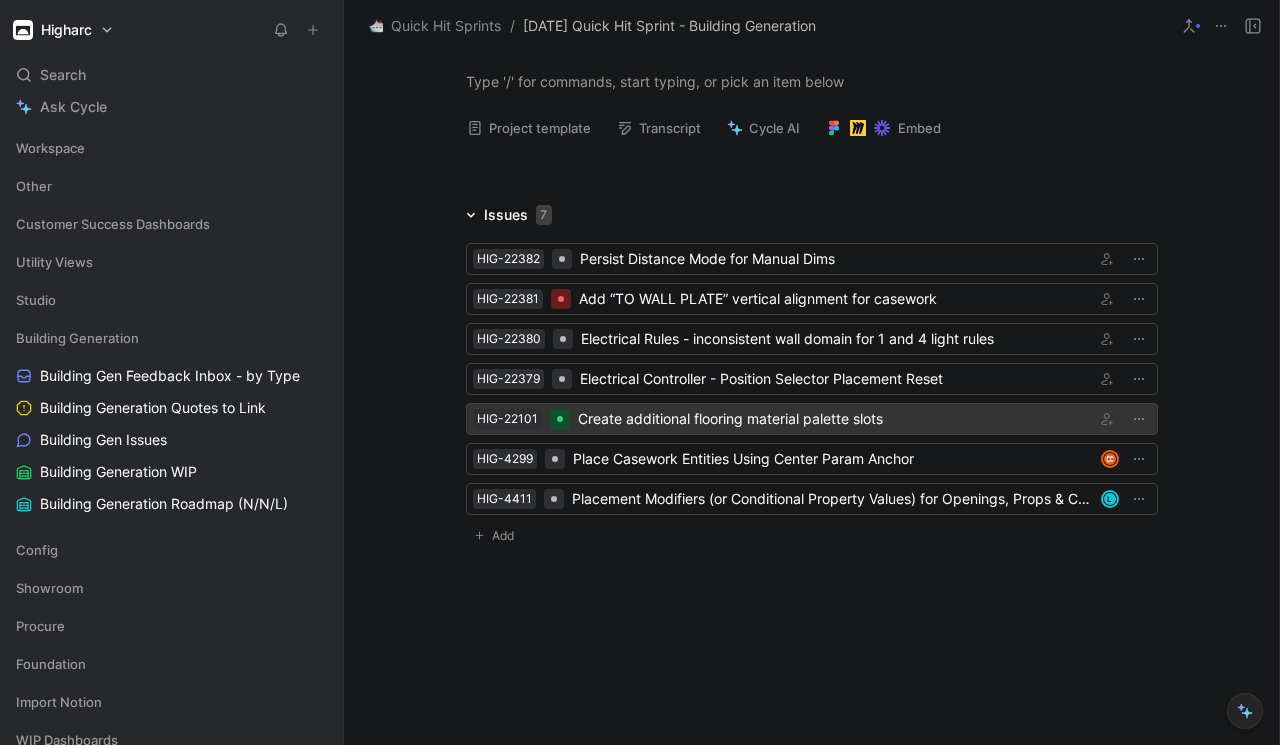 click on "HIG-22101 Create additional flooring material palette slots" at bounding box center [812, 419] 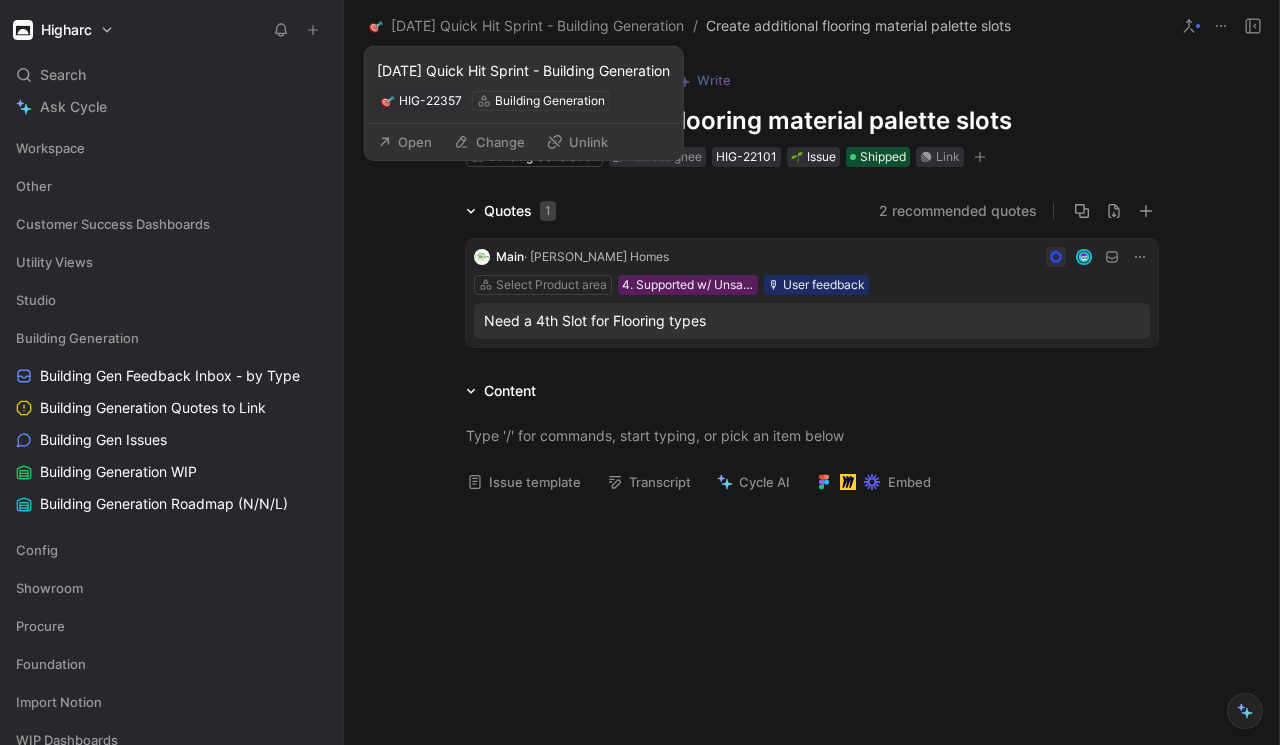 click on "Unlink" at bounding box center [577, 142] 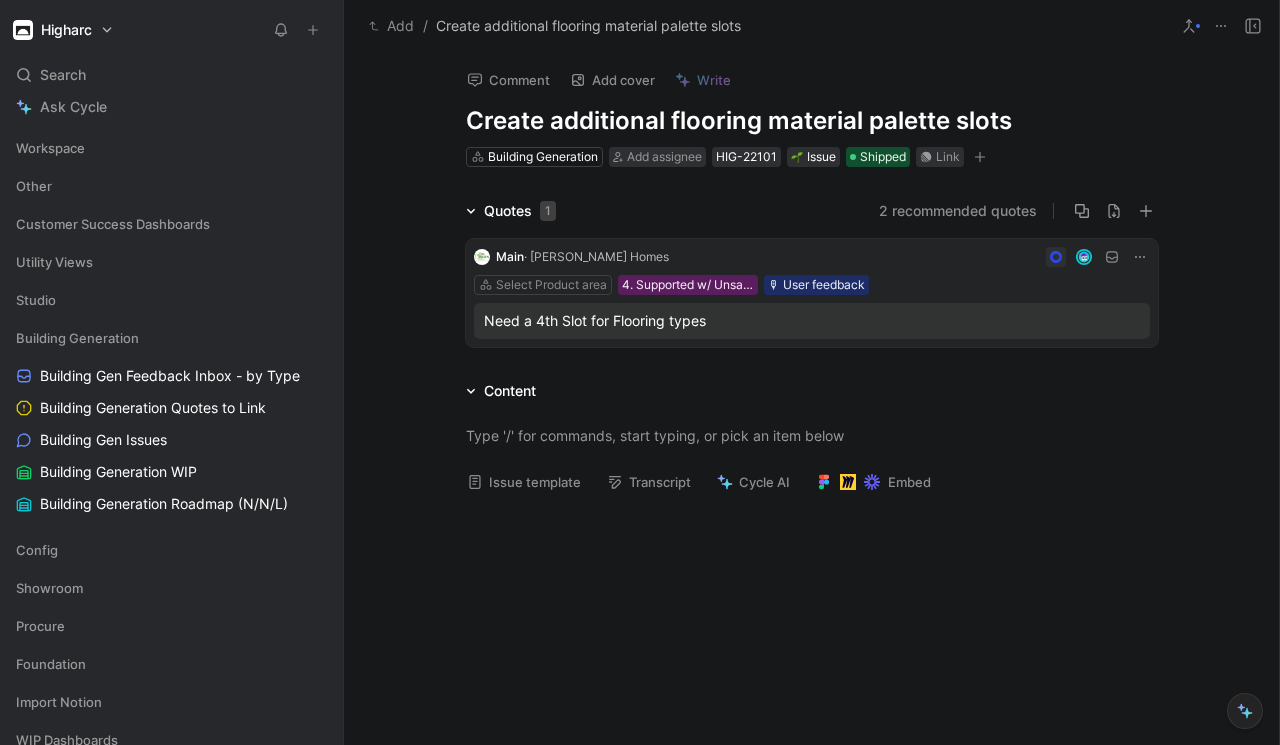 click on "Select Product area 4. Supported w/ Unsatisfactory Workaround 🎙 User feedback" at bounding box center (812, 285) 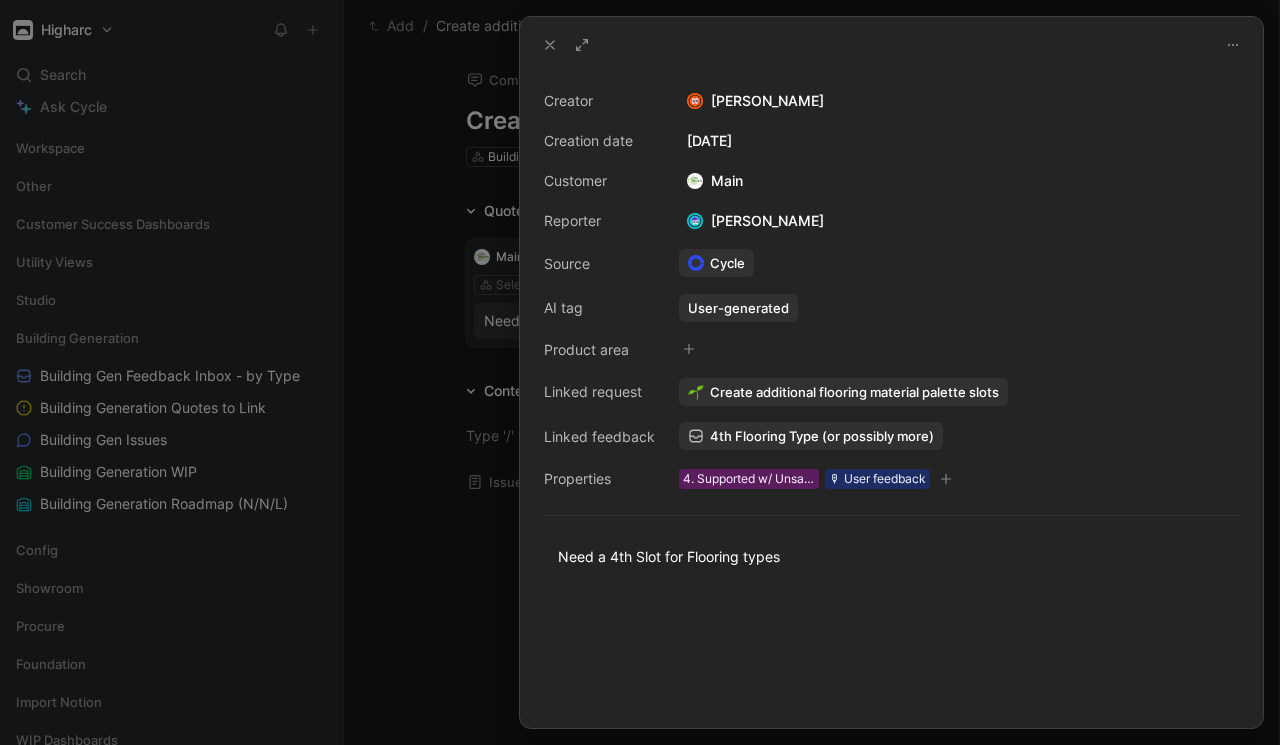 click at bounding box center [640, 372] 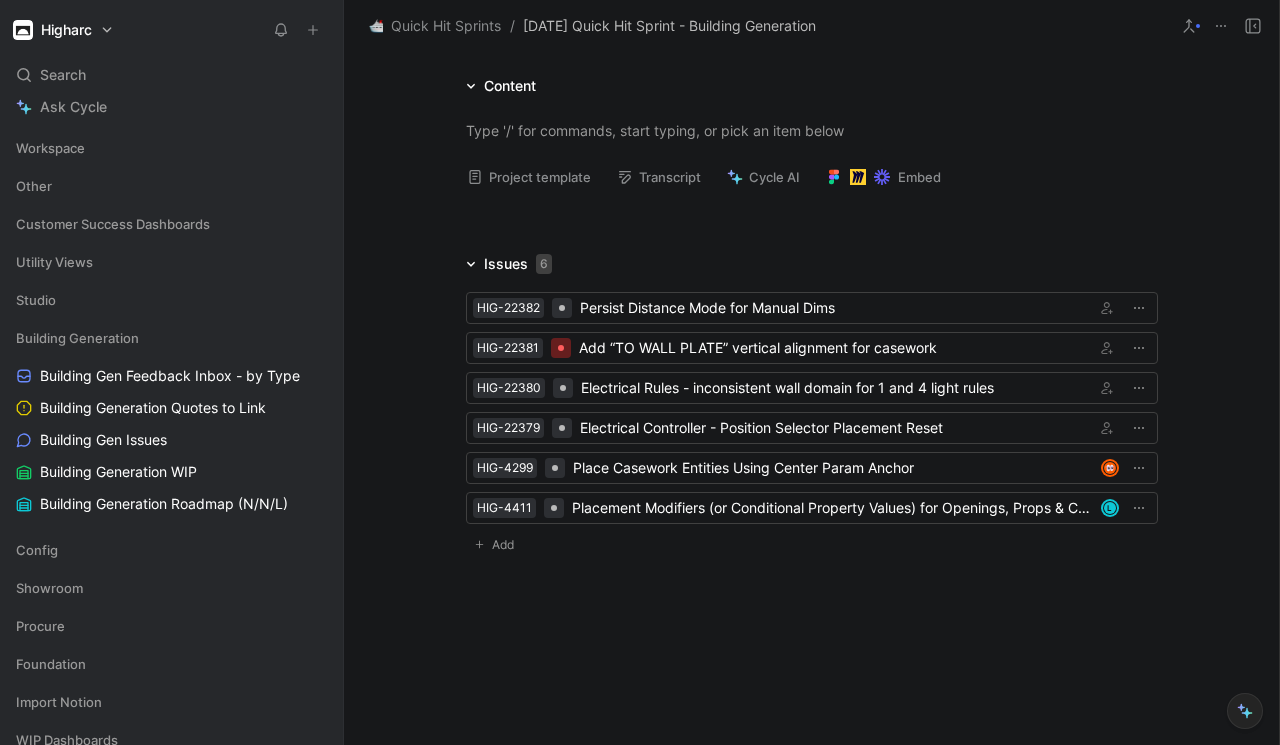 scroll, scrollTop: 353, scrollLeft: 0, axis: vertical 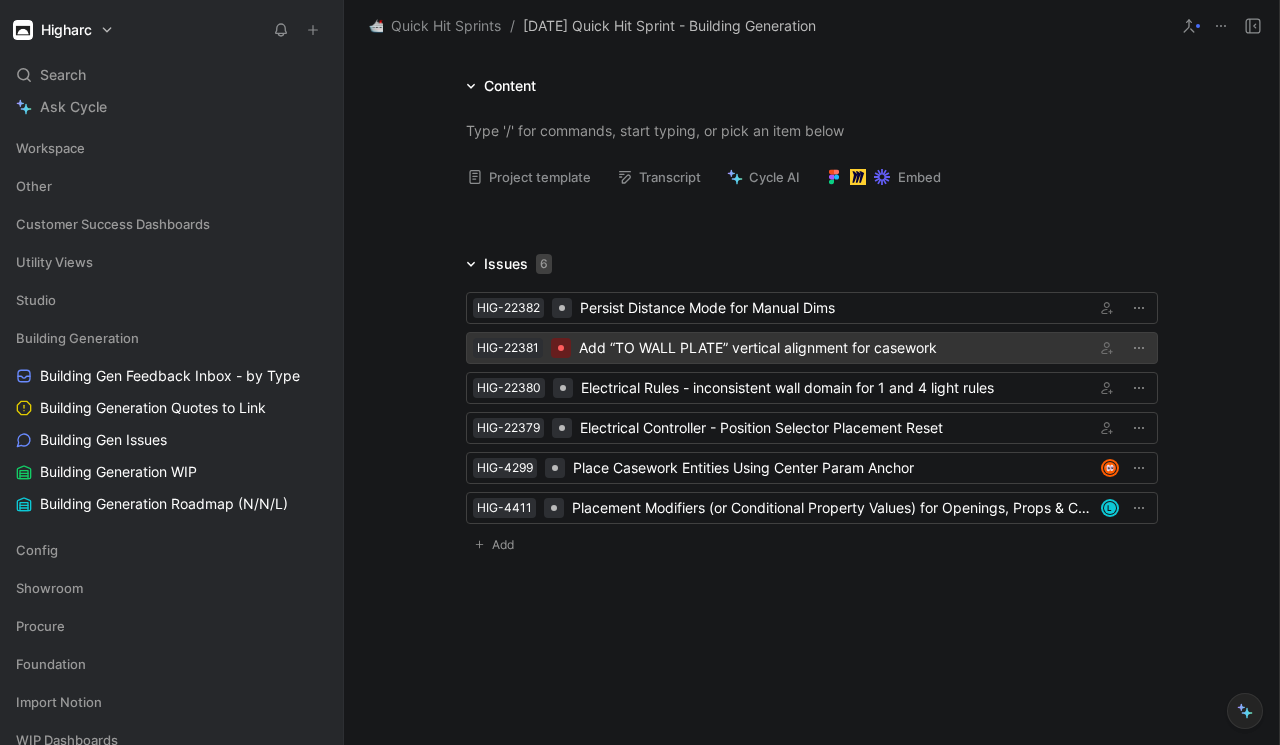 click on "Add “TO WALL PLATE” vertical alignment for casework" at bounding box center (833, 348) 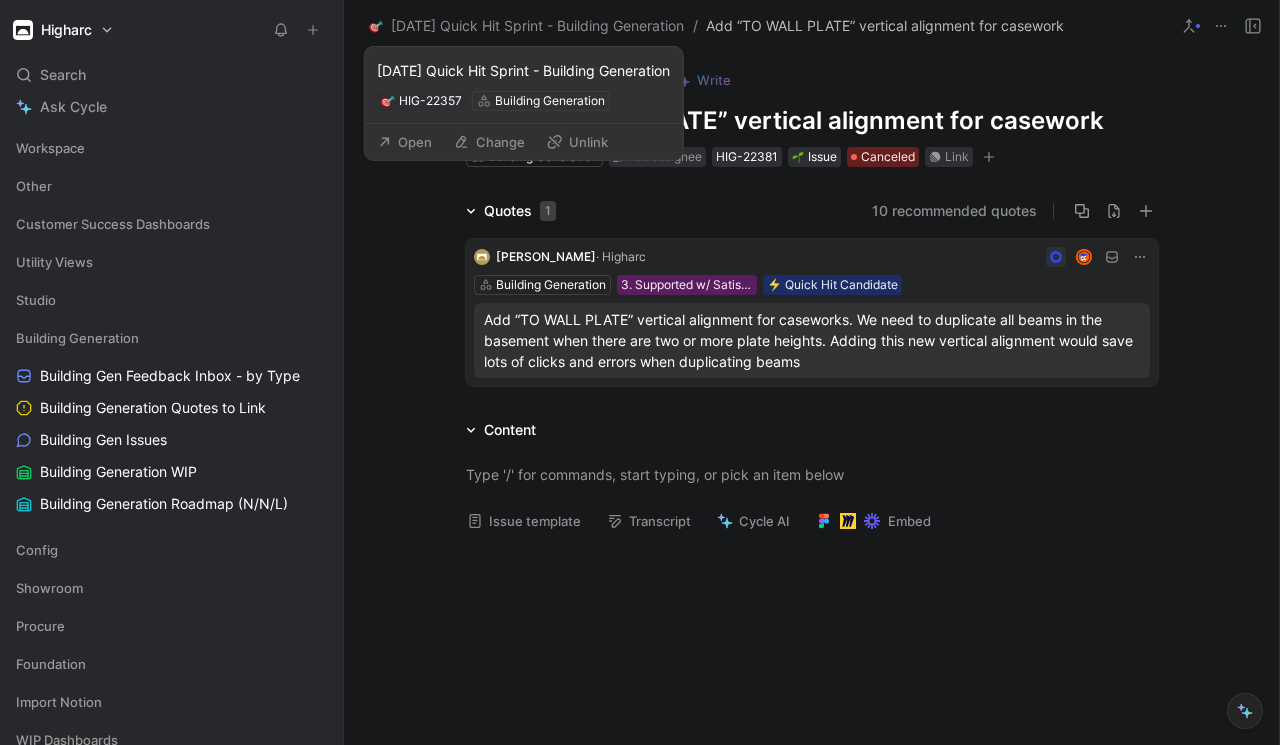 click 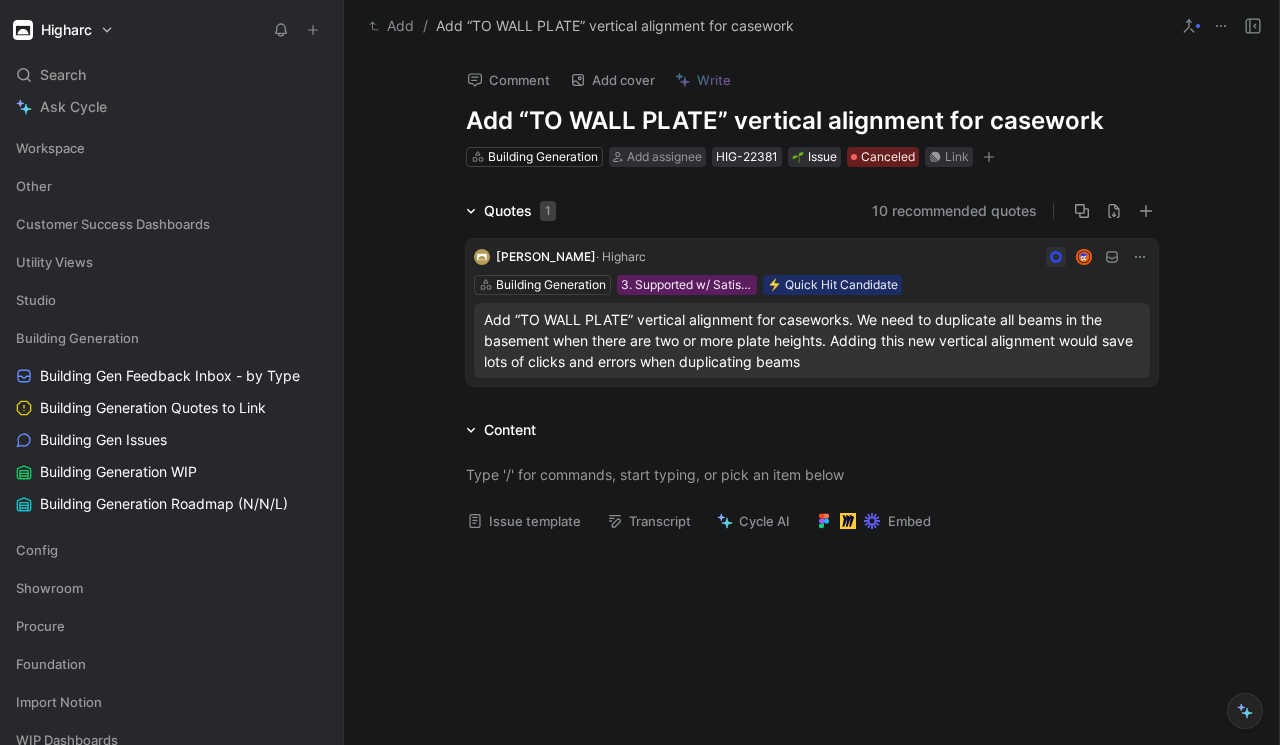 click 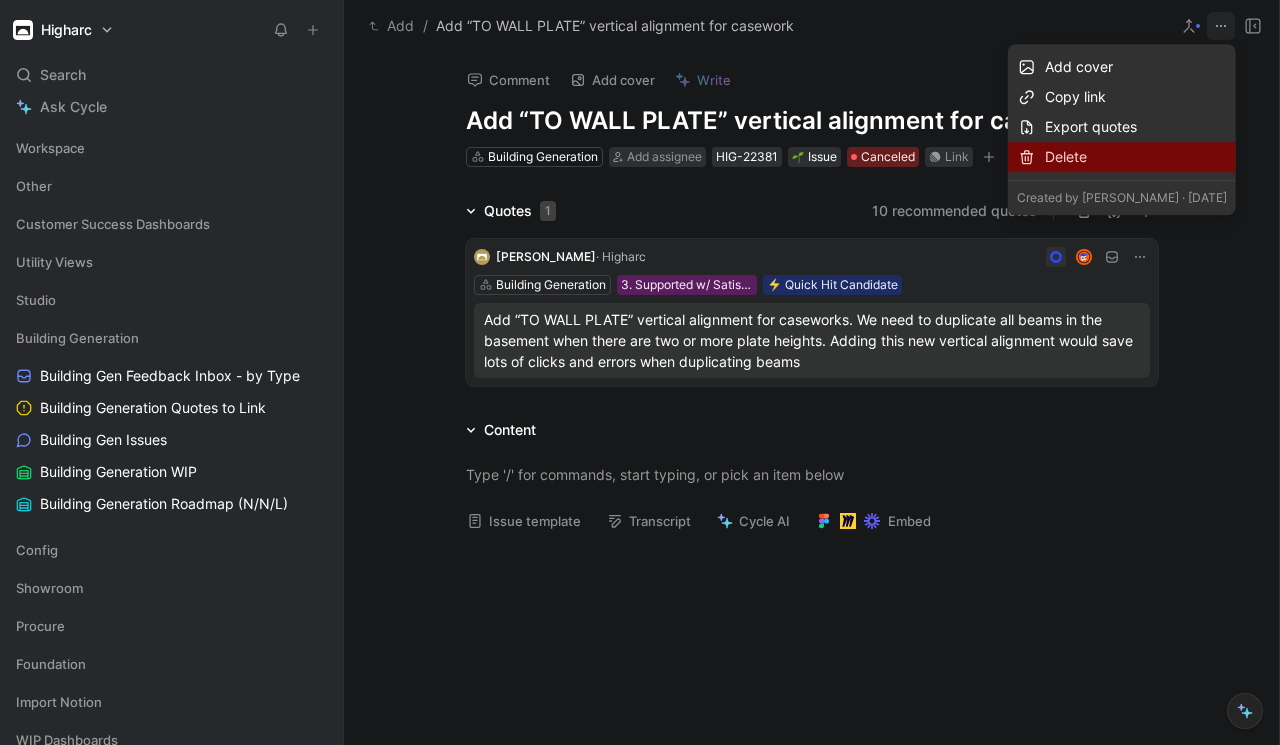 click on "Delete" at bounding box center (1136, 157) 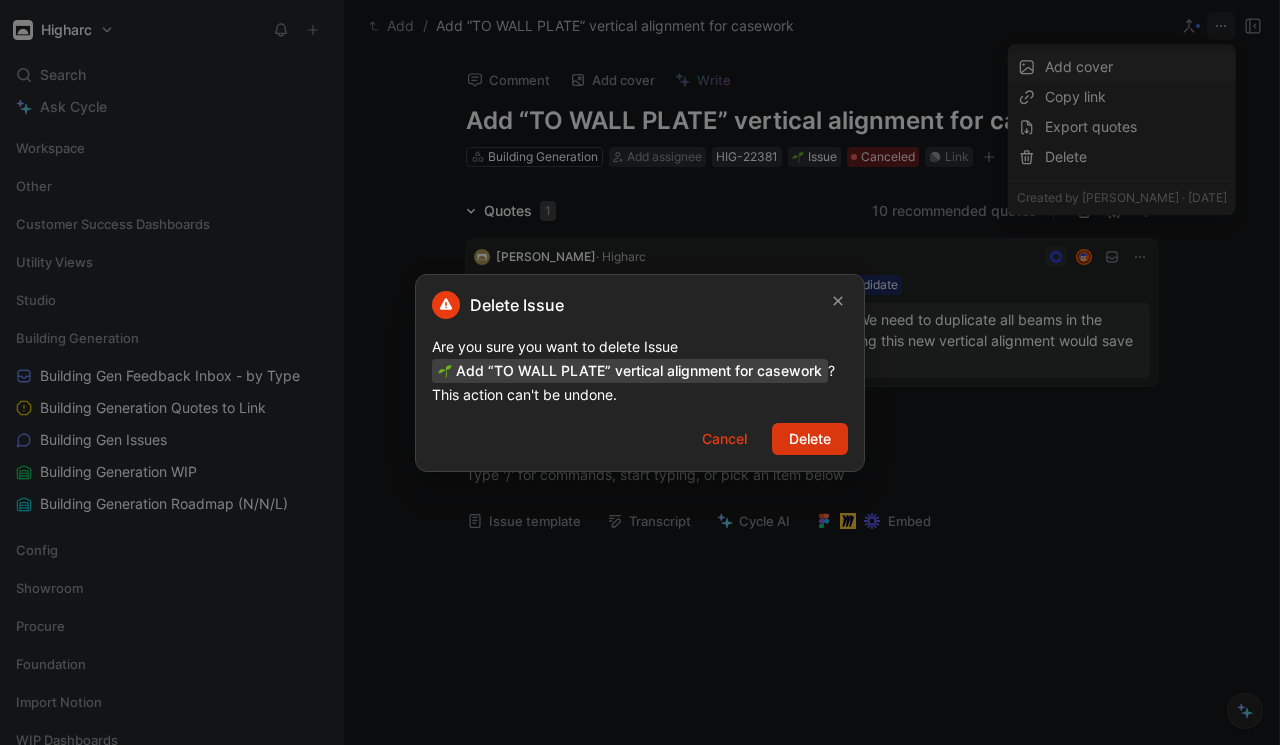 click on "Delete" at bounding box center [810, 439] 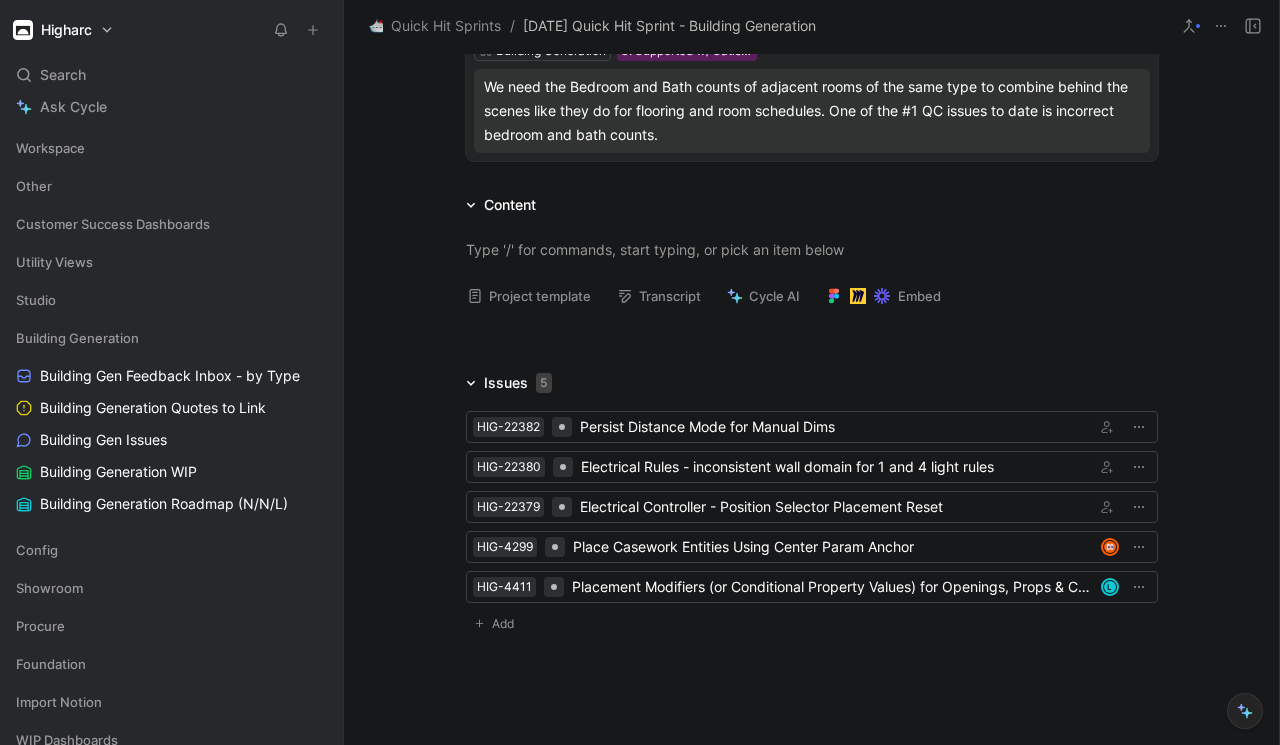scroll, scrollTop: 194, scrollLeft: 0, axis: vertical 